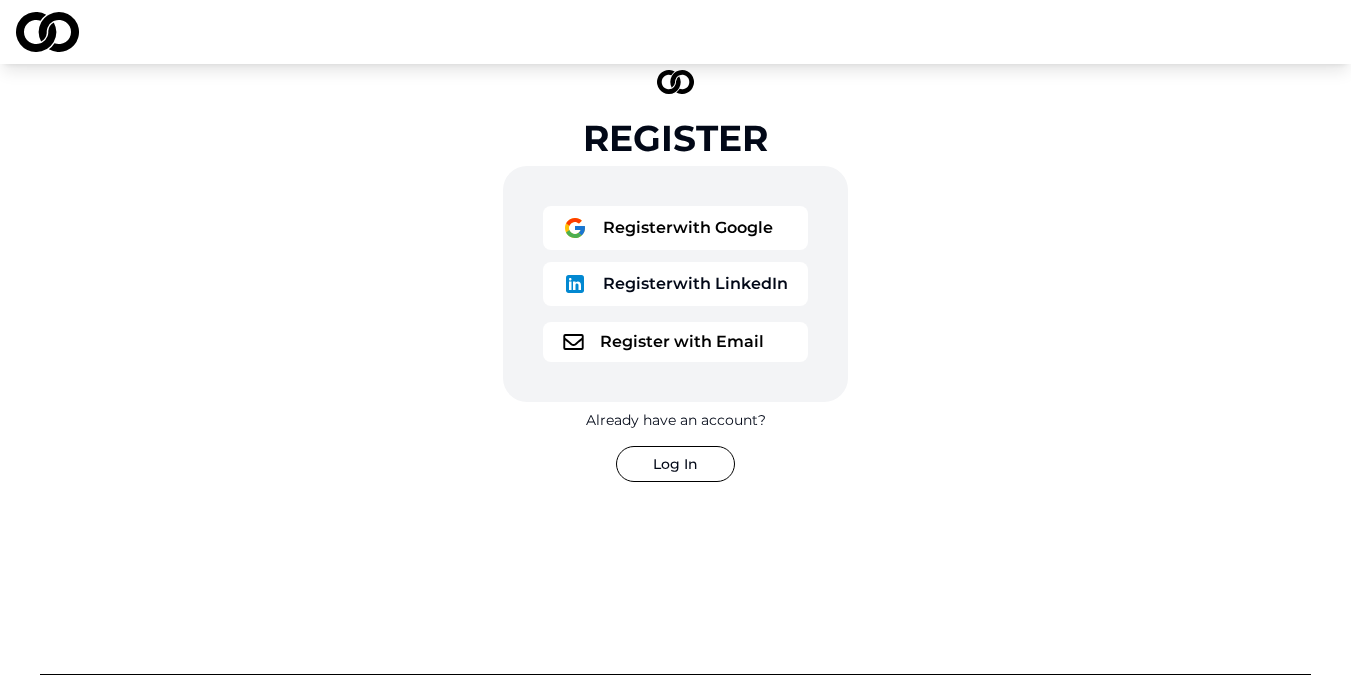 scroll, scrollTop: 54, scrollLeft: 0, axis: vertical 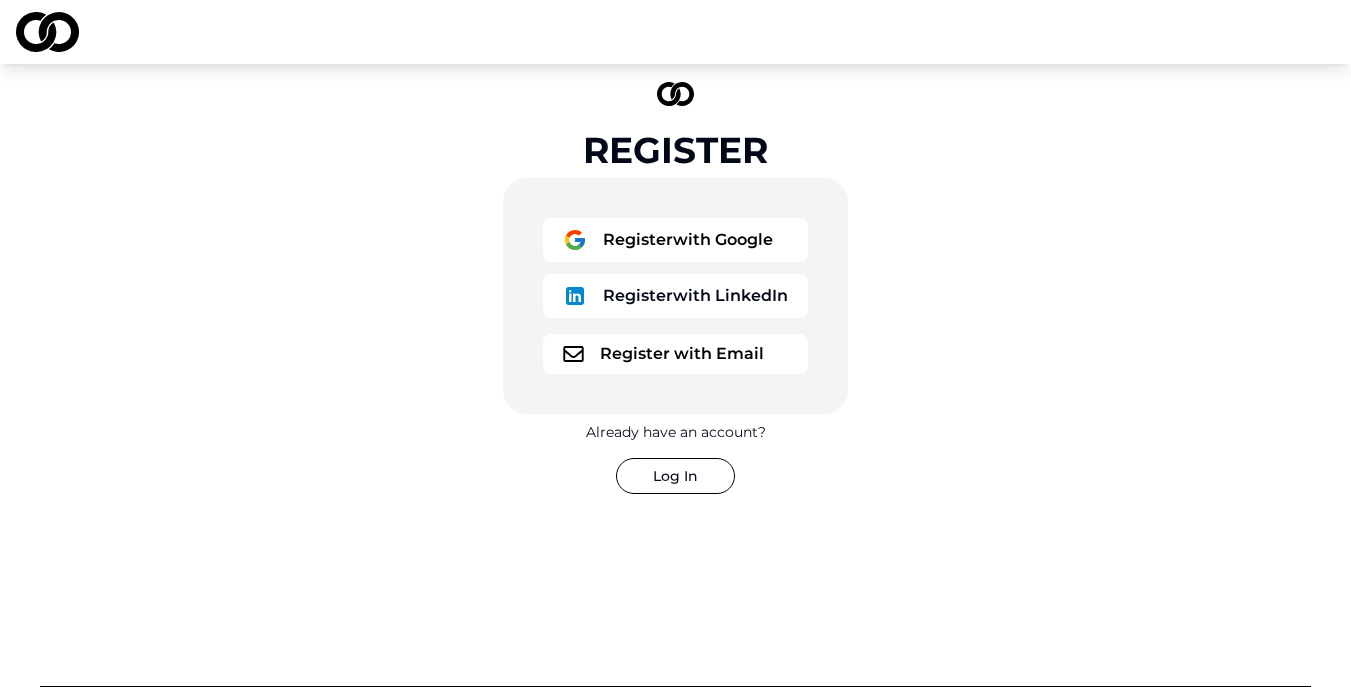 click on "Register  with Google" at bounding box center (675, 240) 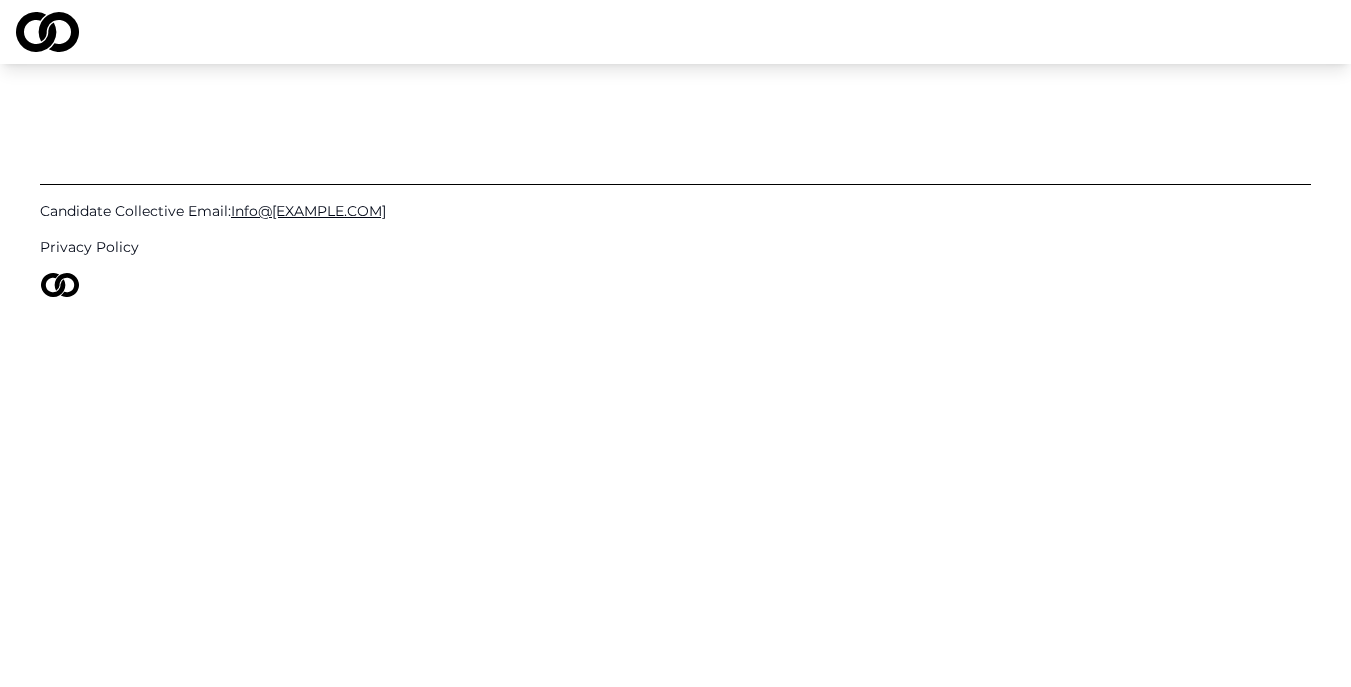 scroll, scrollTop: 0, scrollLeft: 0, axis: both 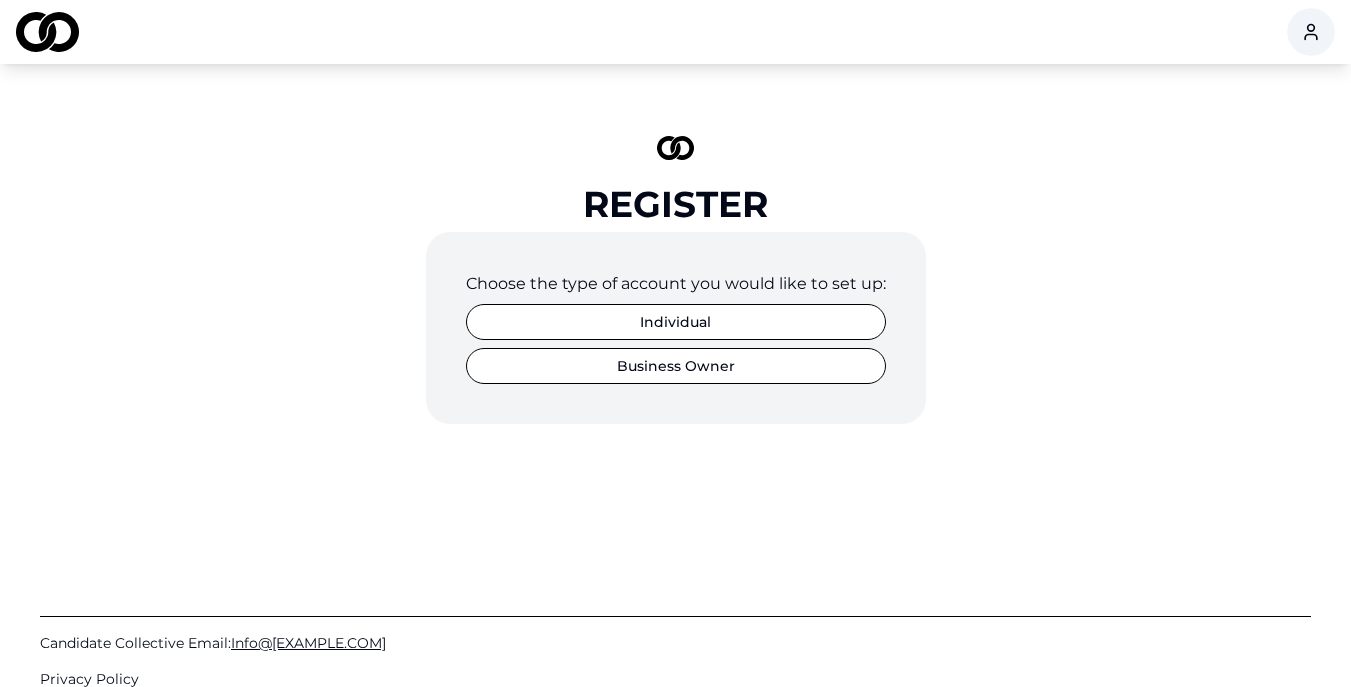 click on "Business Owner" at bounding box center (676, 366) 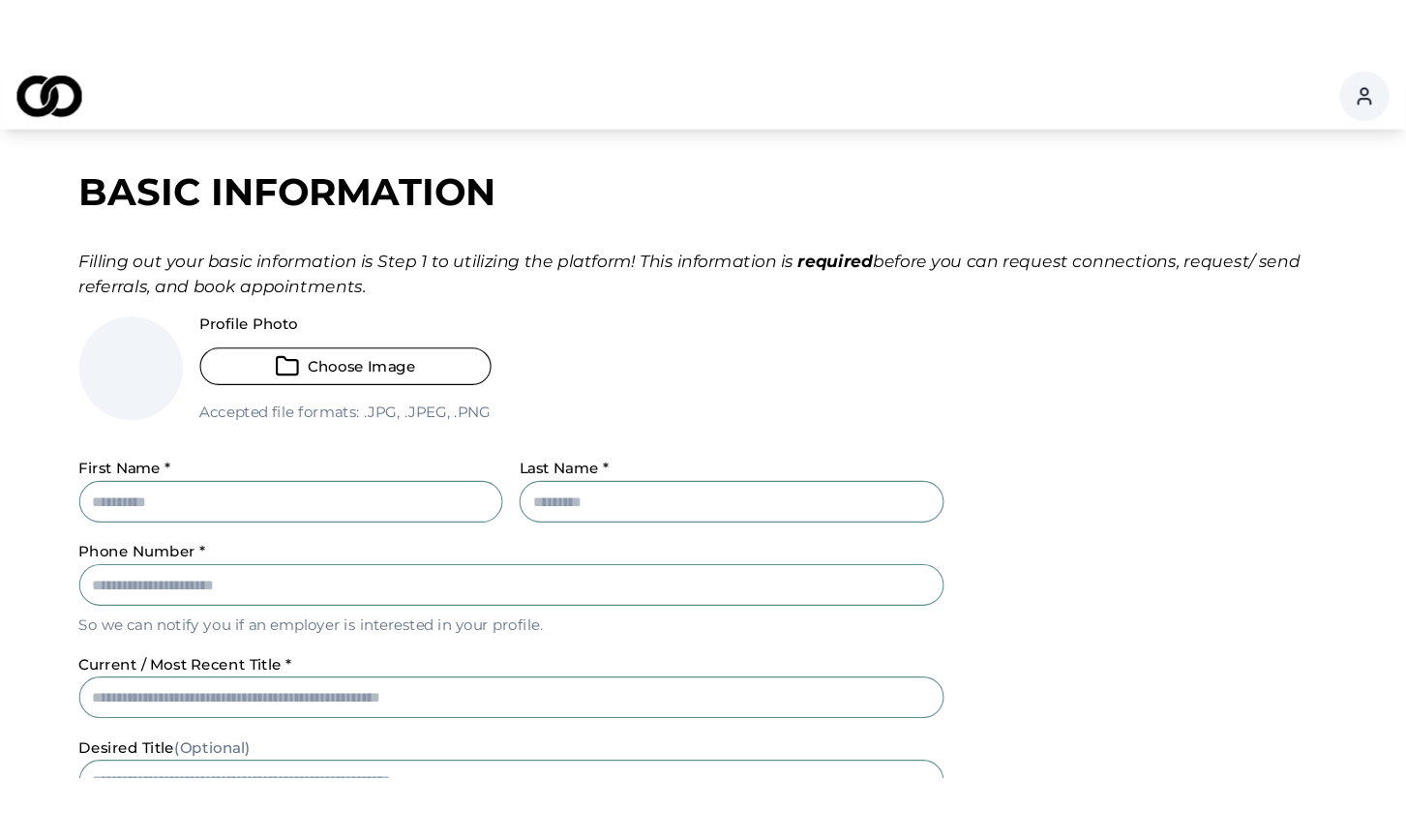 scroll, scrollTop: 19, scrollLeft: 0, axis: vertical 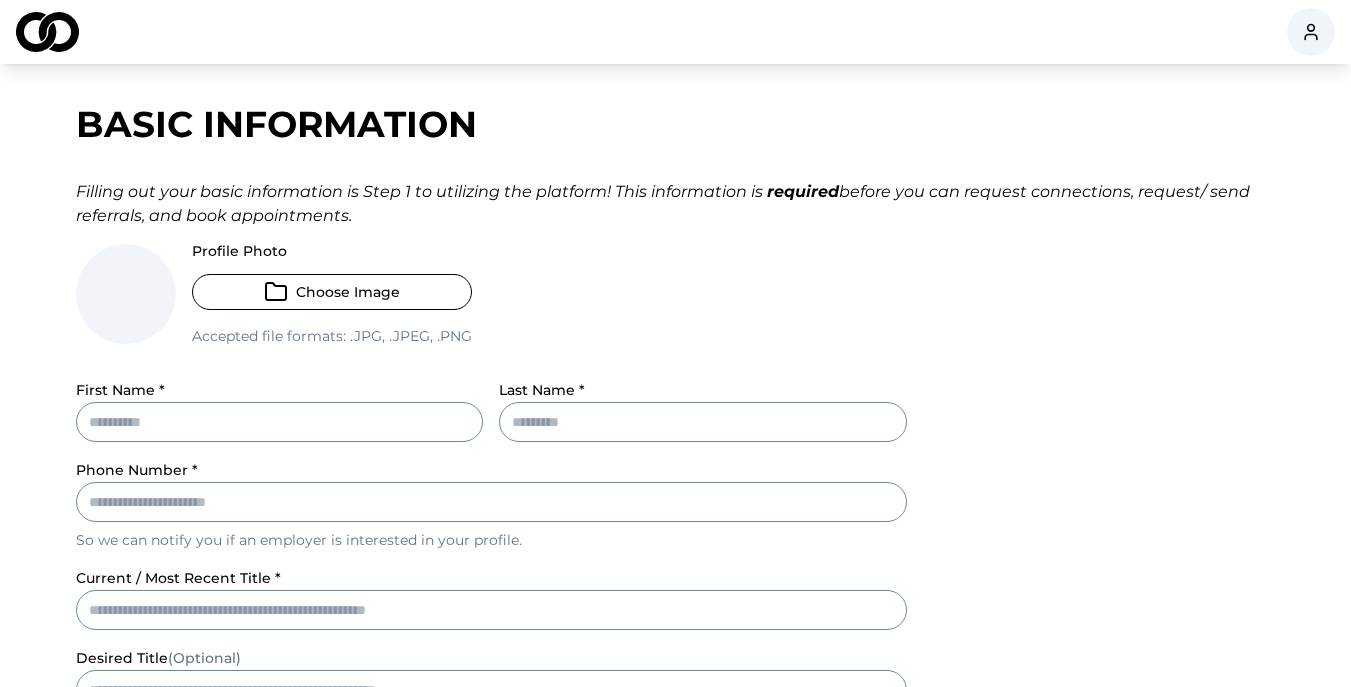 click on "Basic Information Filling out your basic information is Step 1 to utilizing the platform! This information is   required  before you can request connections, request/ send referrals, and book appointments. Profile Photo Choose Image Accepted file formats:   .jpg, .jpeg, .png First Name * Last Name * Phone Number * So we can notify you if an employer is interested in your profile. current / most recent title * desired title  (Optional) part-time full-time Desired Salary Range $ _ $ Company representatives cannot see this information. Telling us your desired range helps us match you to Reach Outs Opt-in for SMS Notifications:  Receive email notifications:  Notification Preferences:  Open City * State * Willing to Relocate? * yes no I accept the terms of use. View terms of use Submit" at bounding box center [675, 667] 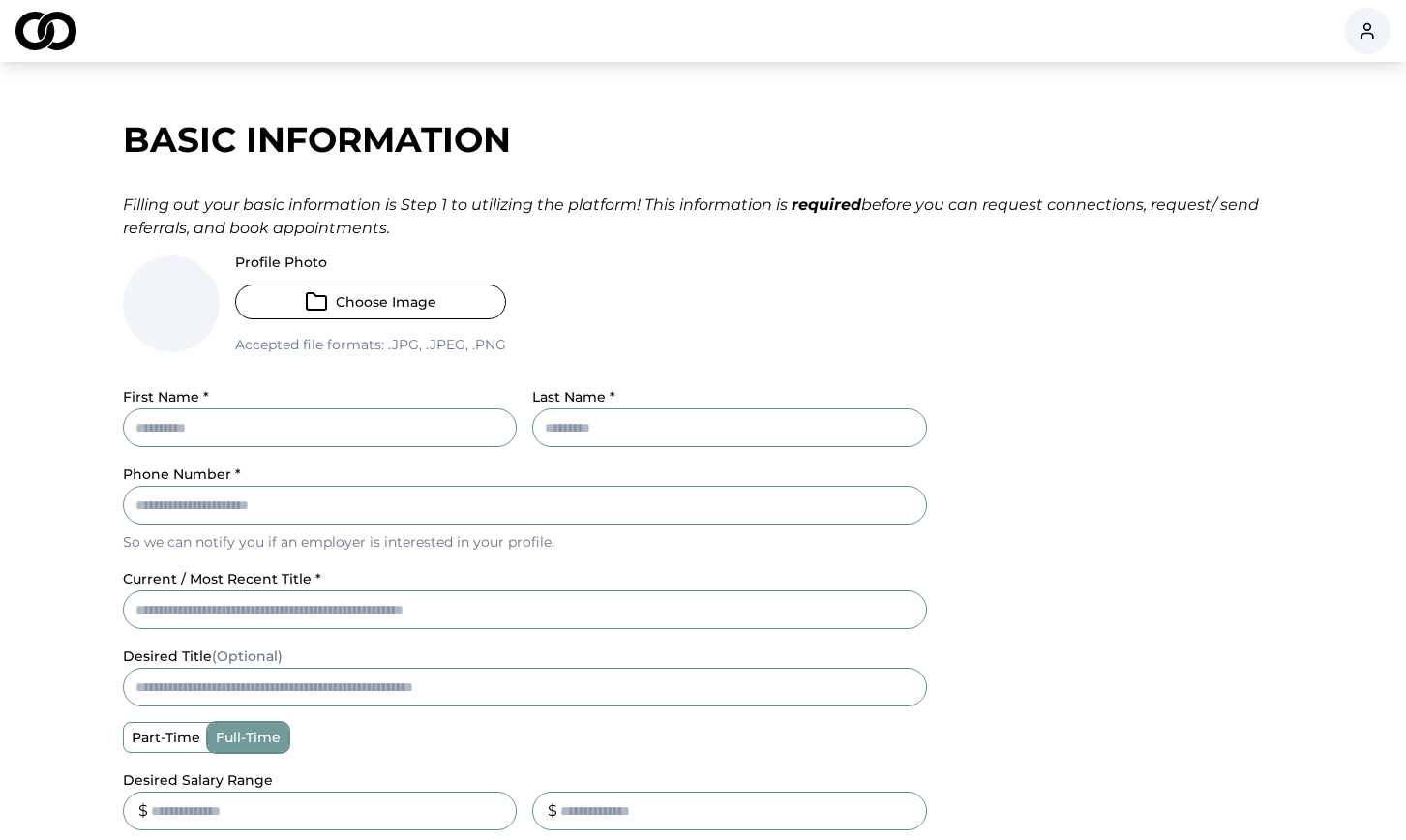 scroll, scrollTop: 0, scrollLeft: 0, axis: both 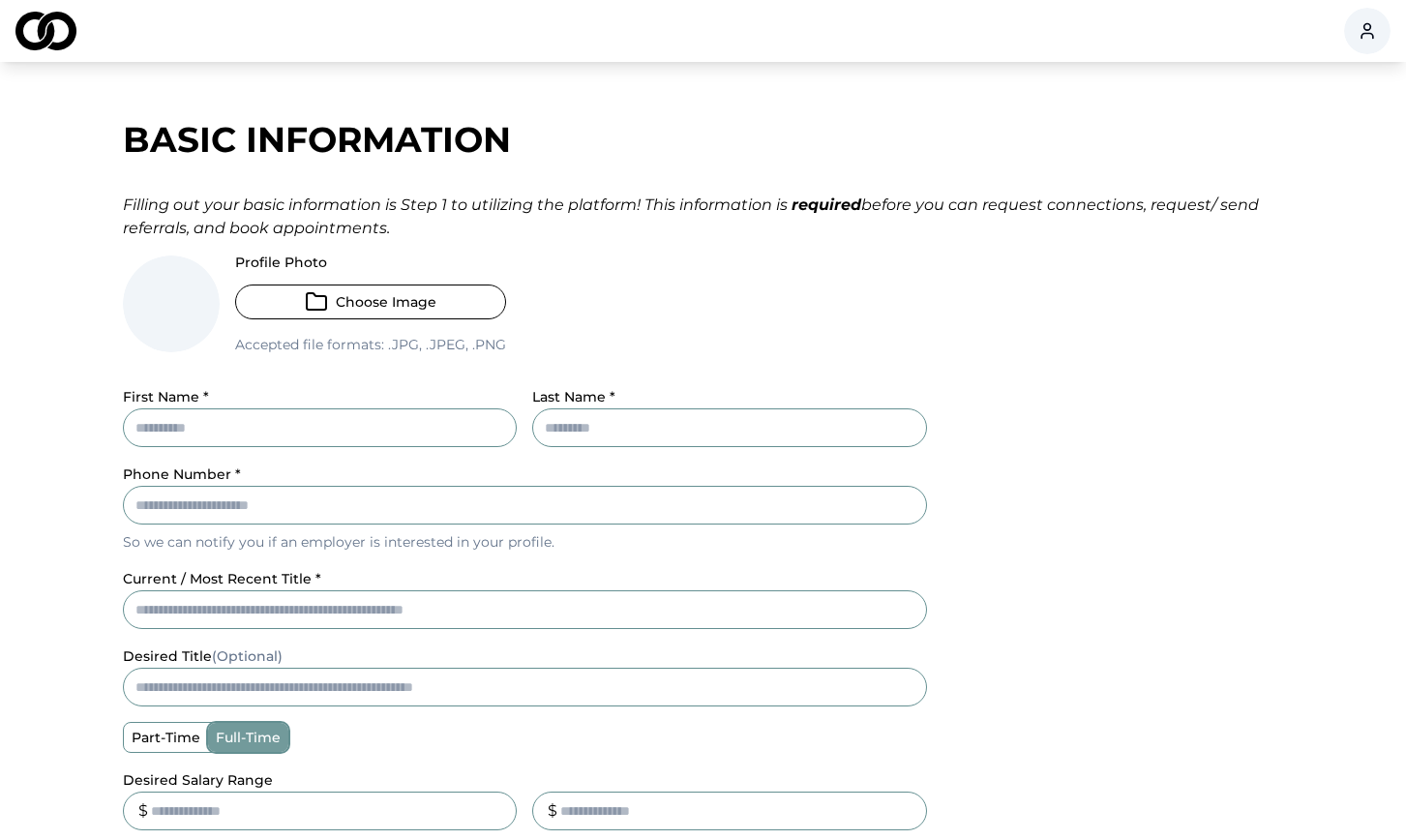 click on "Choose Image" at bounding box center [371, 302] 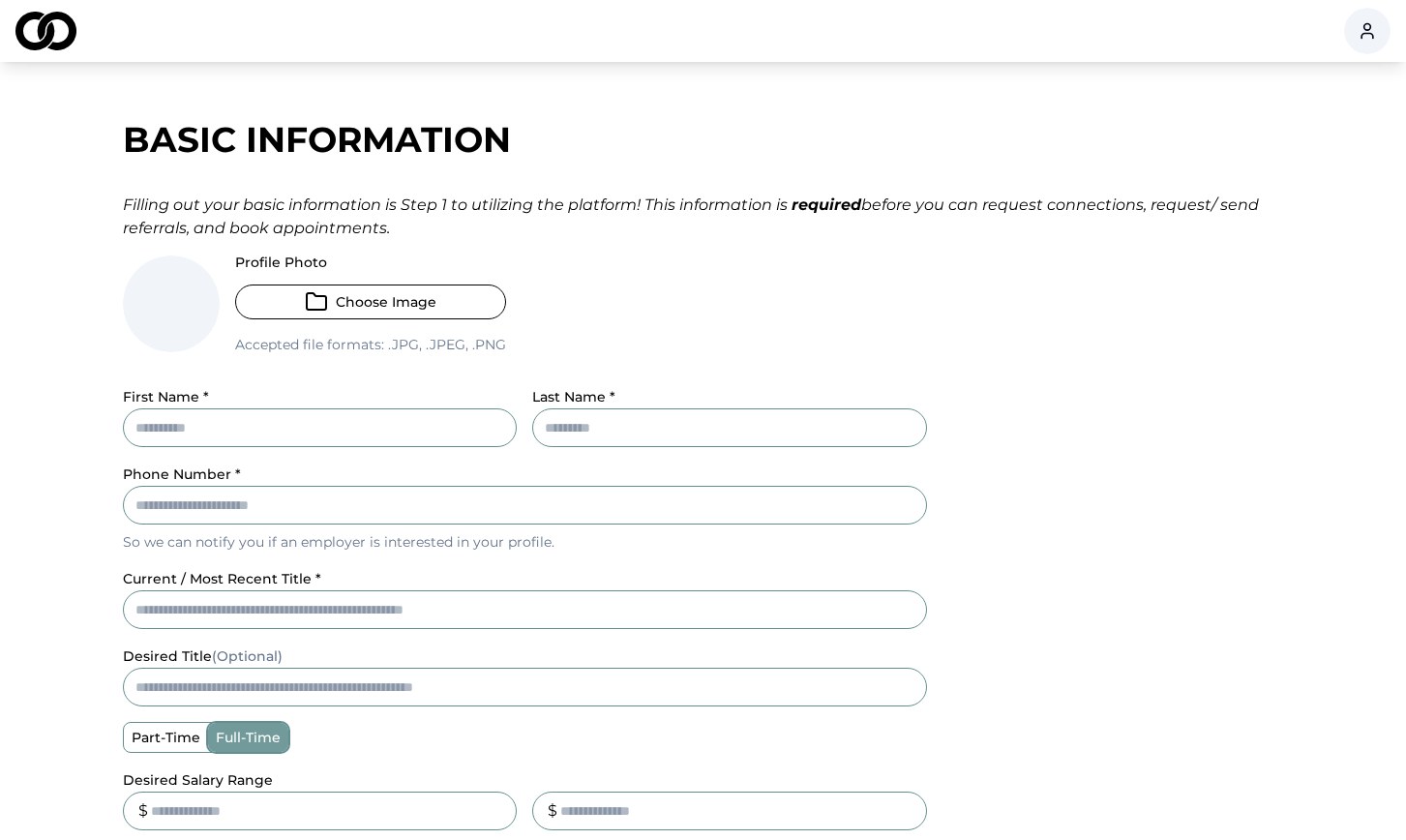 scroll, scrollTop: 0, scrollLeft: 0, axis: both 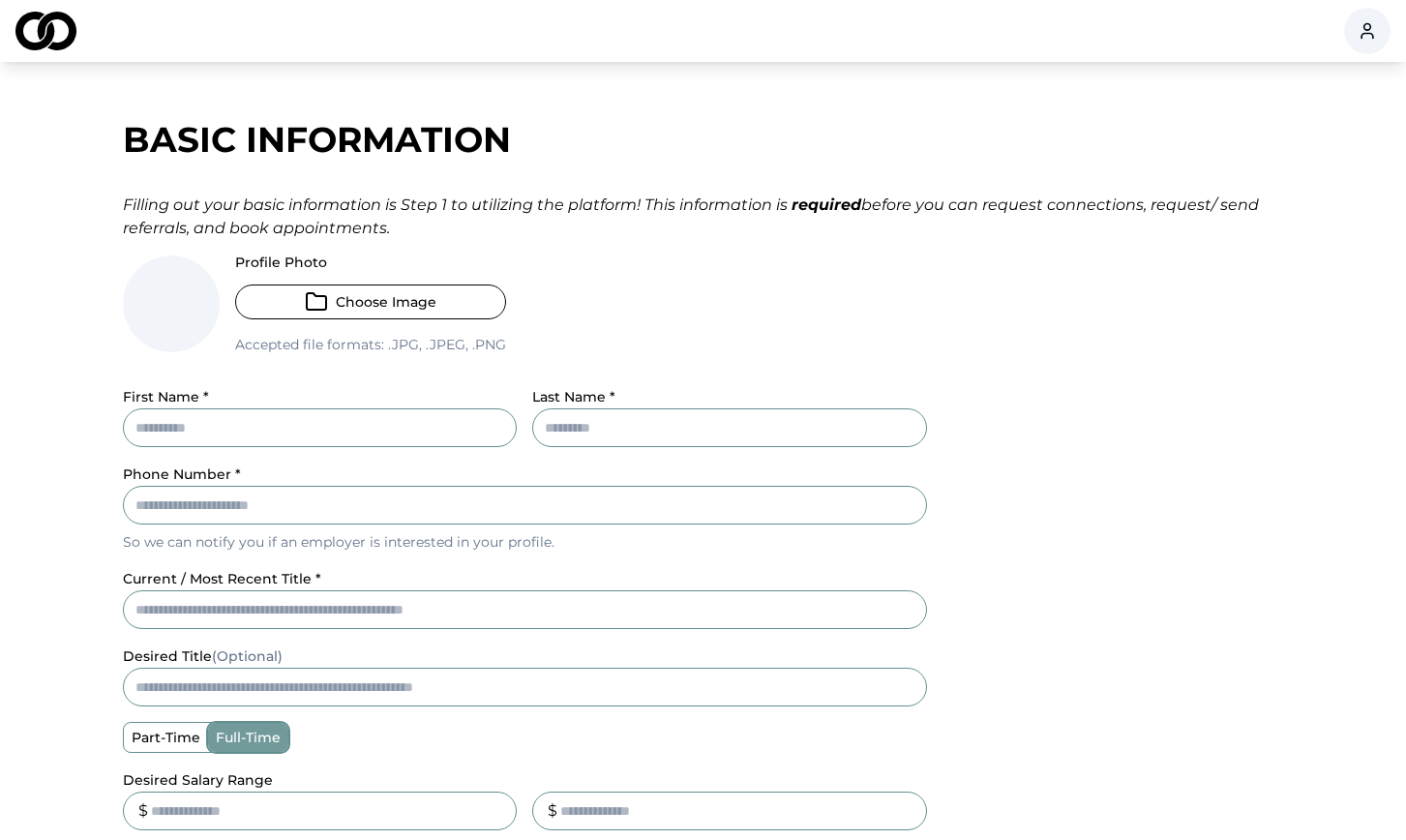 click on "Choose Image" at bounding box center [371, 302] 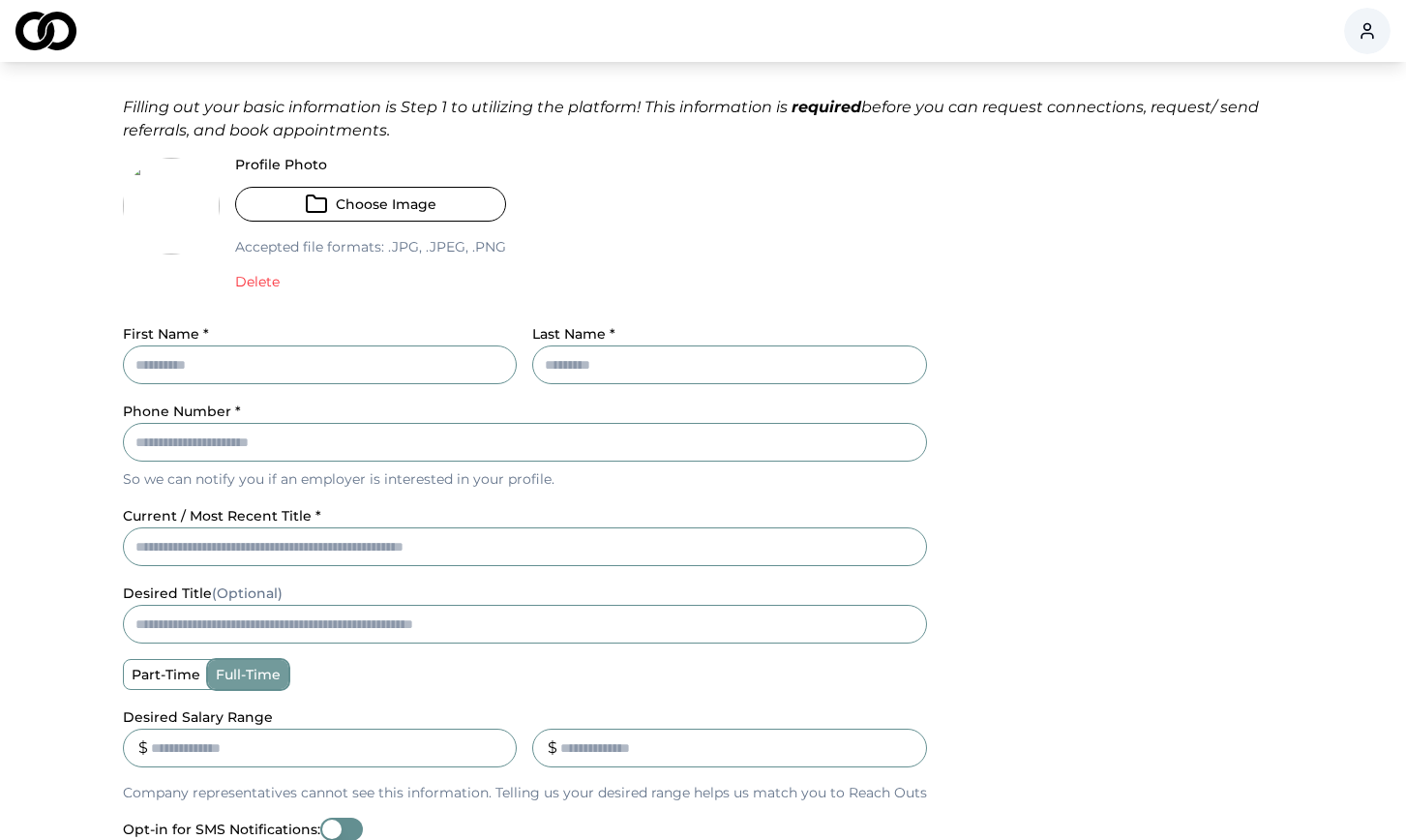 scroll, scrollTop: 99, scrollLeft: 0, axis: vertical 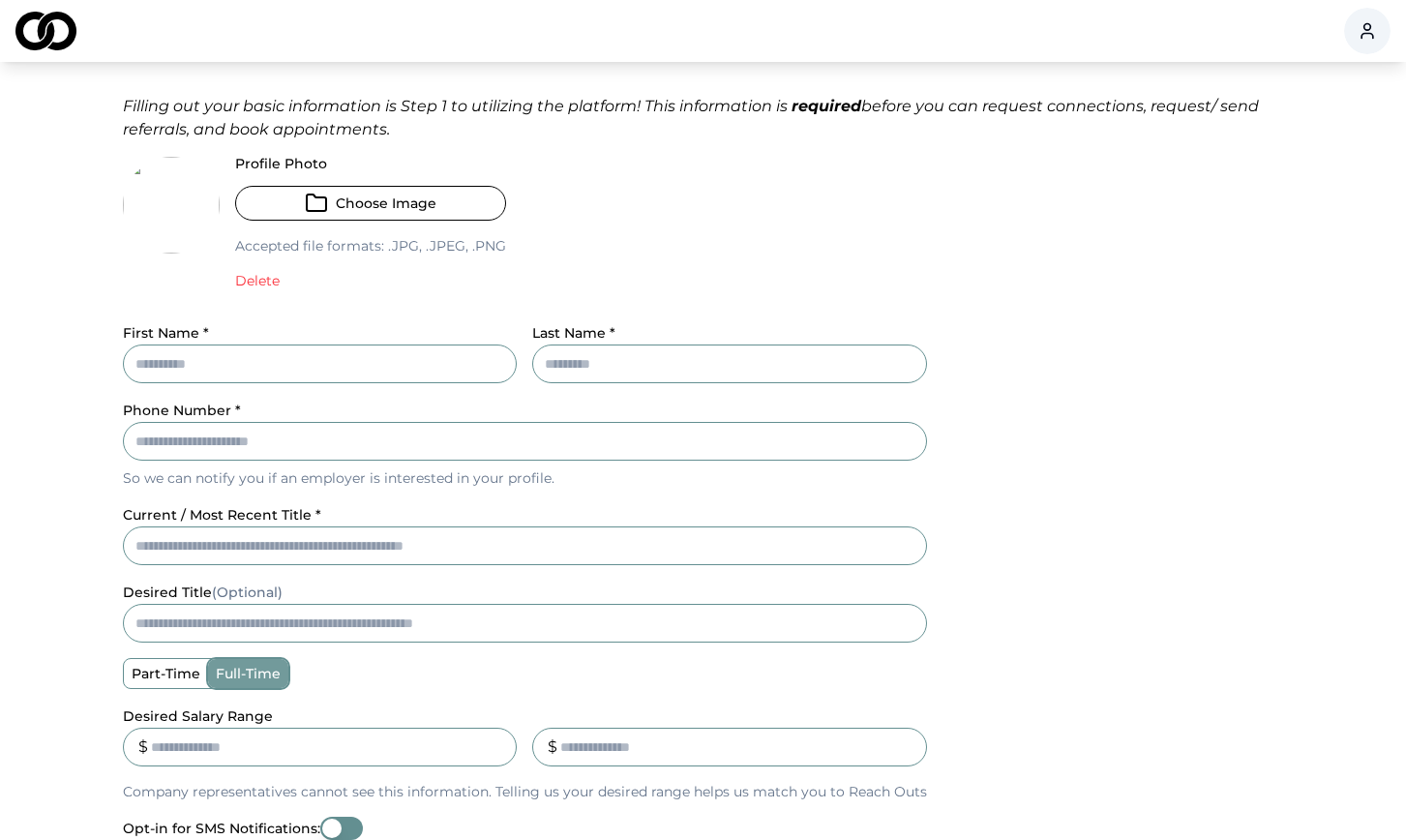 click on "First Name *" at bounding box center (320, 364) 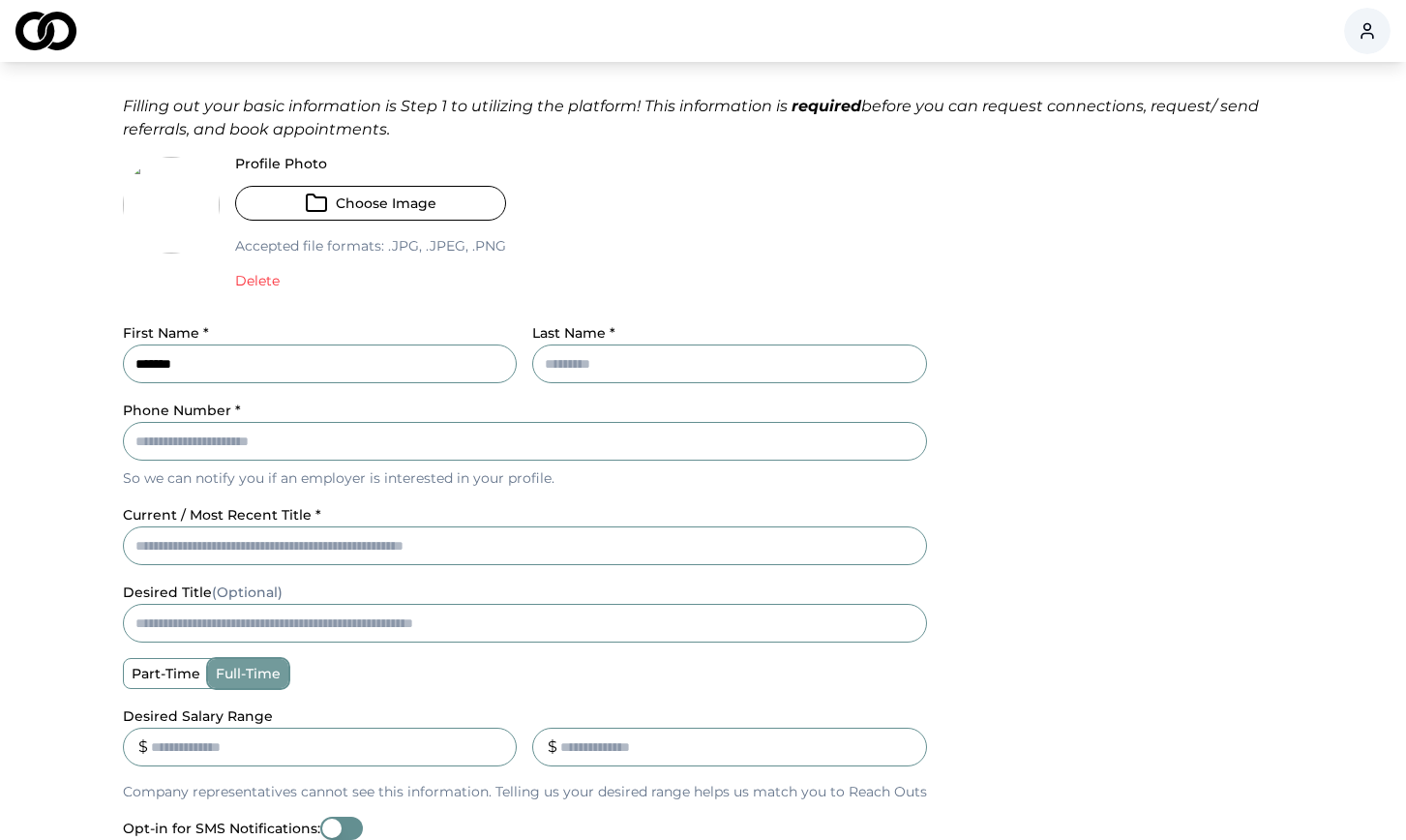 type on "*******" 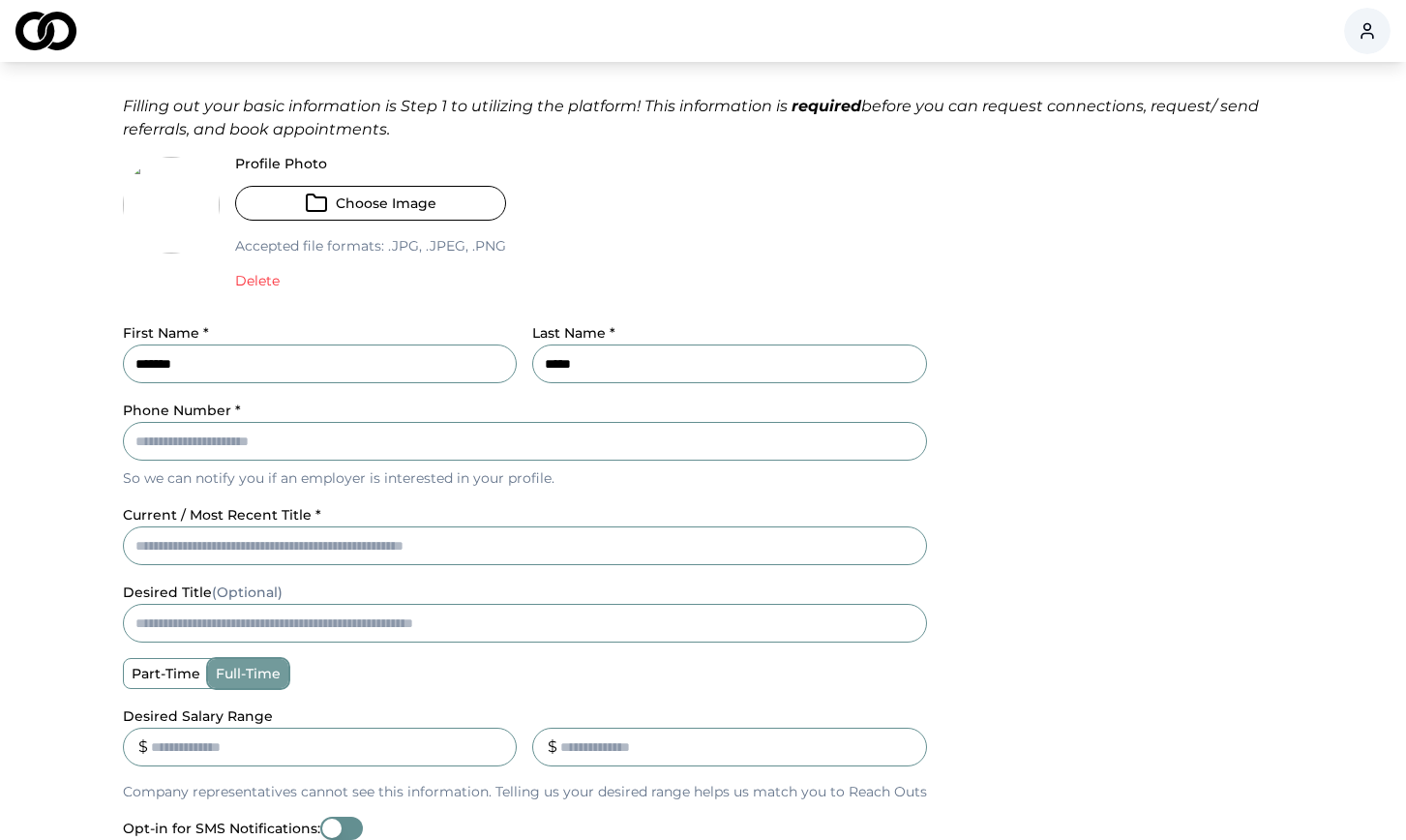 type on "*****" 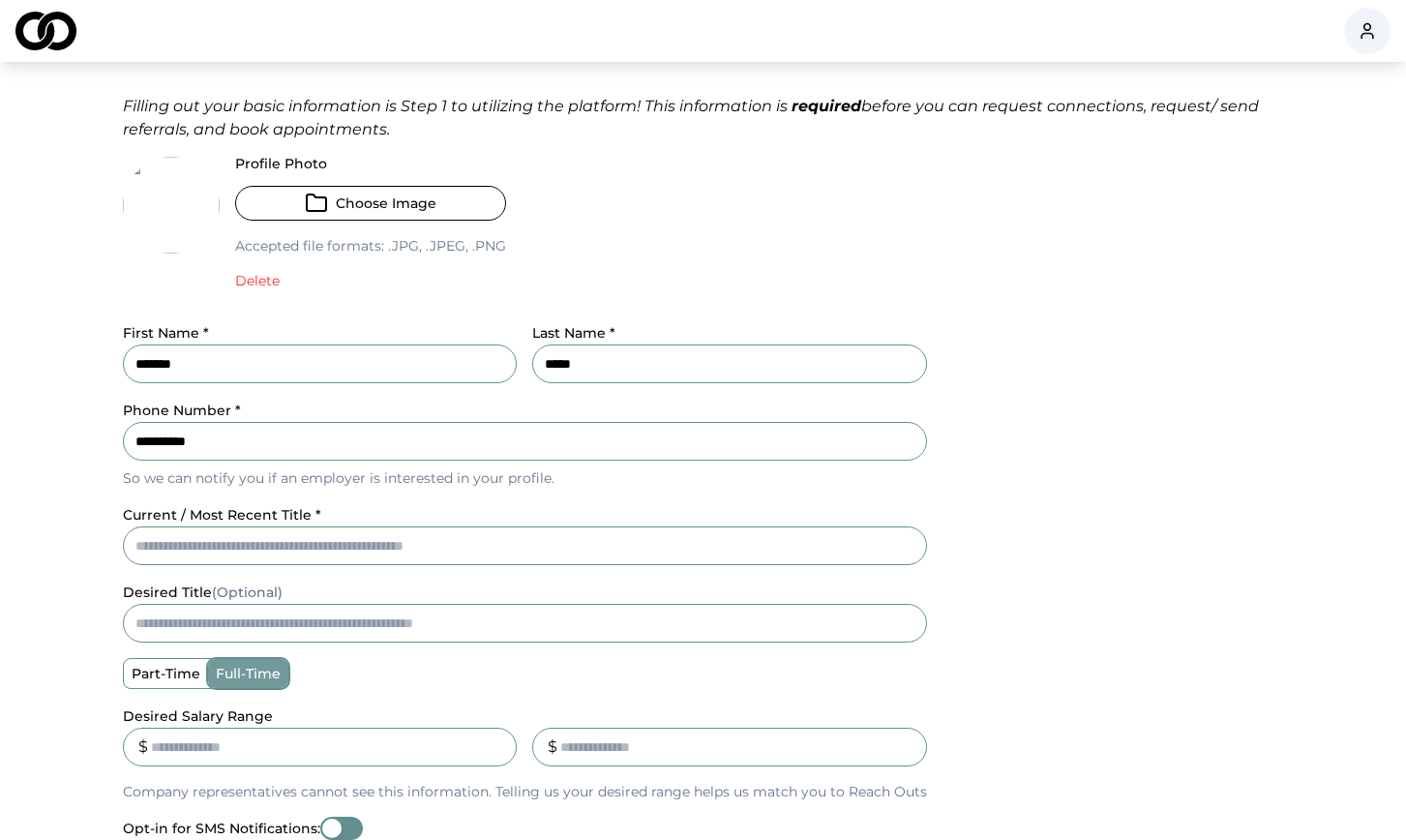 type on "**********" 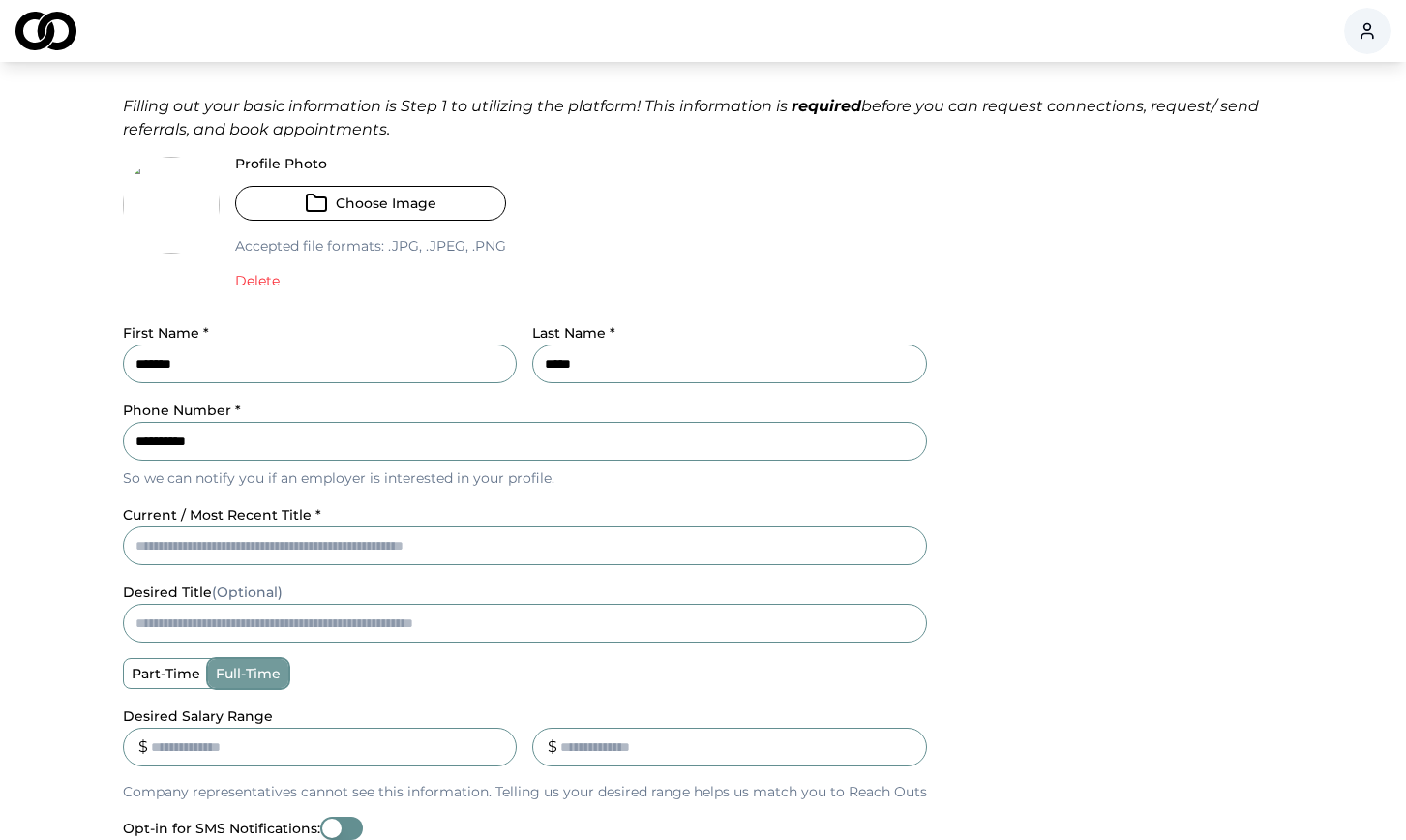 click on "current / most recent title *" at bounding box center [524, 546] 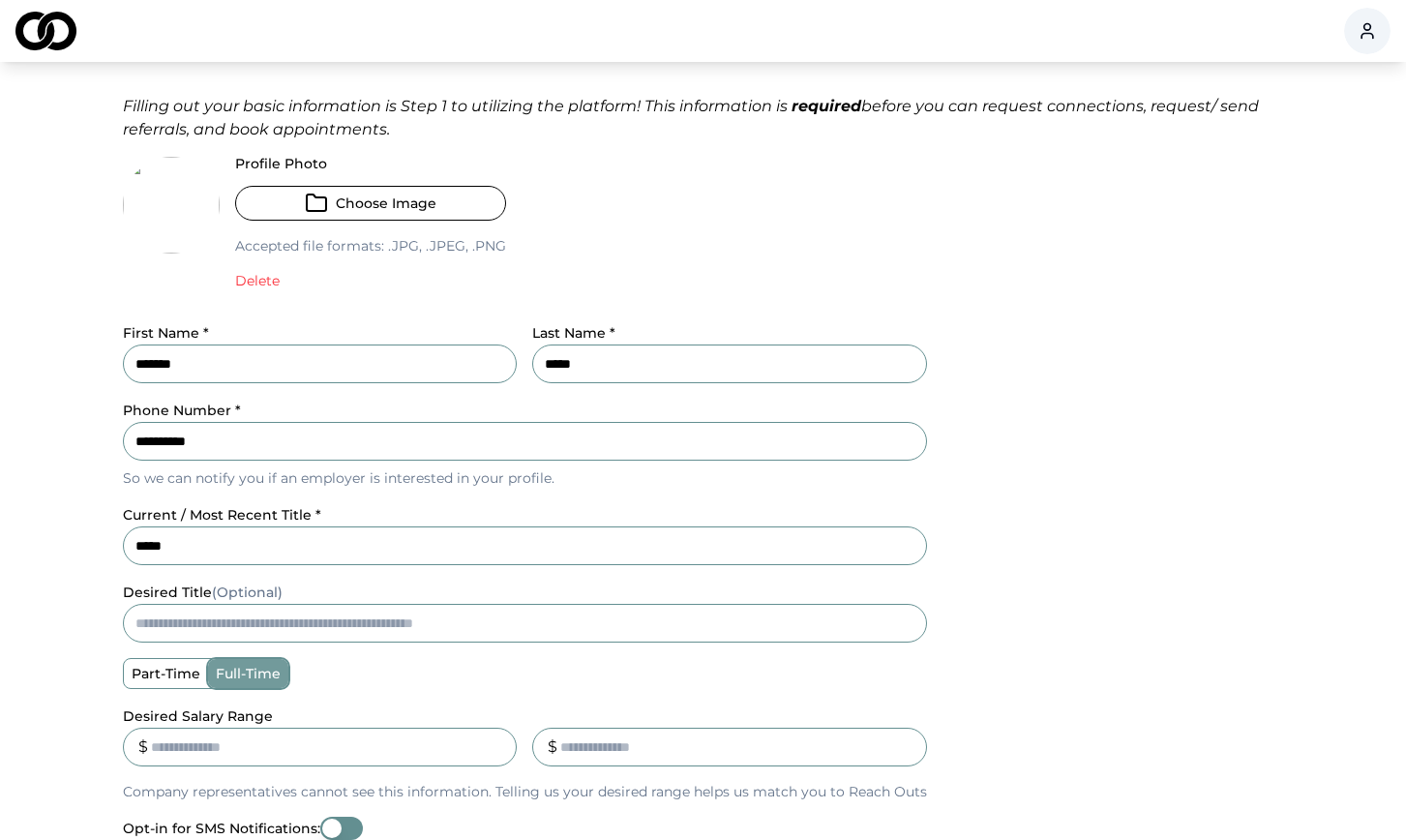 type on "*****" 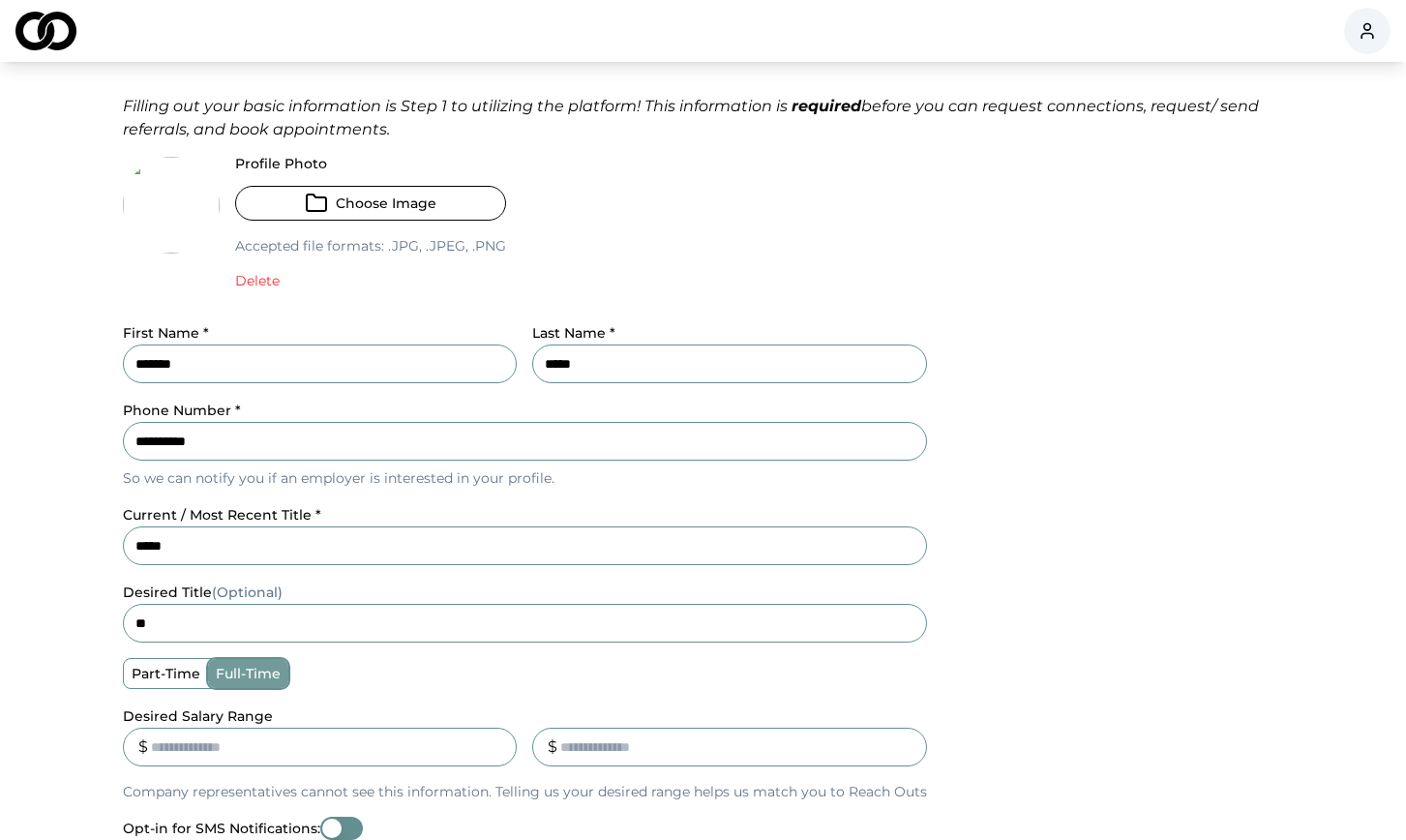 type on "*" 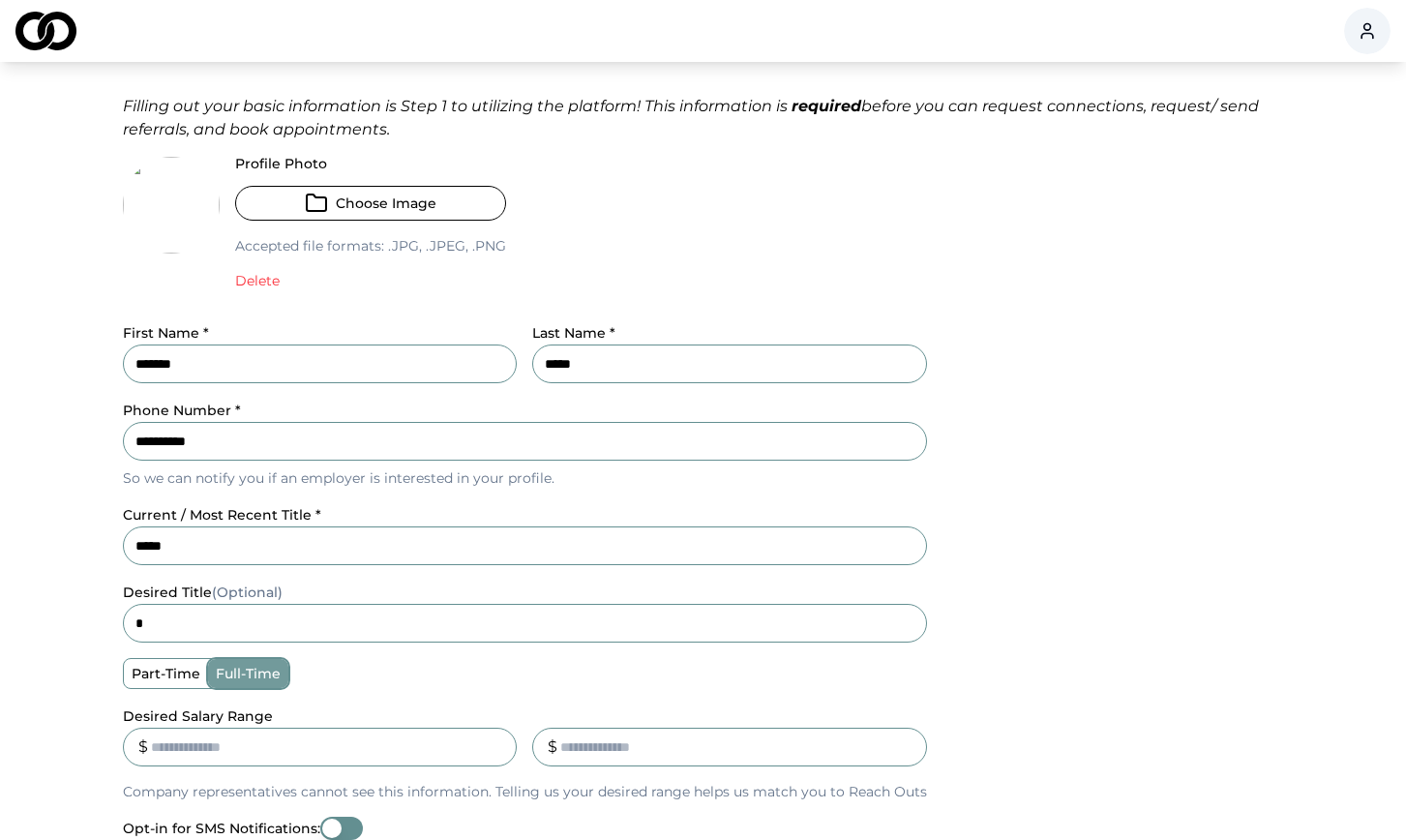 type 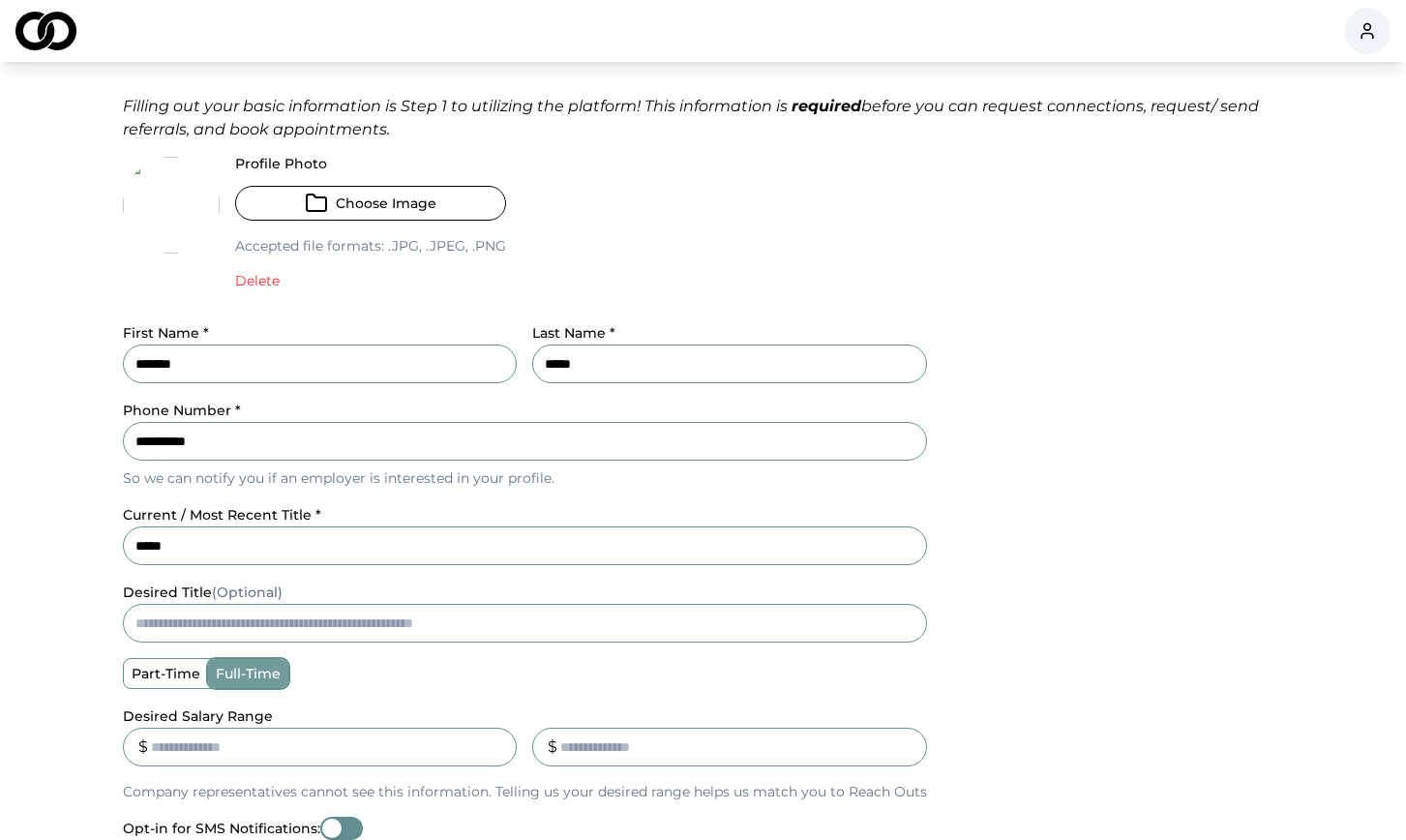 click on "*****" at bounding box center (524, 546) 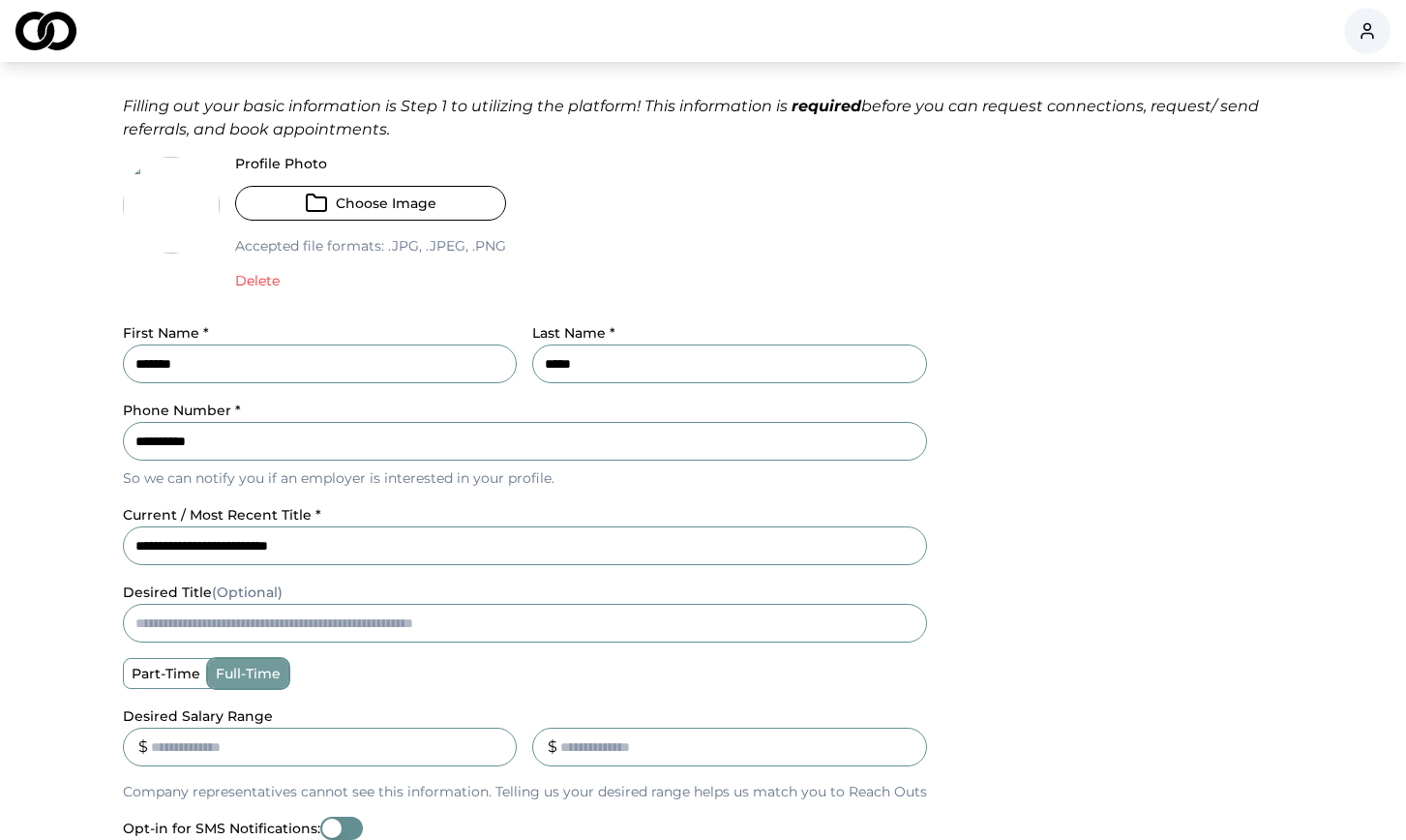 type on "**********" 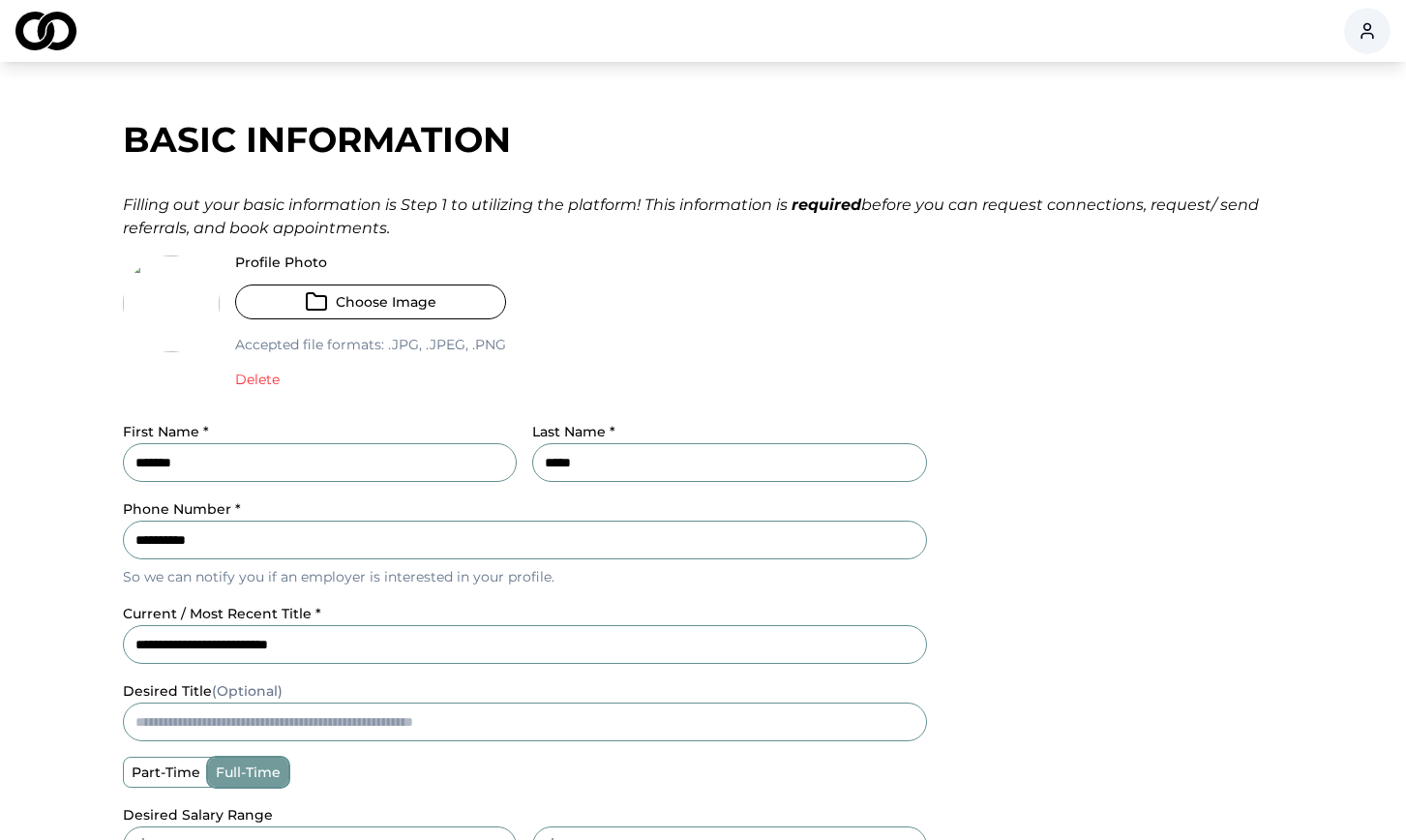 scroll, scrollTop: 0, scrollLeft: 0, axis: both 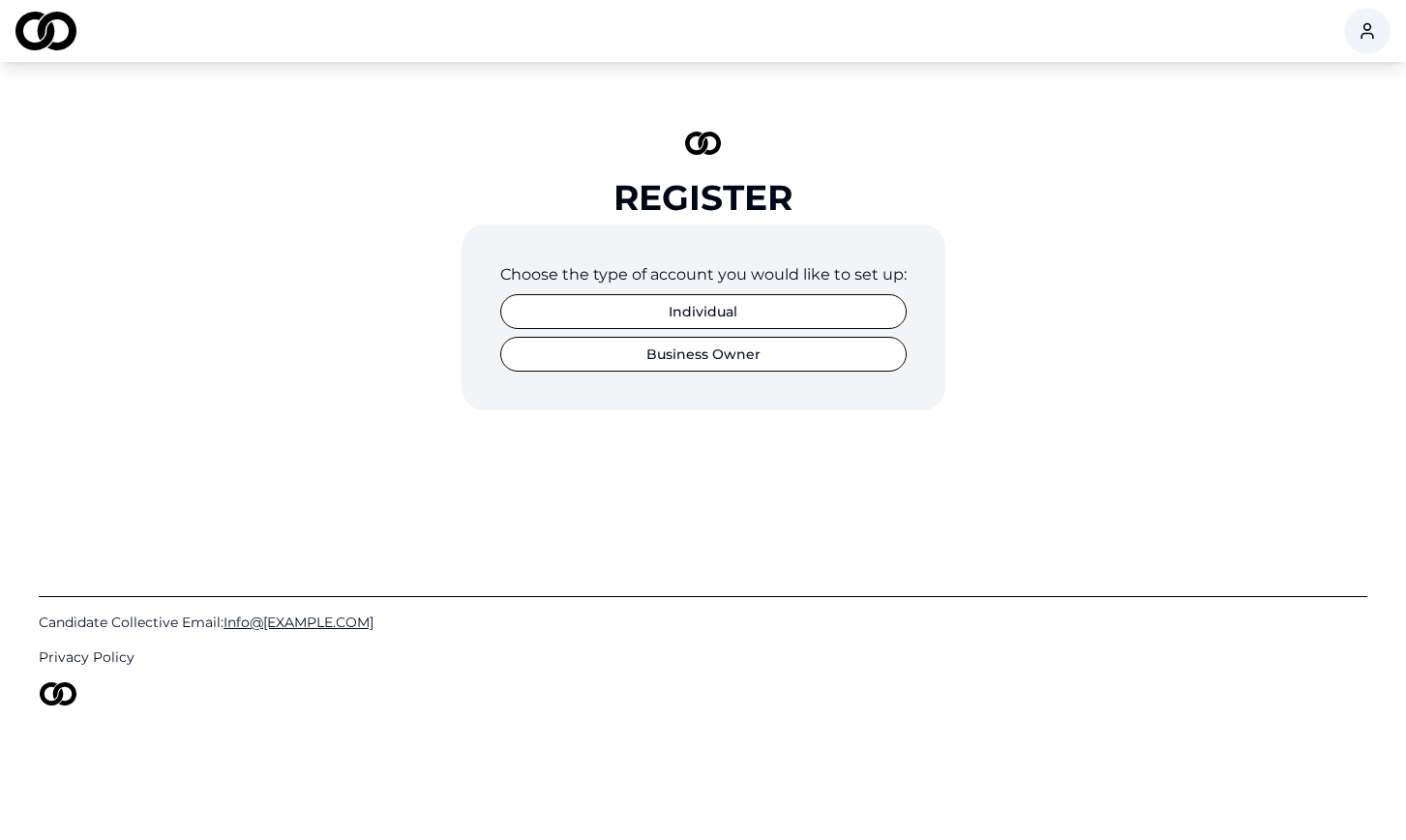 click on "Business Owner" at bounding box center [703, 354] 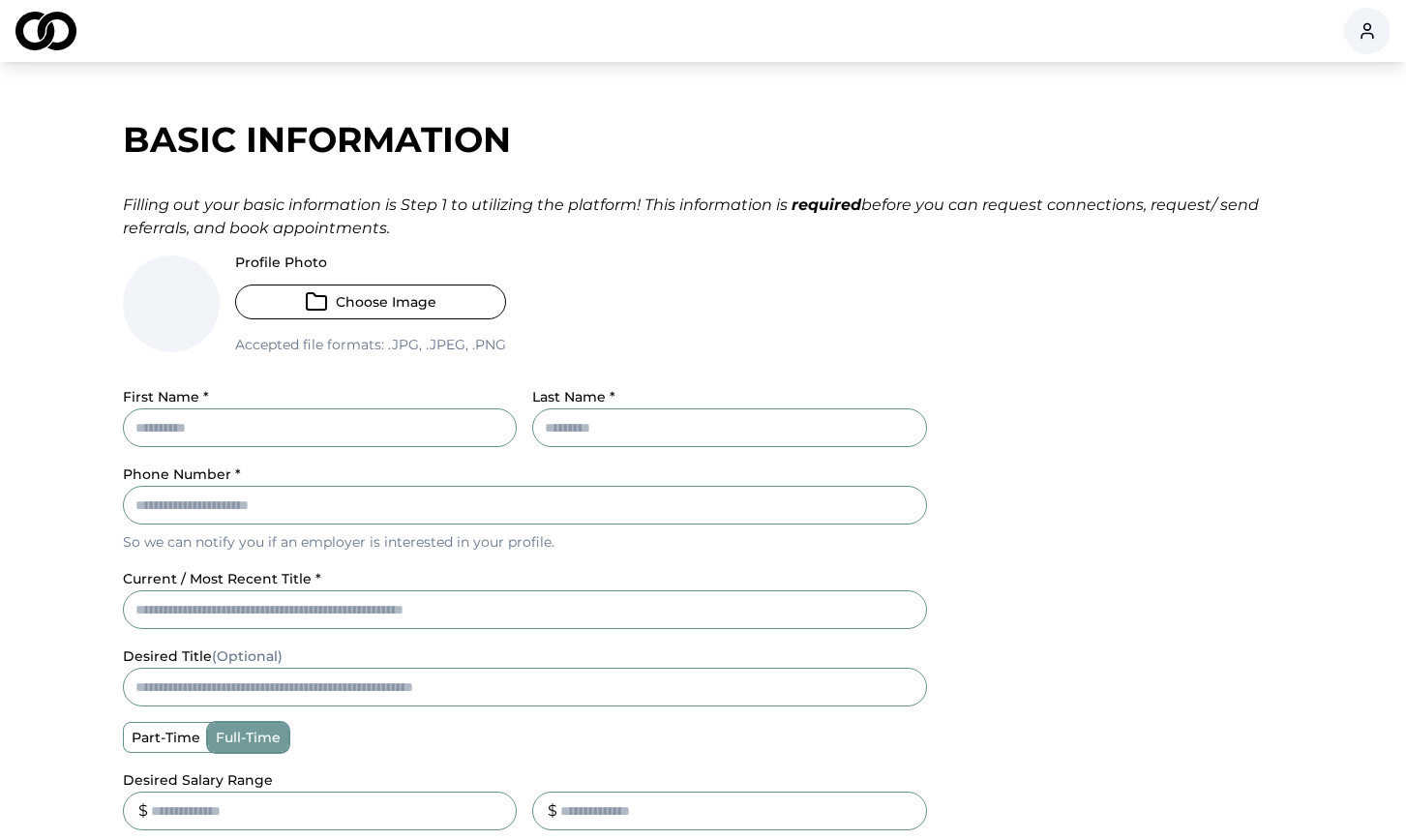 scroll, scrollTop: 0, scrollLeft: 0, axis: both 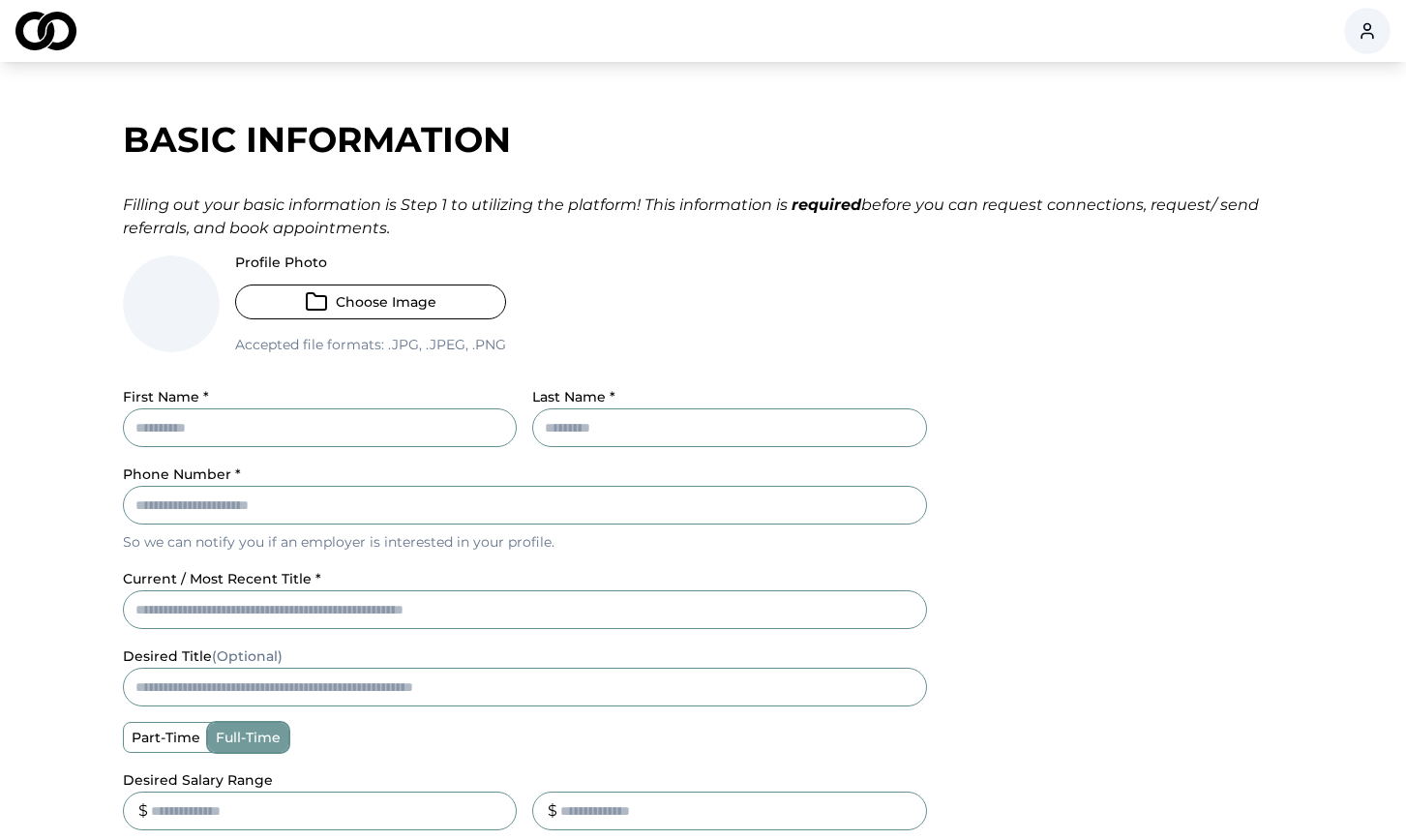 click on "Choose Image" at bounding box center [371, 302] 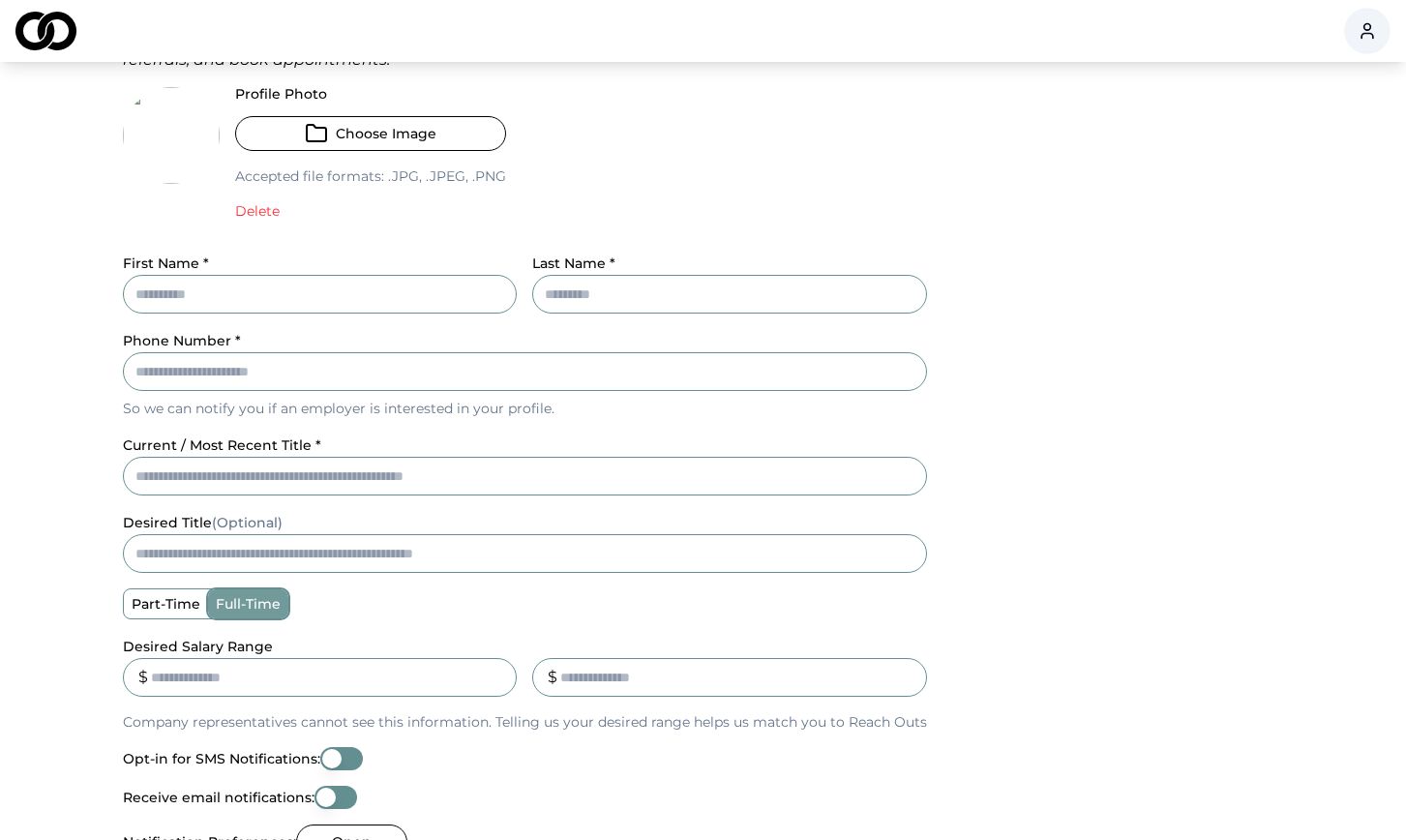 scroll, scrollTop: 193, scrollLeft: 0, axis: vertical 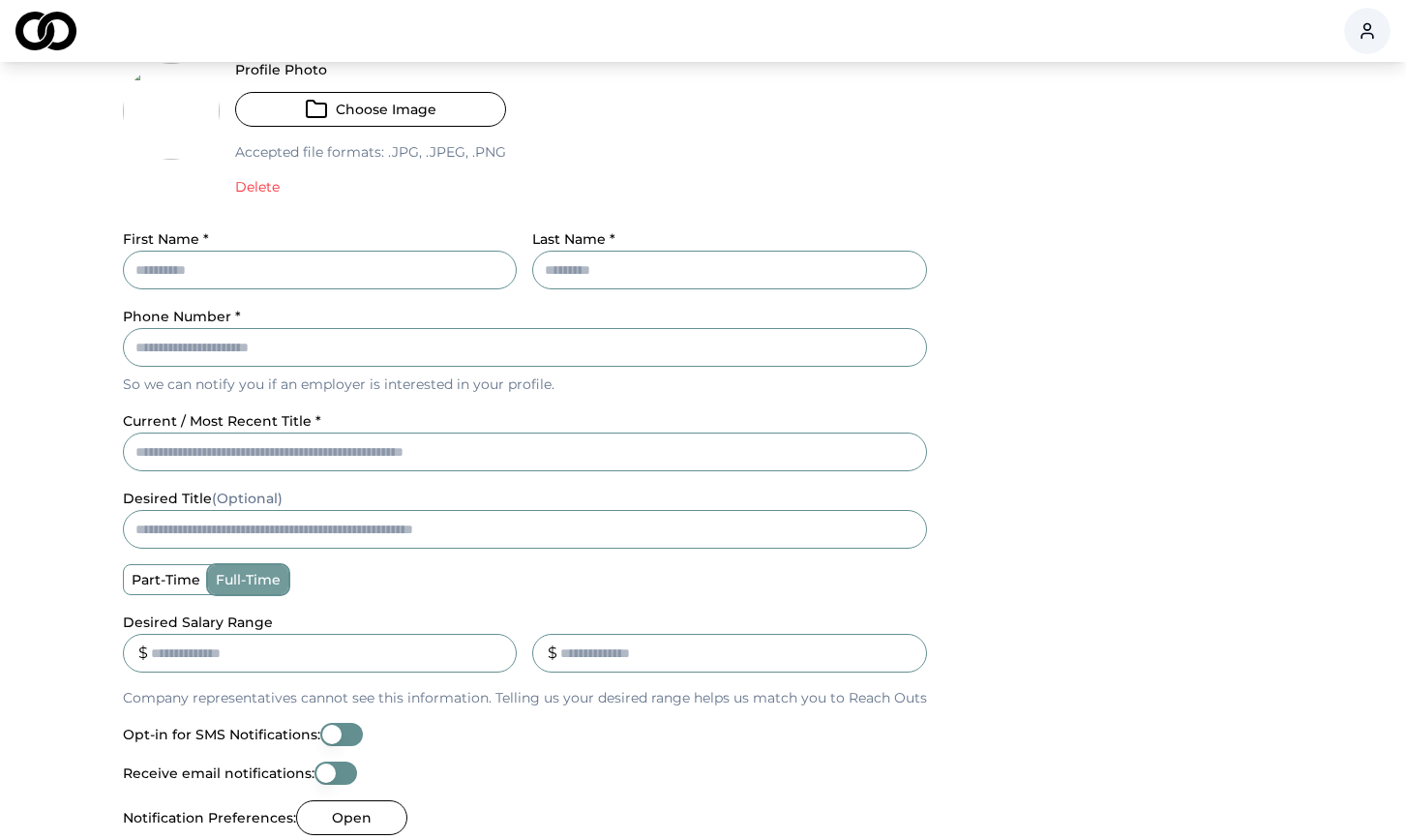 click on "First Name *" at bounding box center [320, 270] 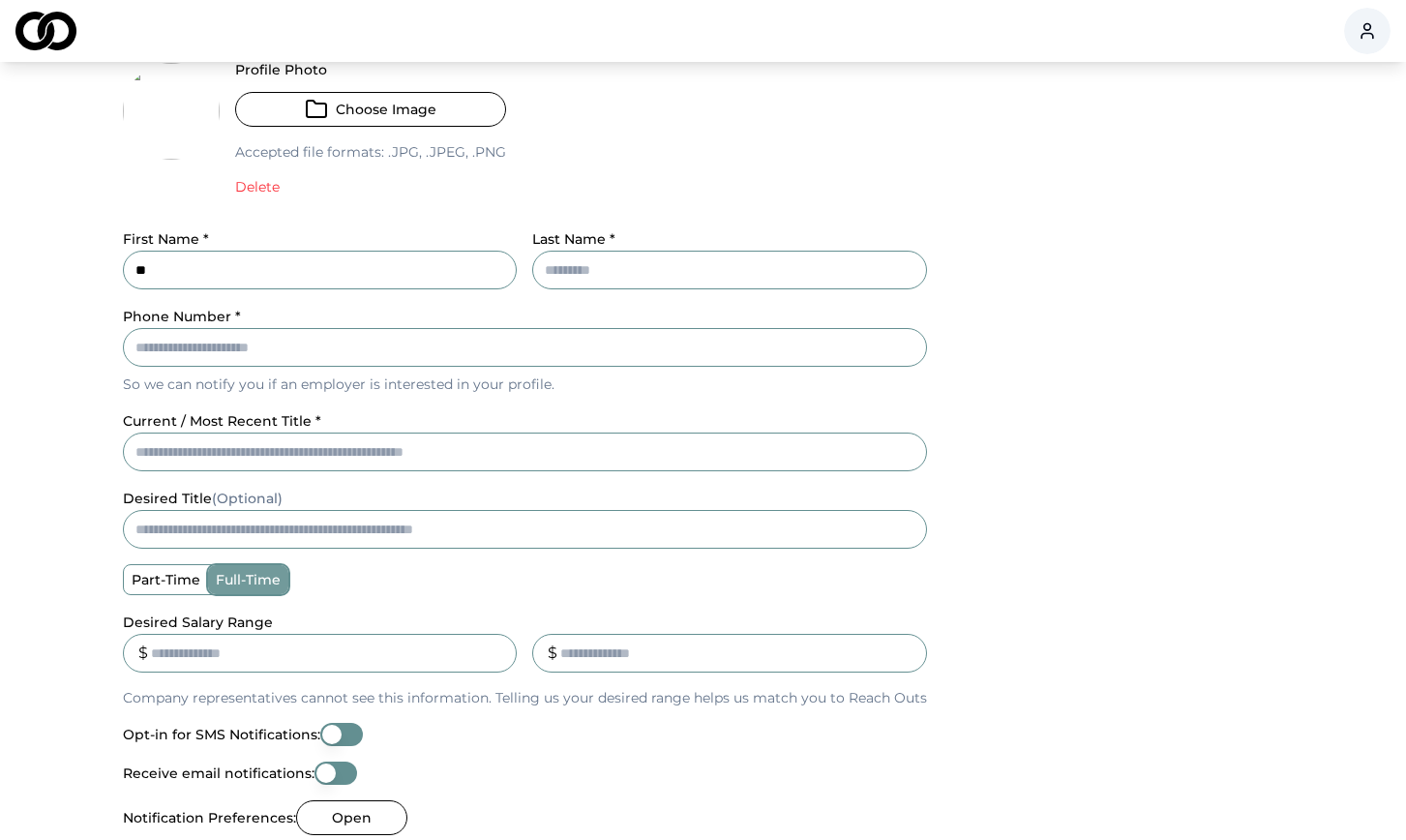 type on "*" 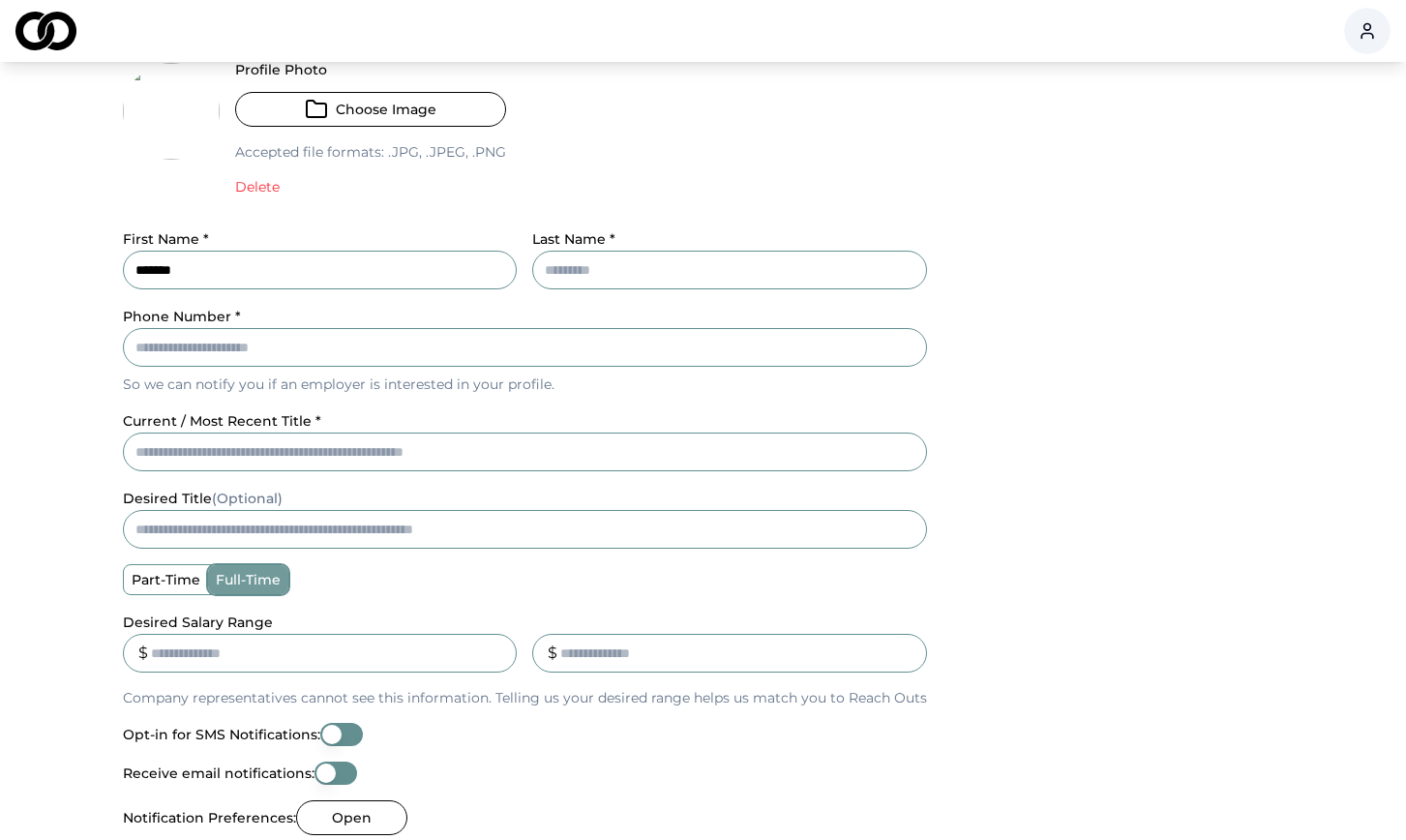 type on "*******" 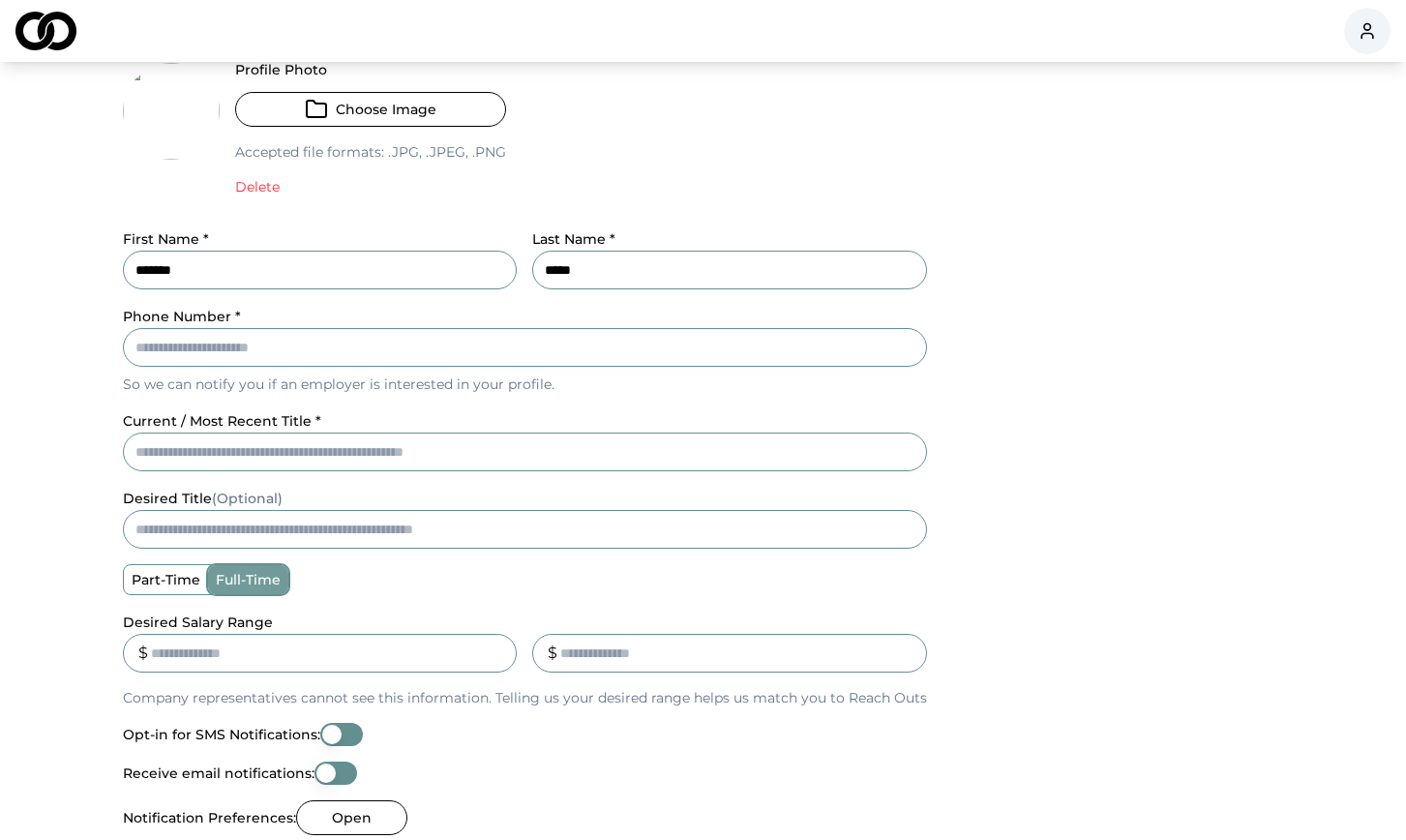 type on "*****" 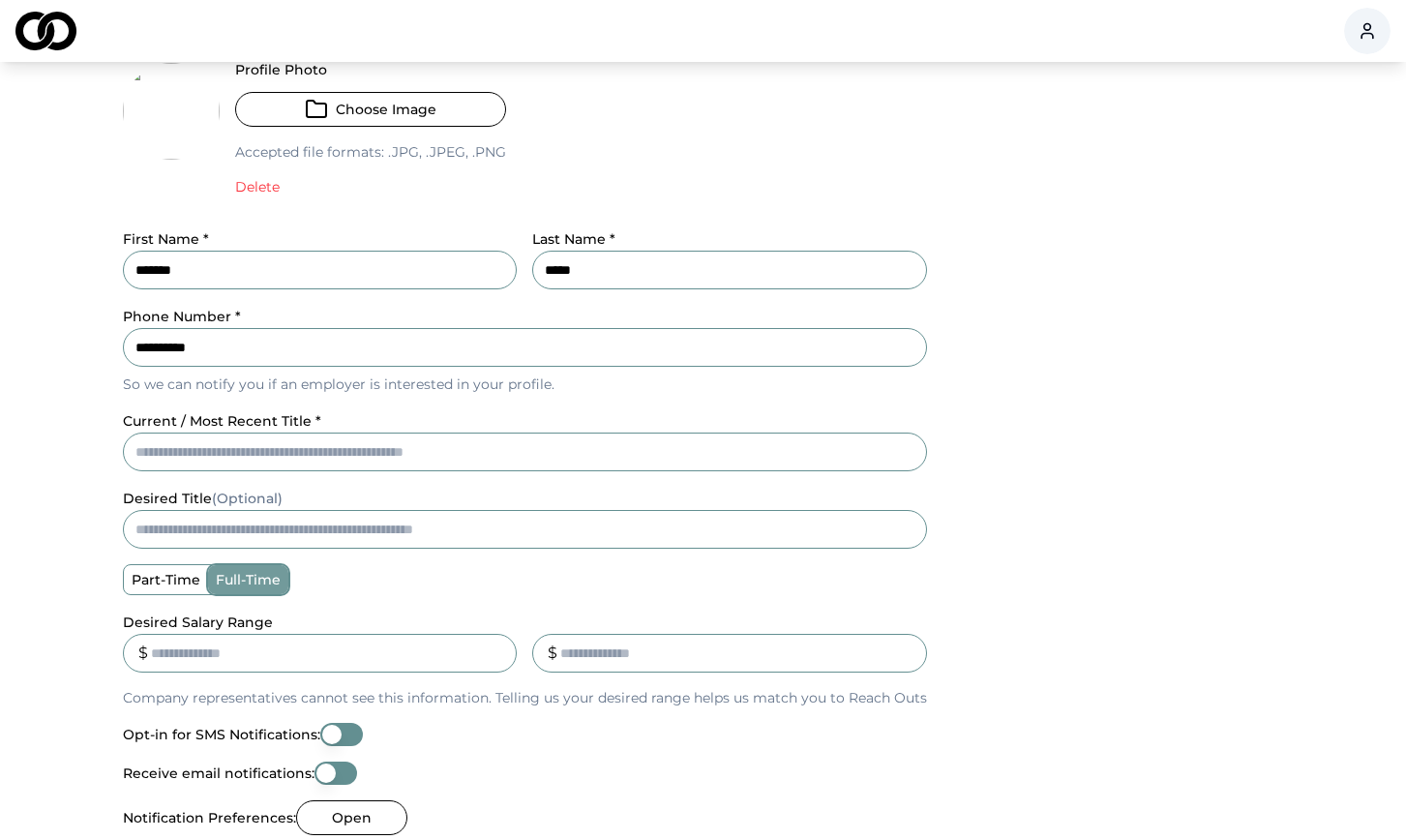 type on "**********" 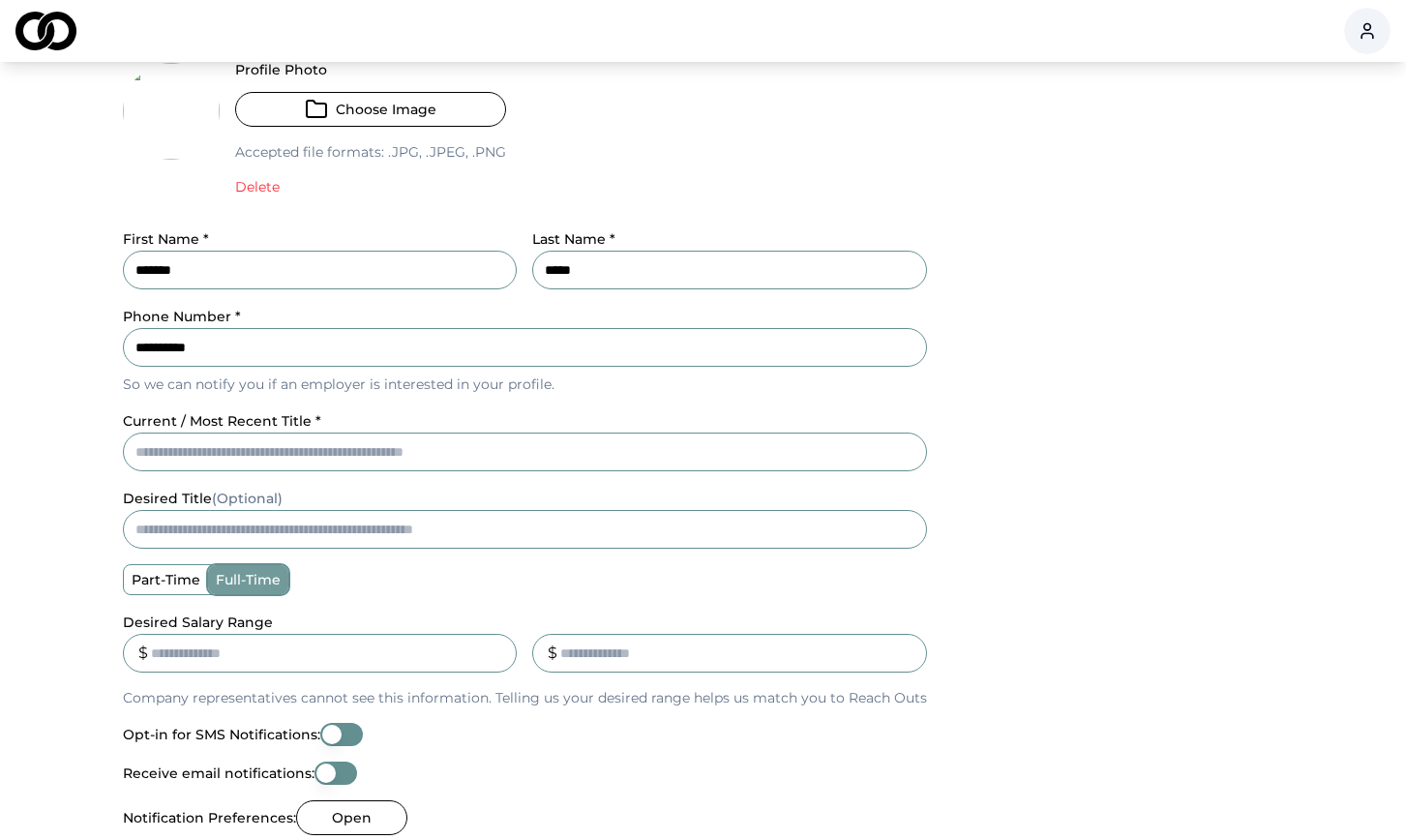 type 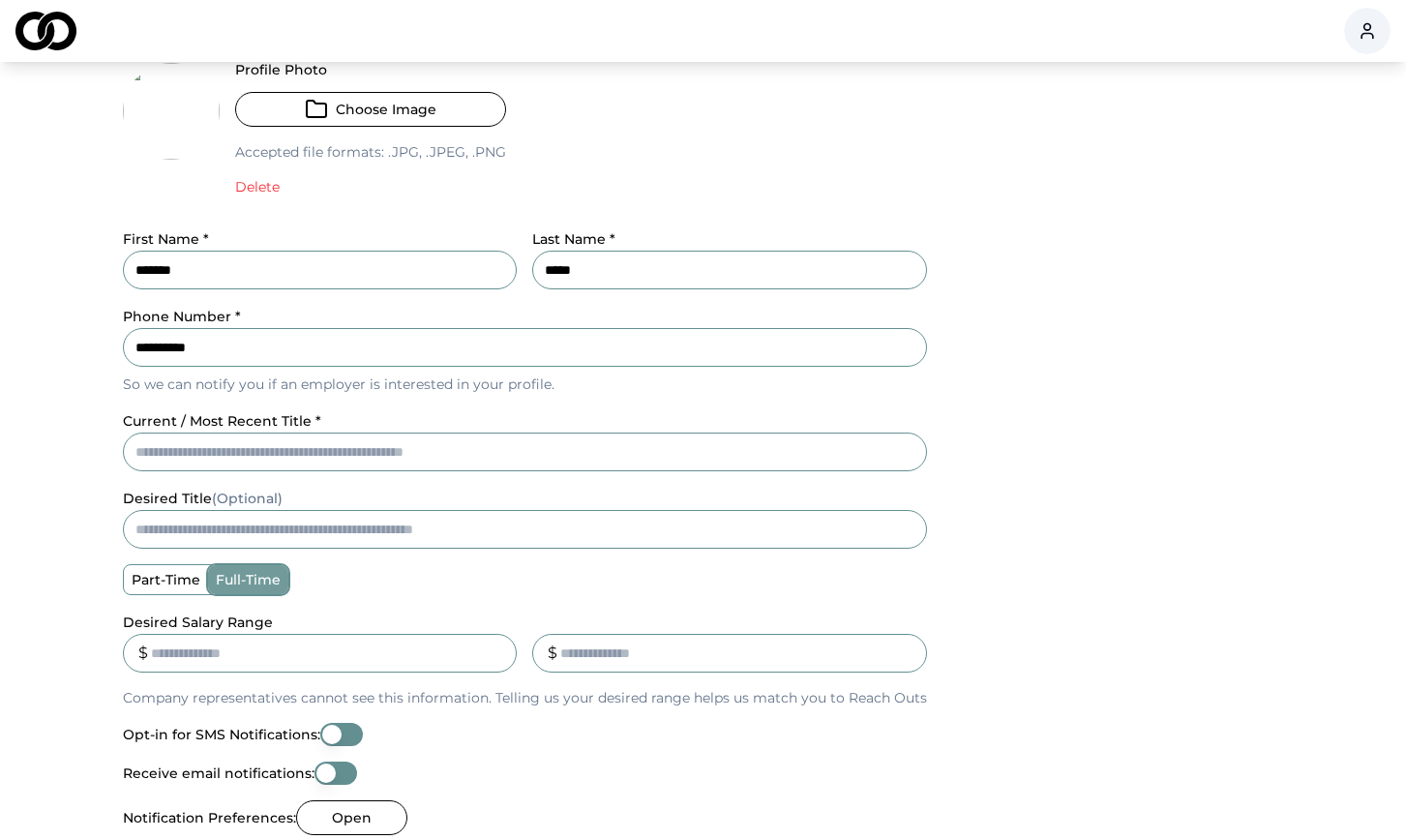 click on "current / most recent title *" at bounding box center (524, 452) 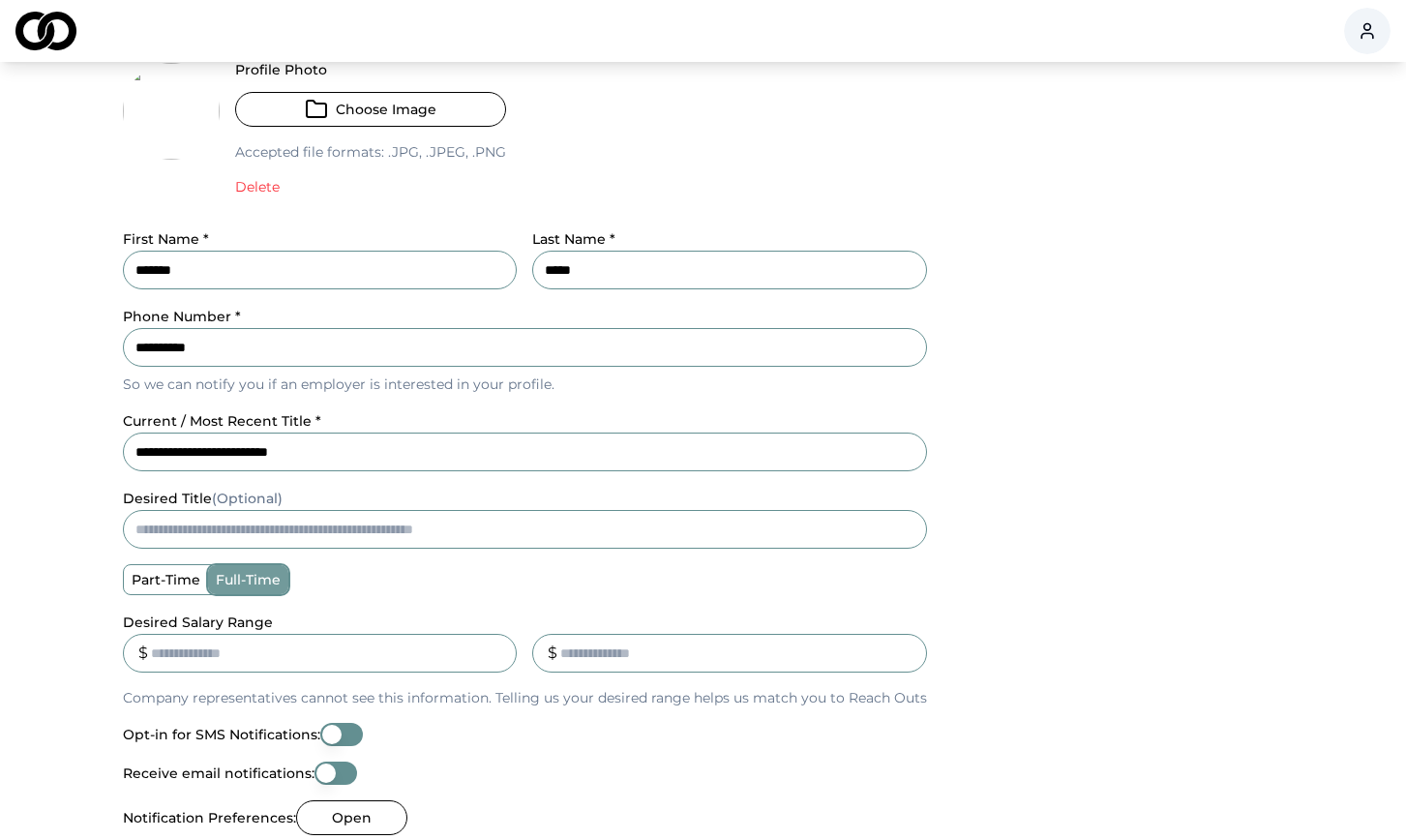 type on "**********" 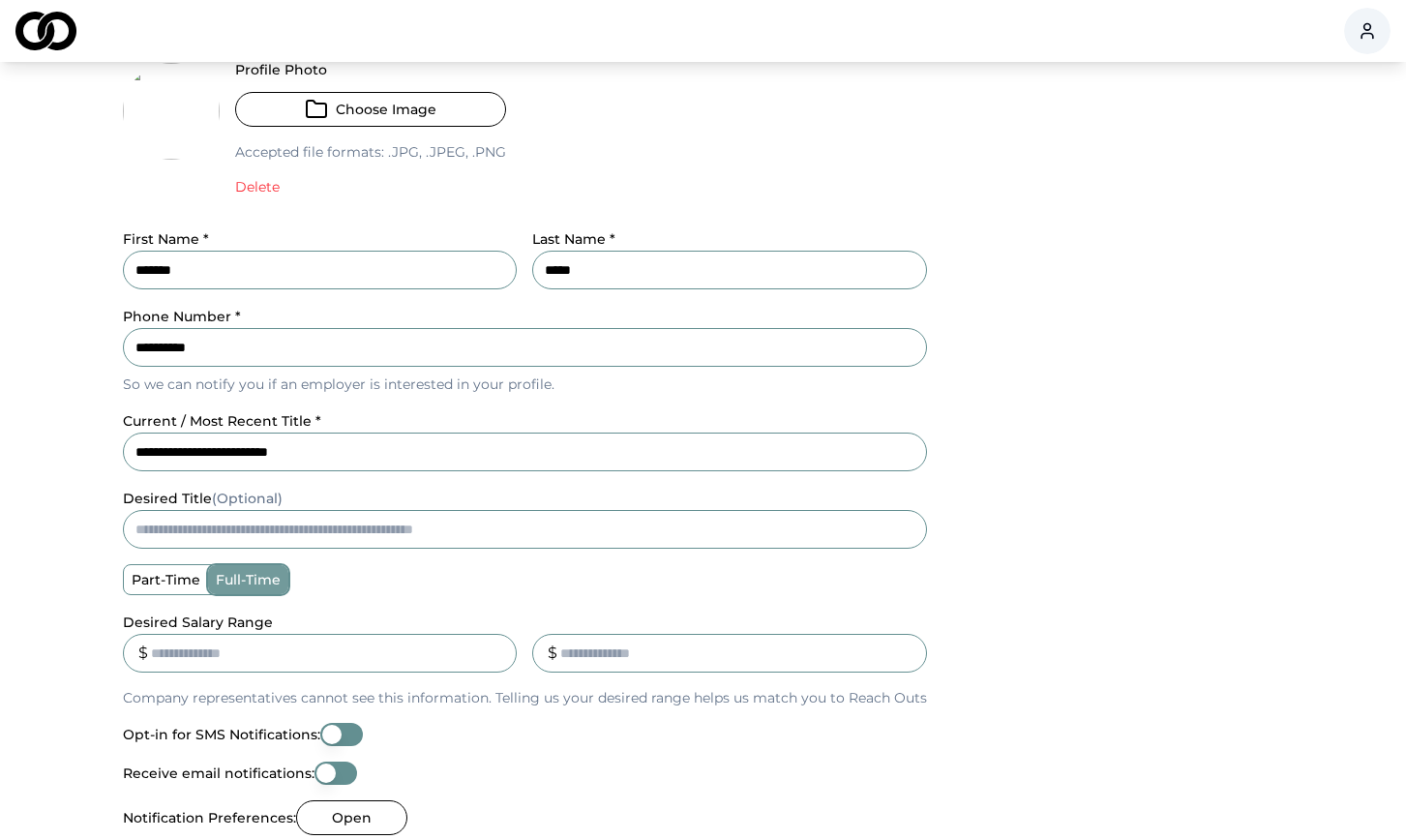 type on "full-time" 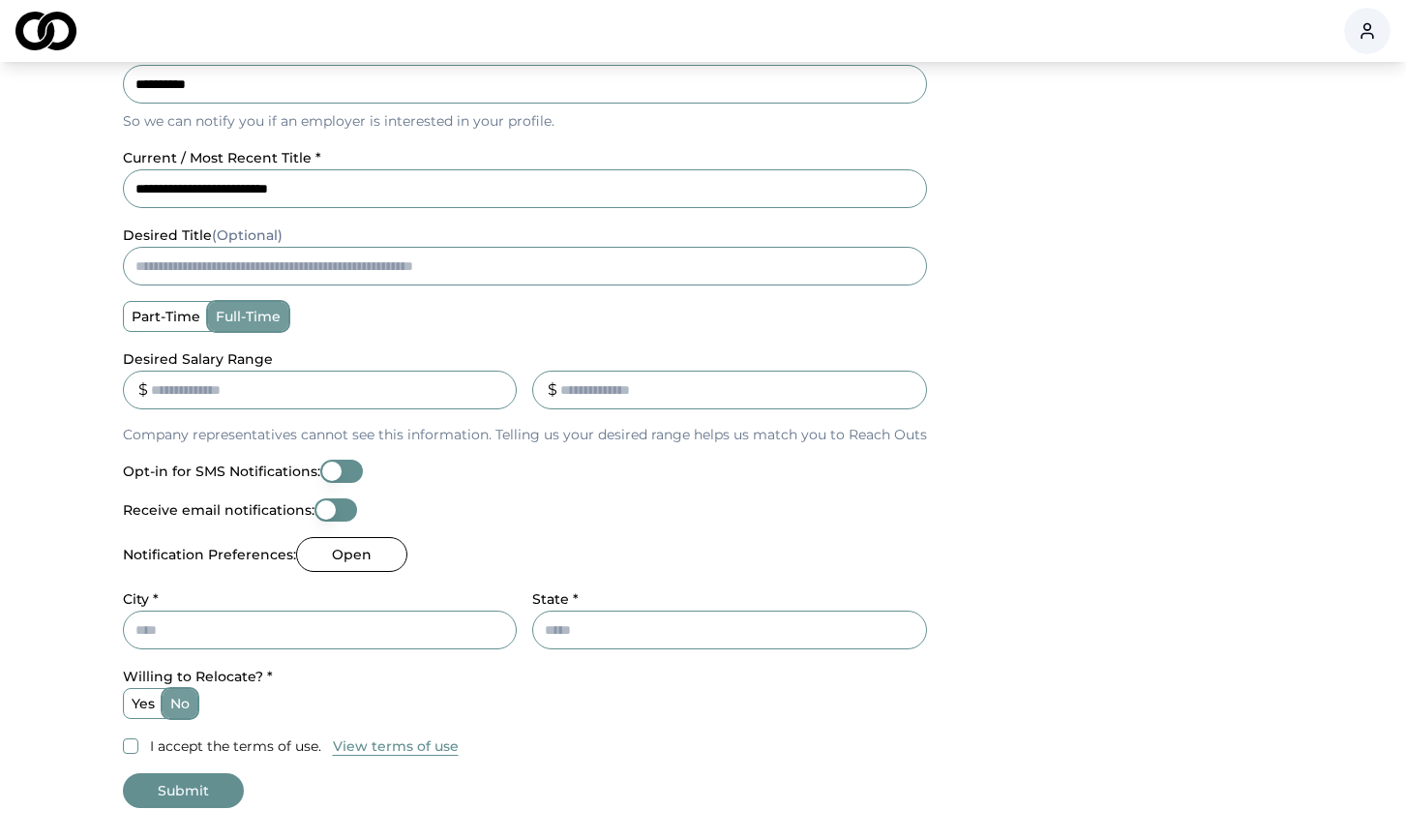 scroll, scrollTop: 684, scrollLeft: 0, axis: vertical 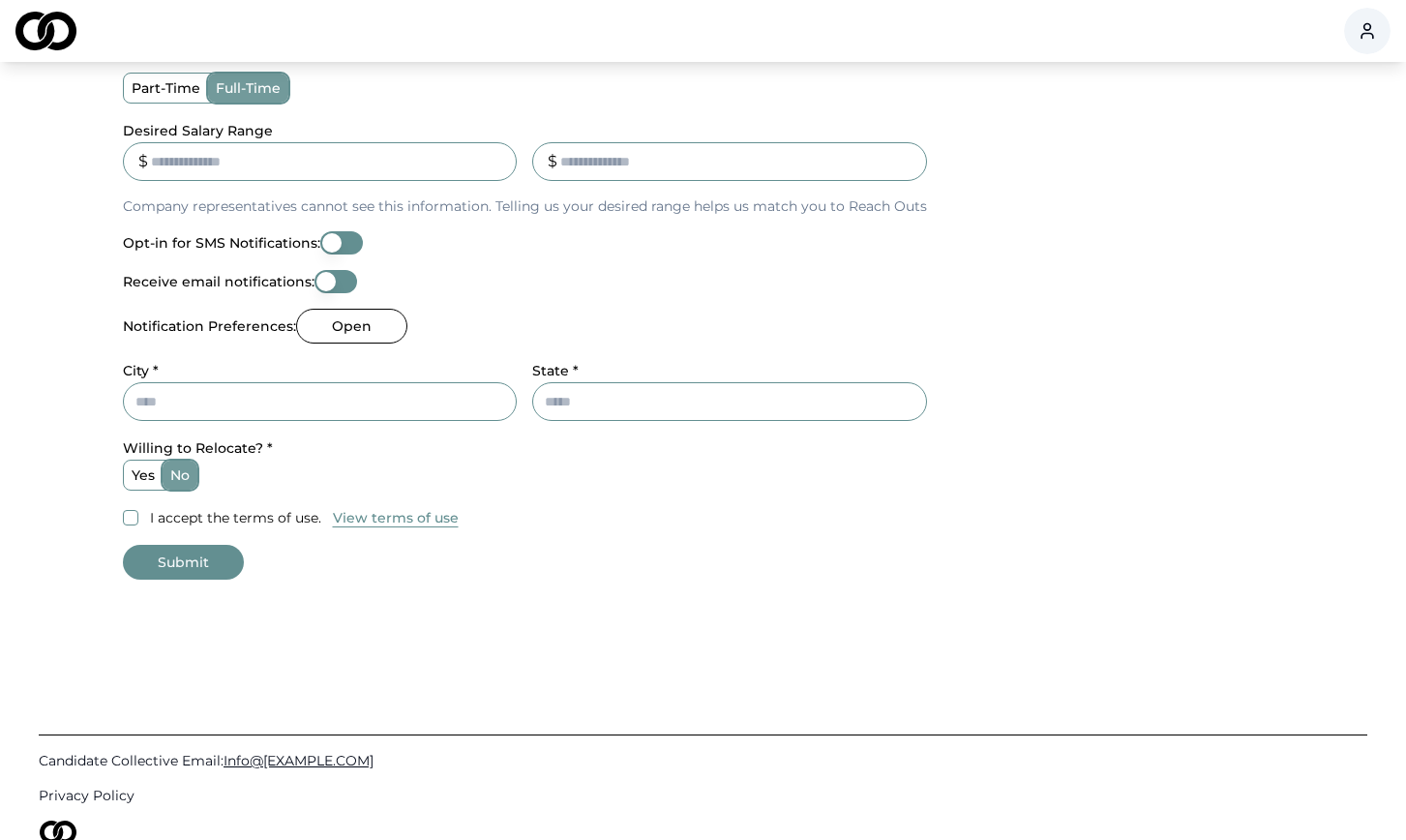 click on "Opt-in for SMS Notifications:" at bounding box center (342, 243) 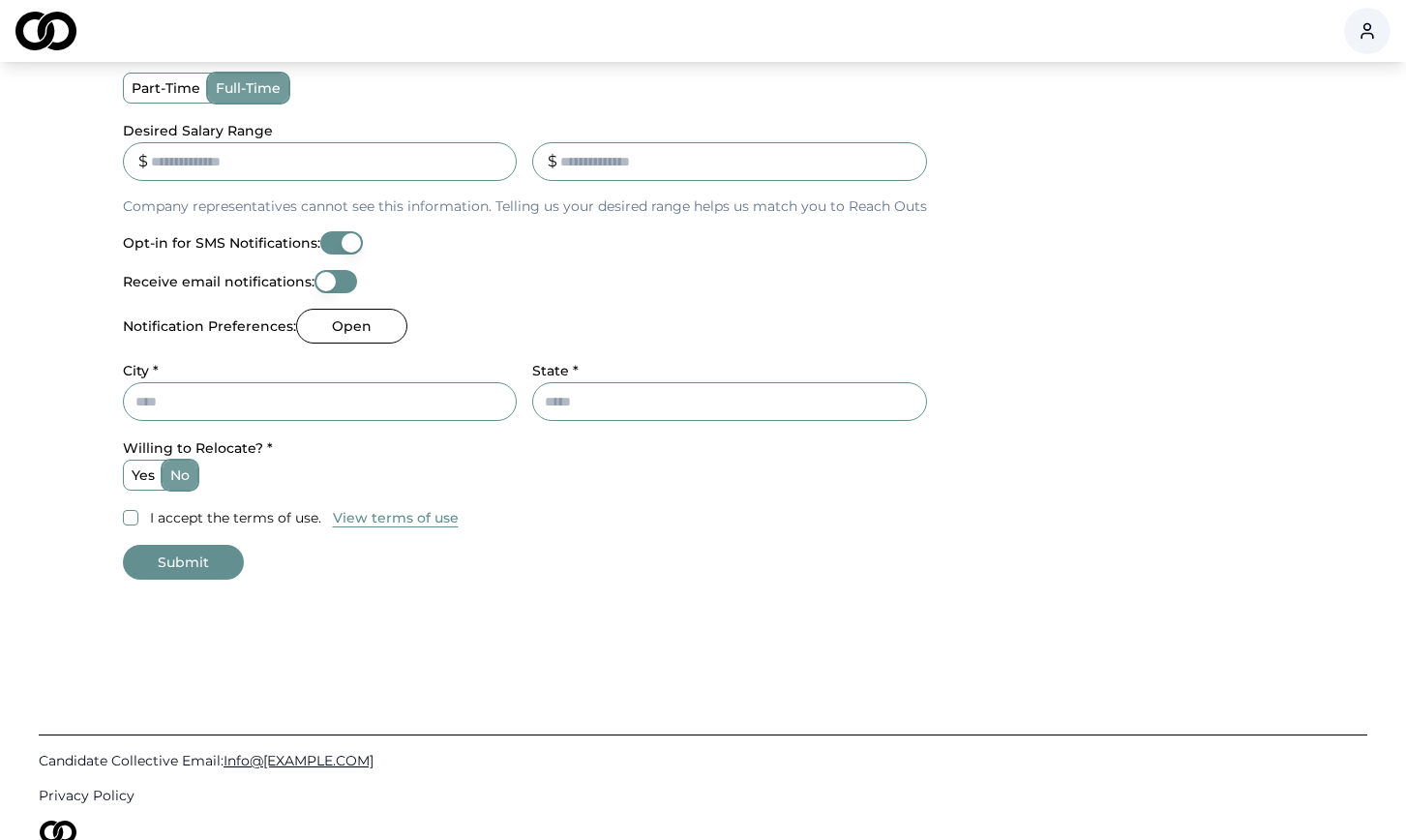 click on "Receive email notifications:" at bounding box center [336, 282] 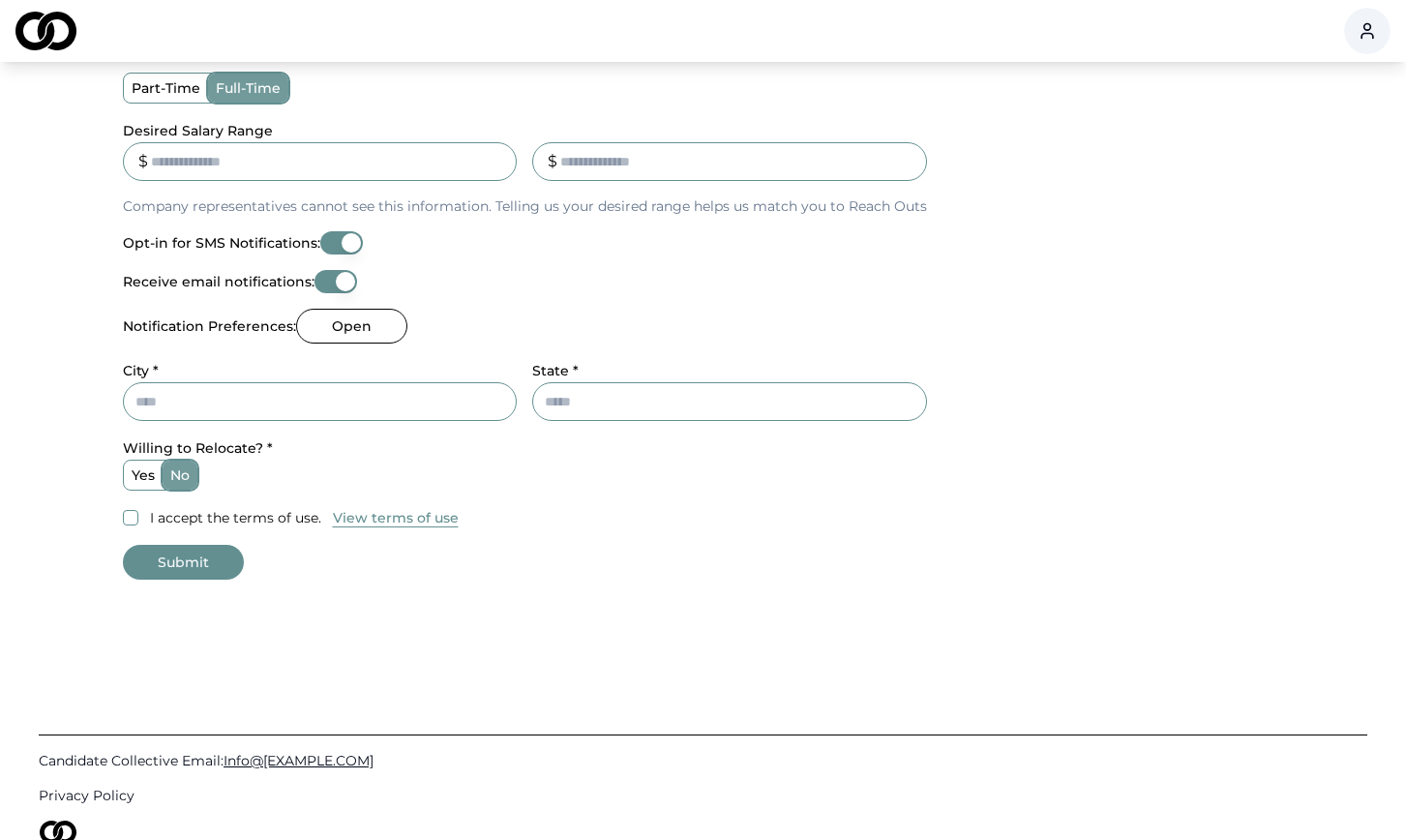 click on "Open" at bounding box center (351, 326) 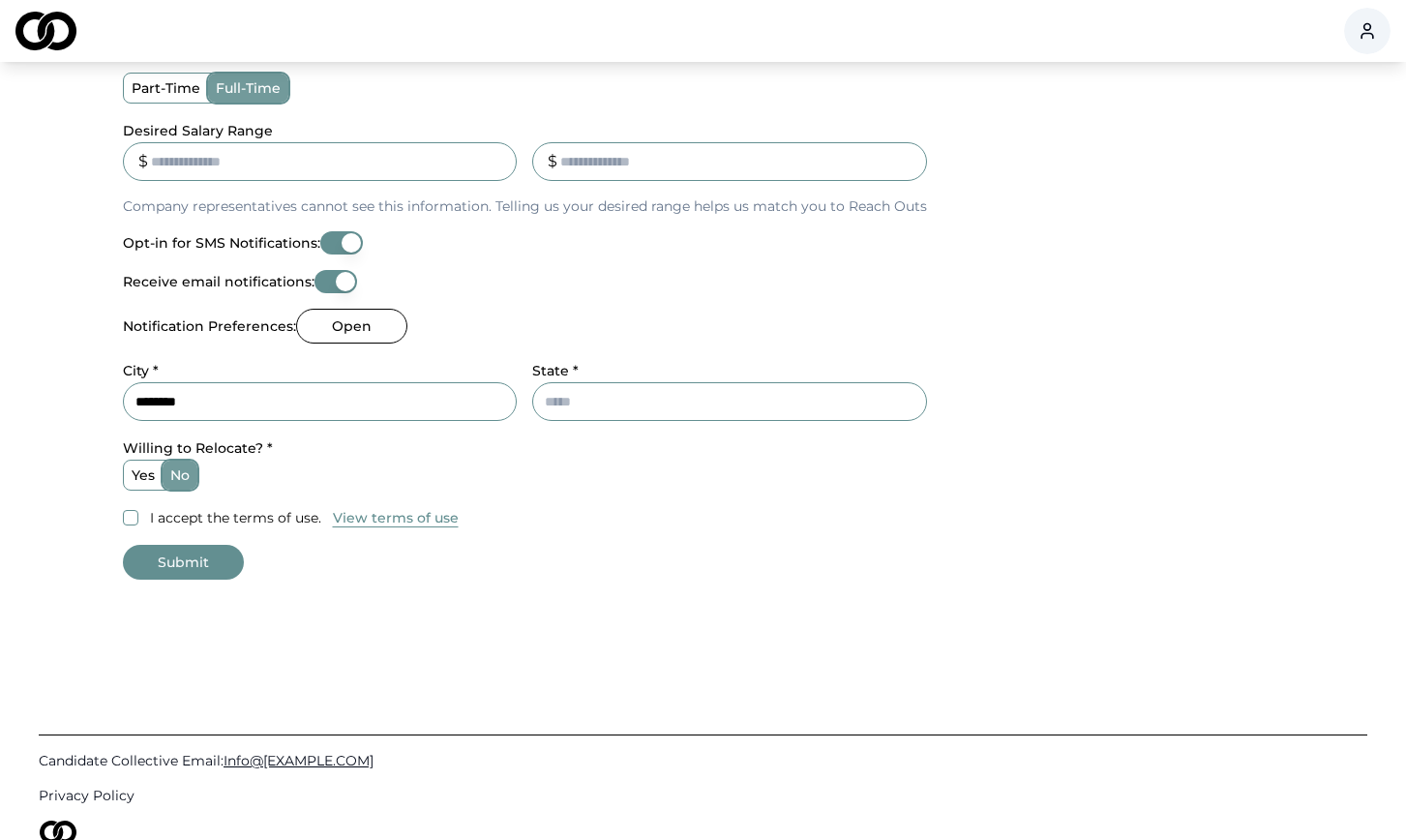 type on "********" 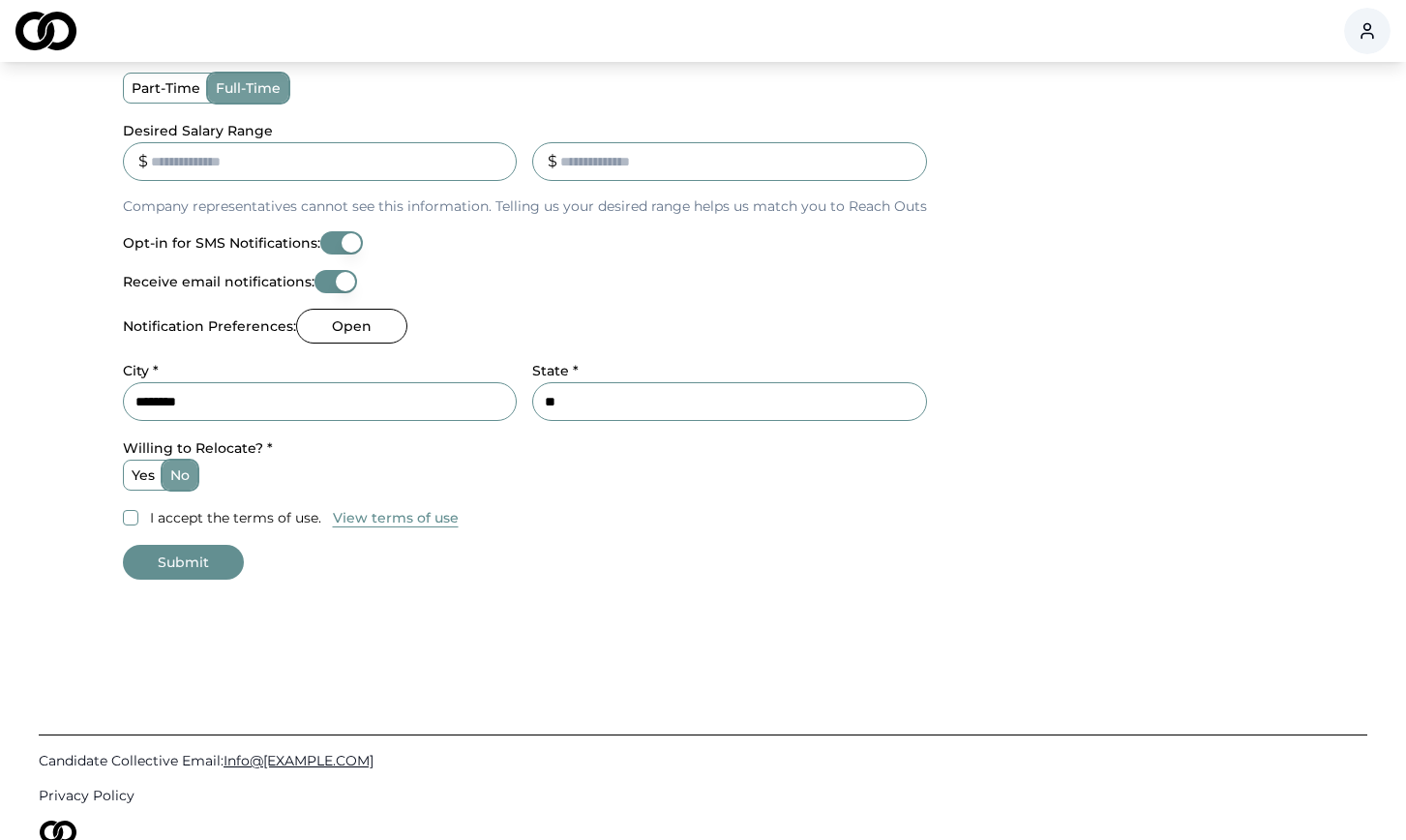 type on "**" 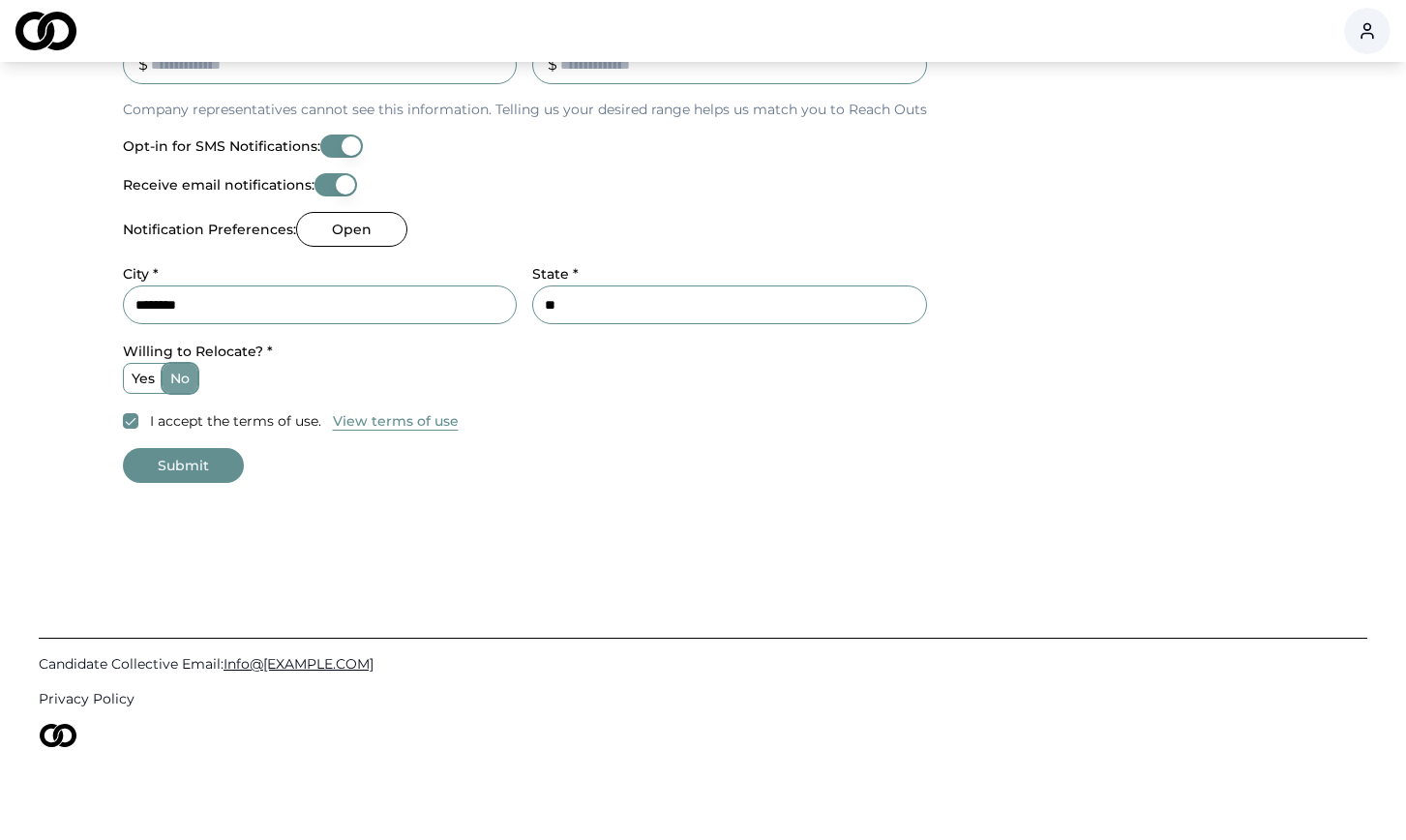 scroll, scrollTop: 781, scrollLeft: 0, axis: vertical 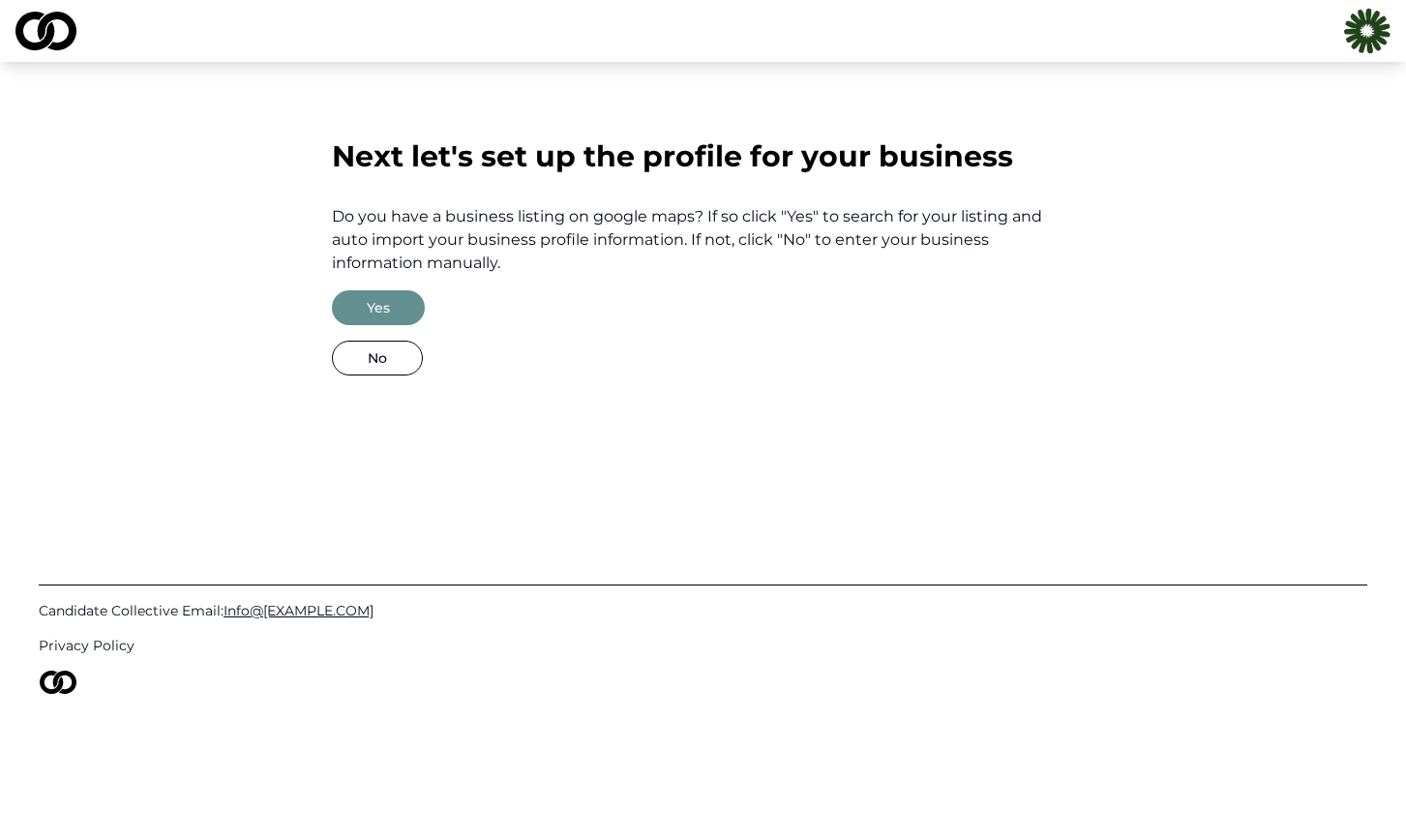 click on "Yes" at bounding box center (378, 308) 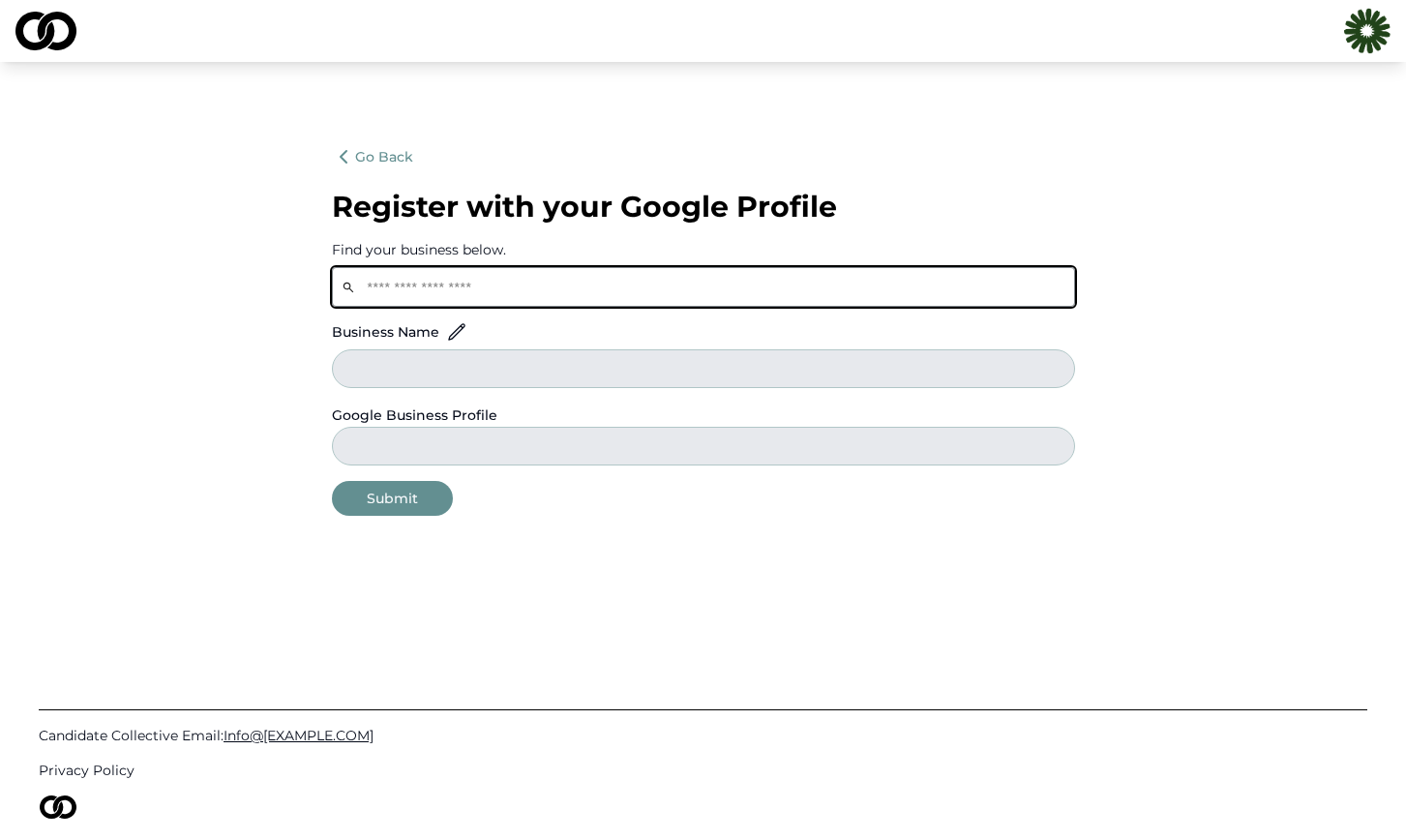 click 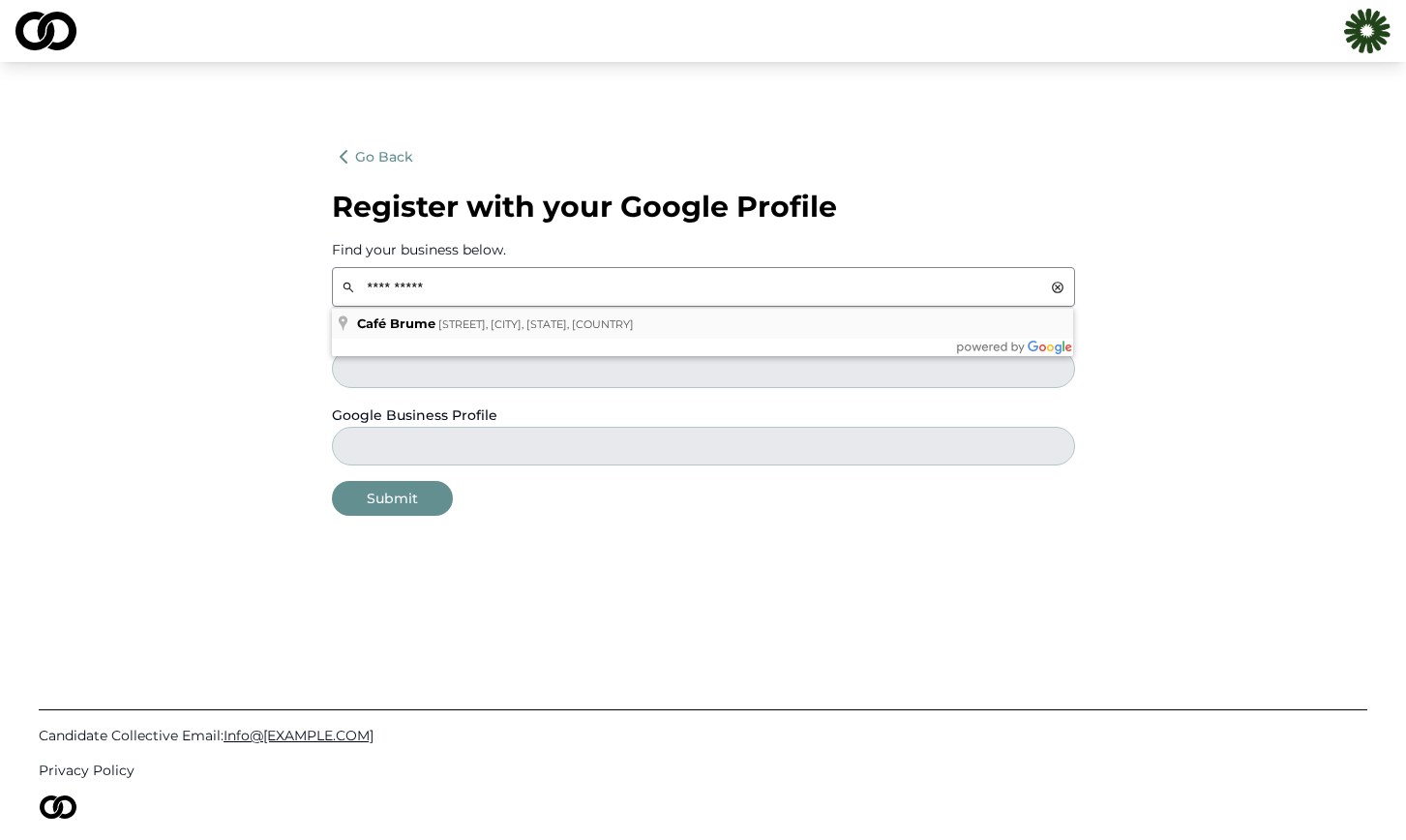 type on "**********" 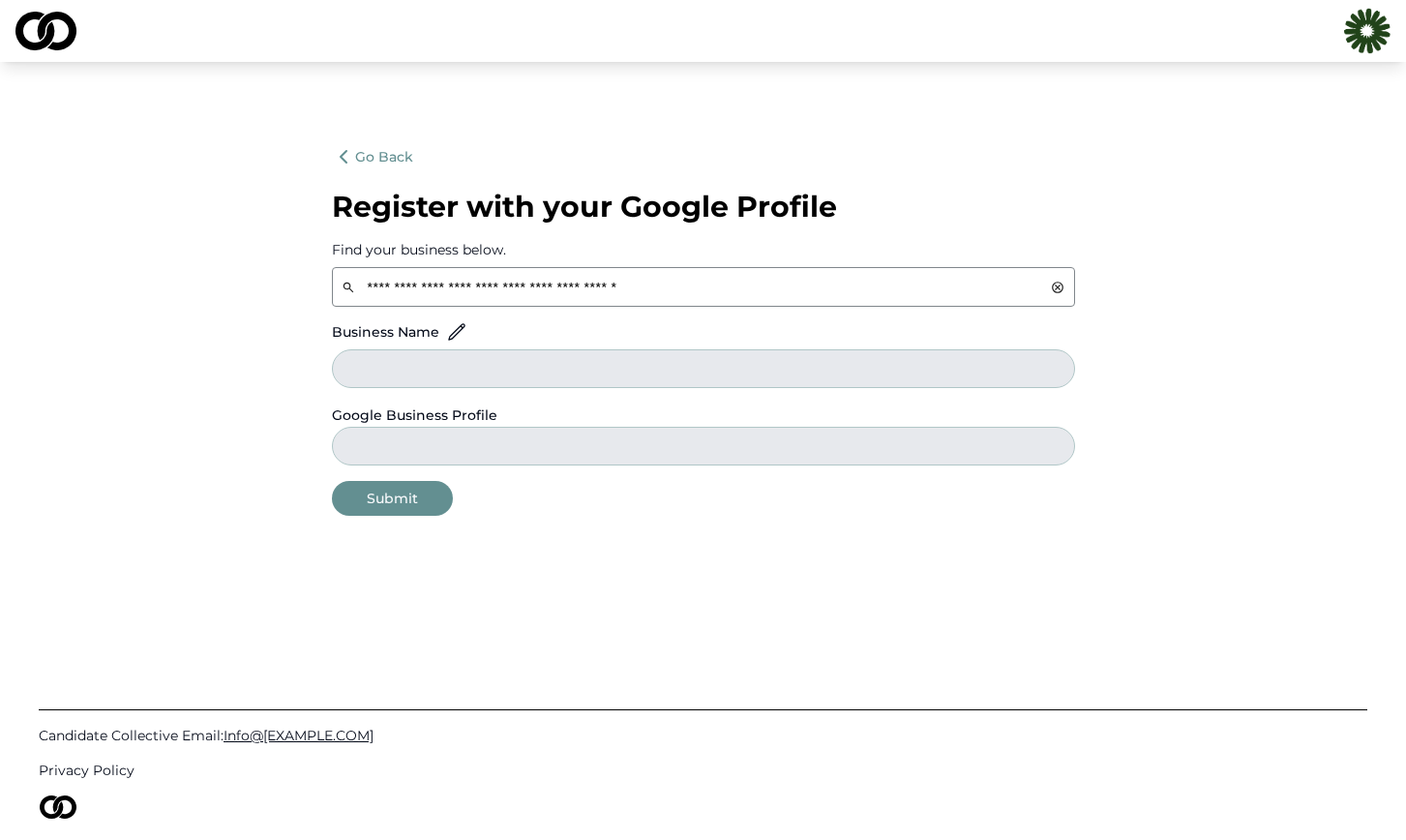 type on "**********" 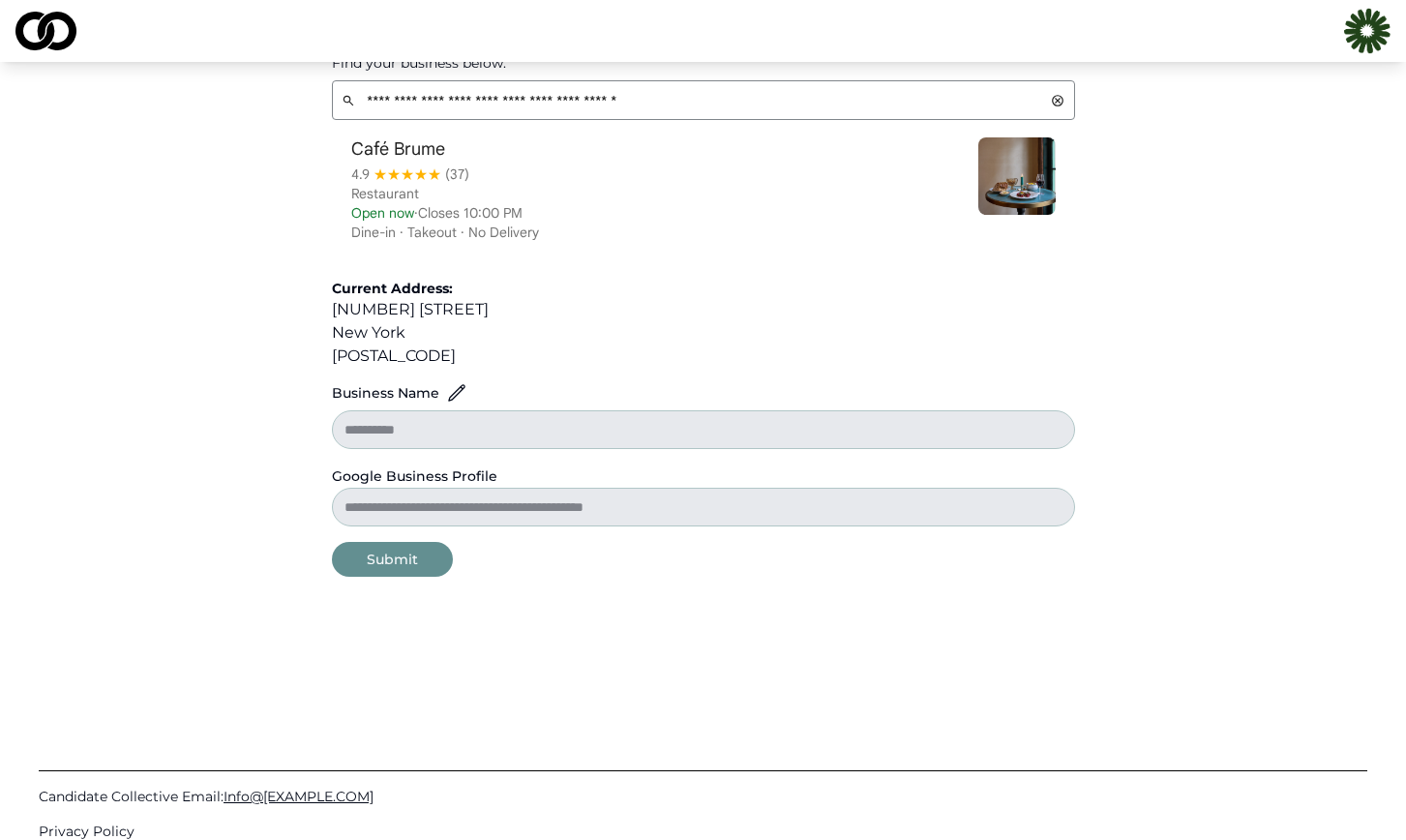 scroll, scrollTop: 200, scrollLeft: 0, axis: vertical 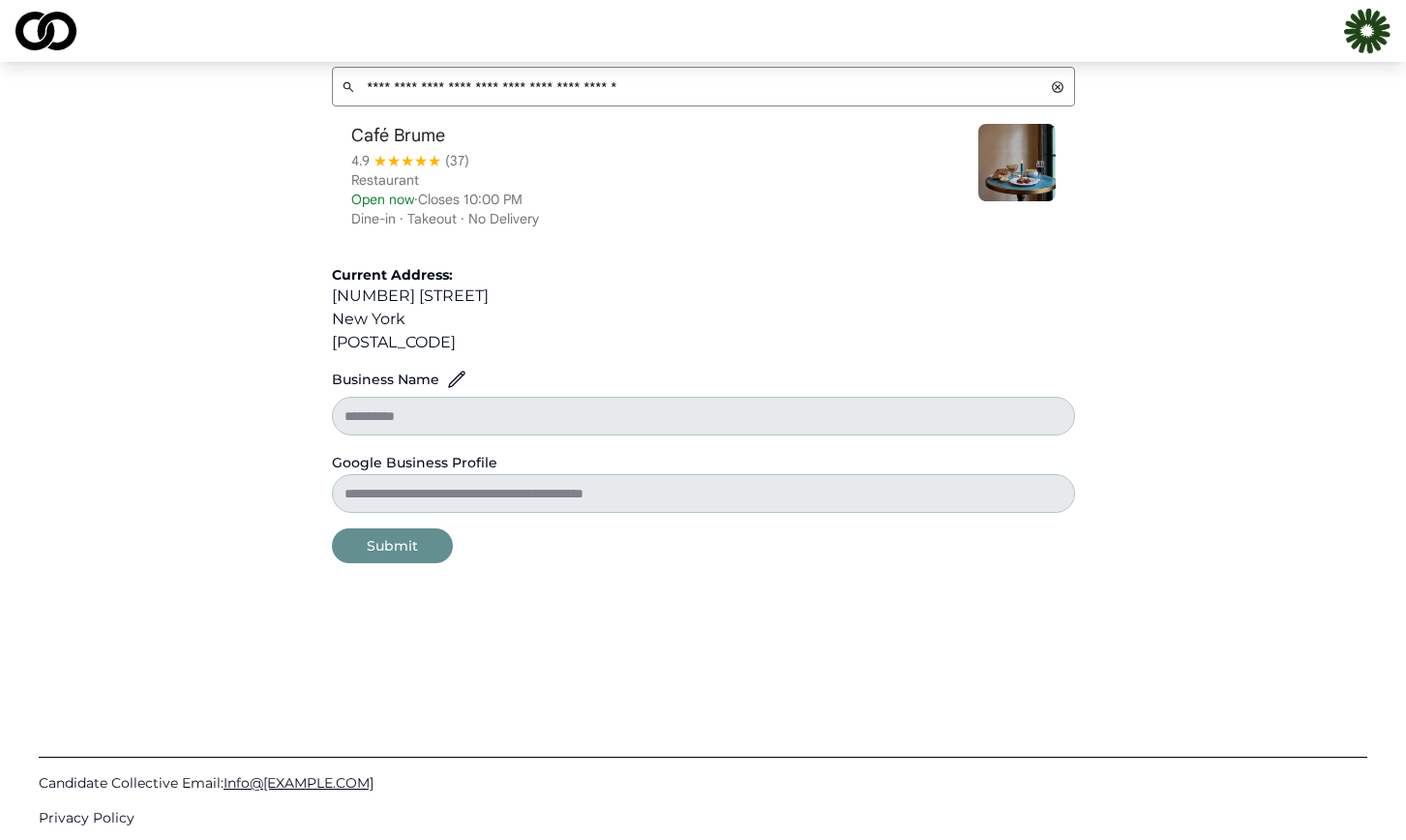 click on "Submit" at bounding box center (392, 546) 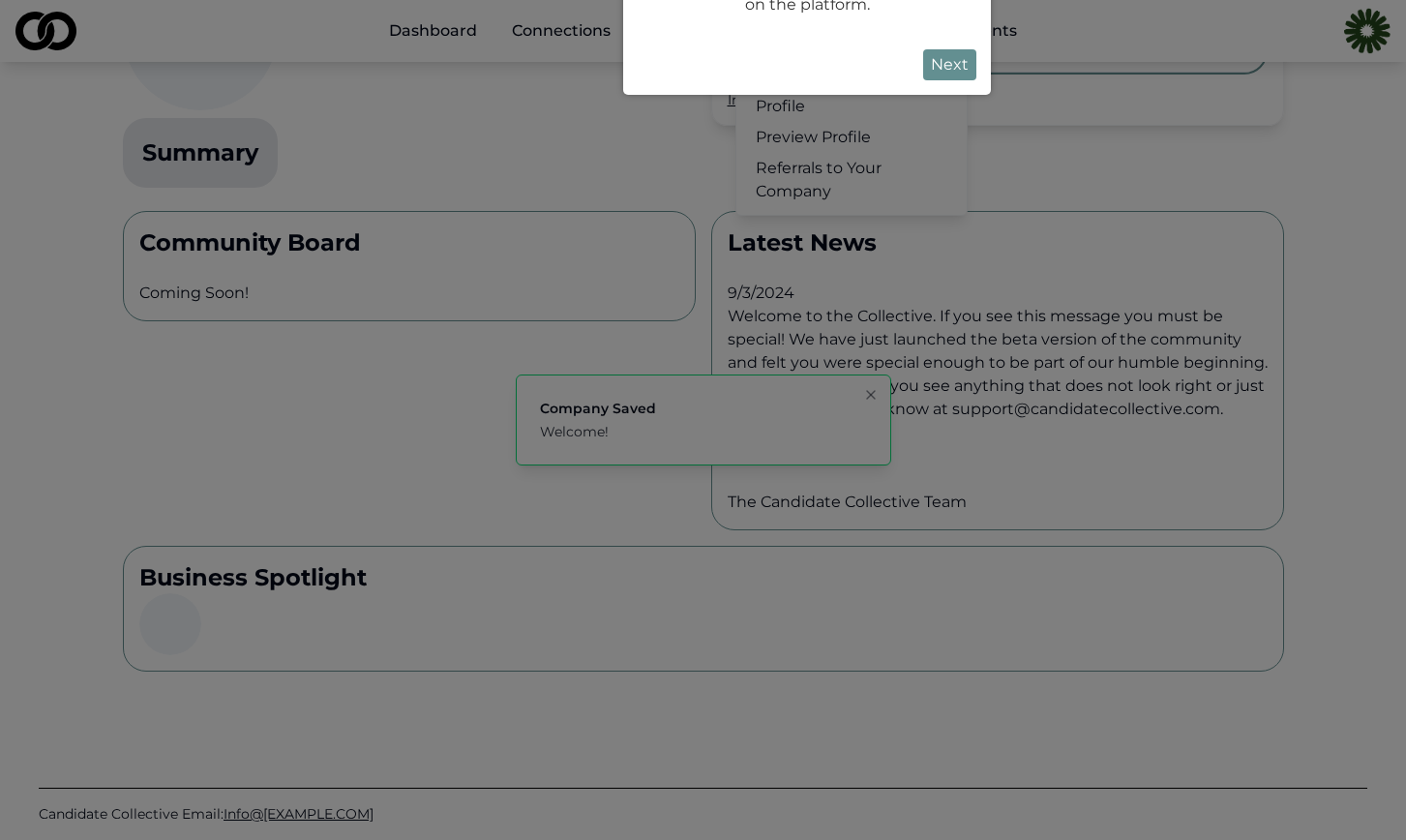 scroll, scrollTop: 0, scrollLeft: 0, axis: both 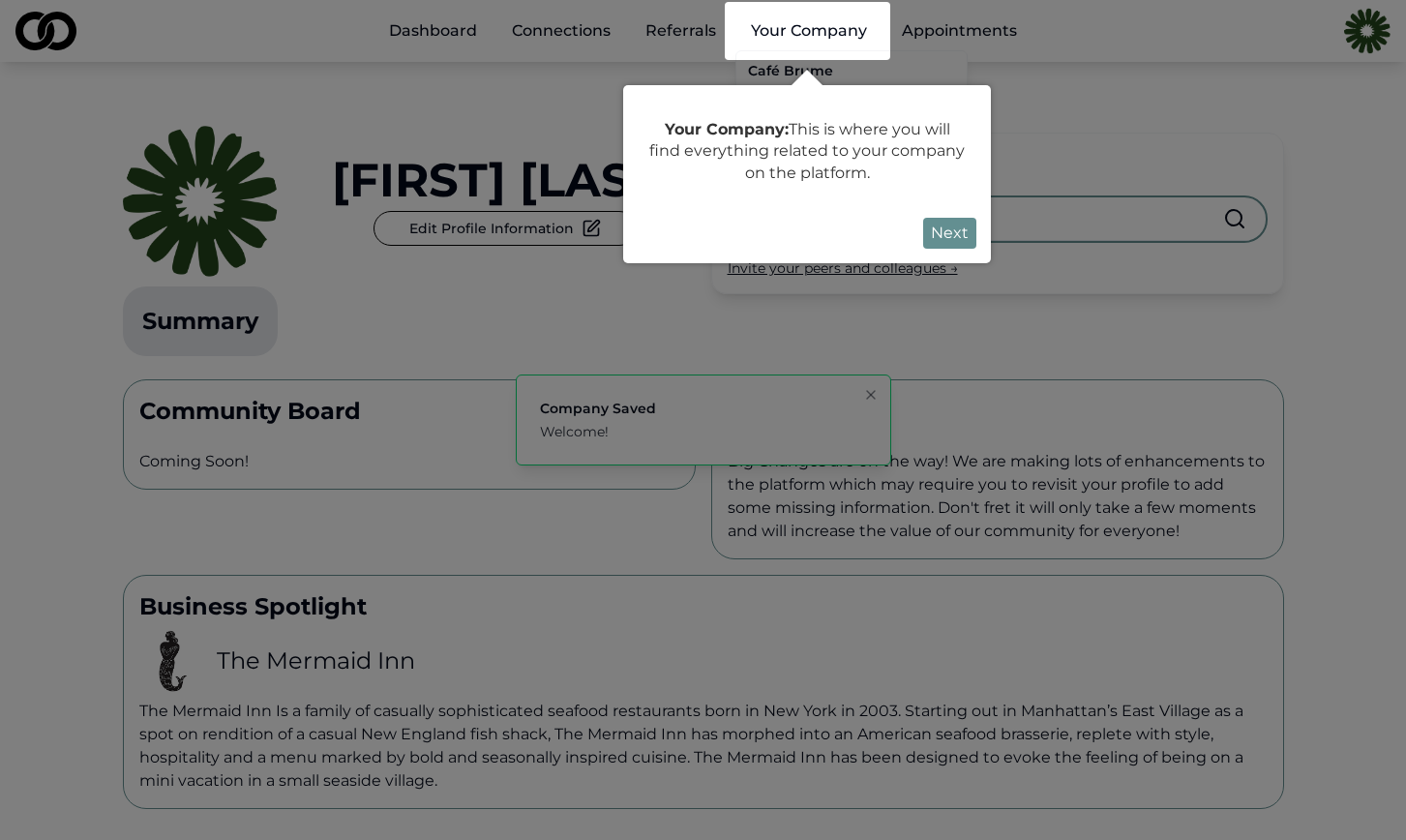 click on "Next" at bounding box center [949, 233] 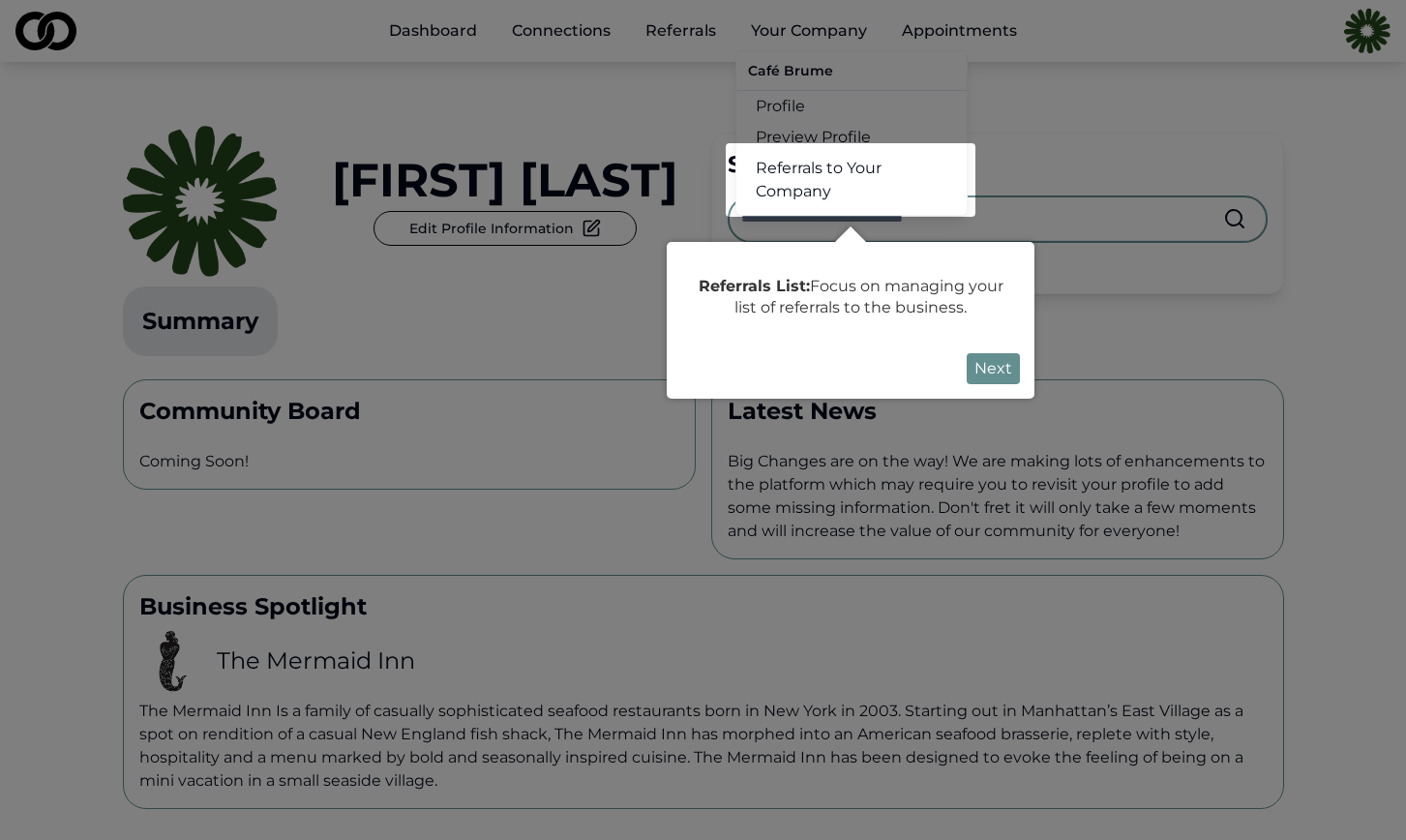 click on "Next" at bounding box center (993, 369) 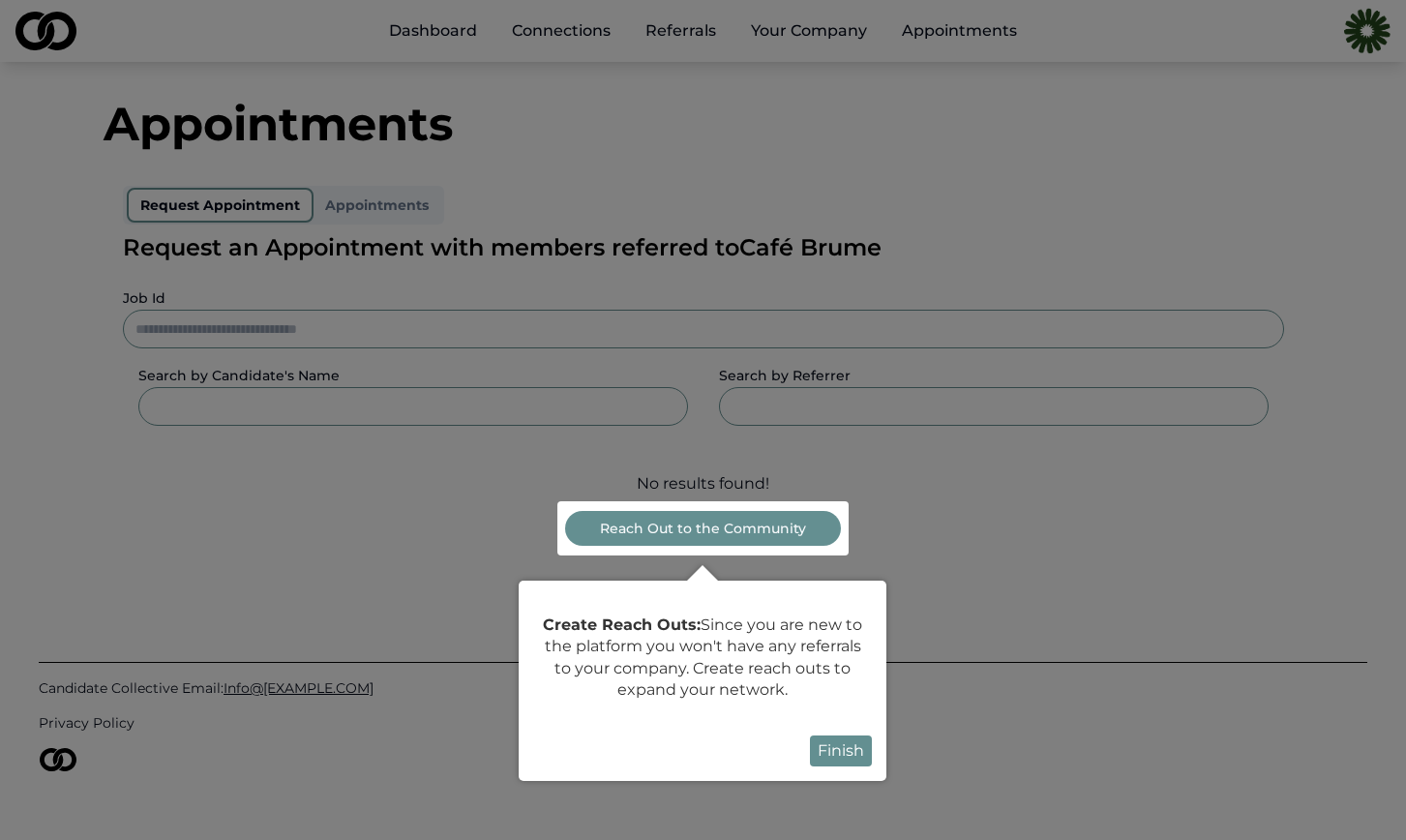 click on "Finish" at bounding box center (841, 751) 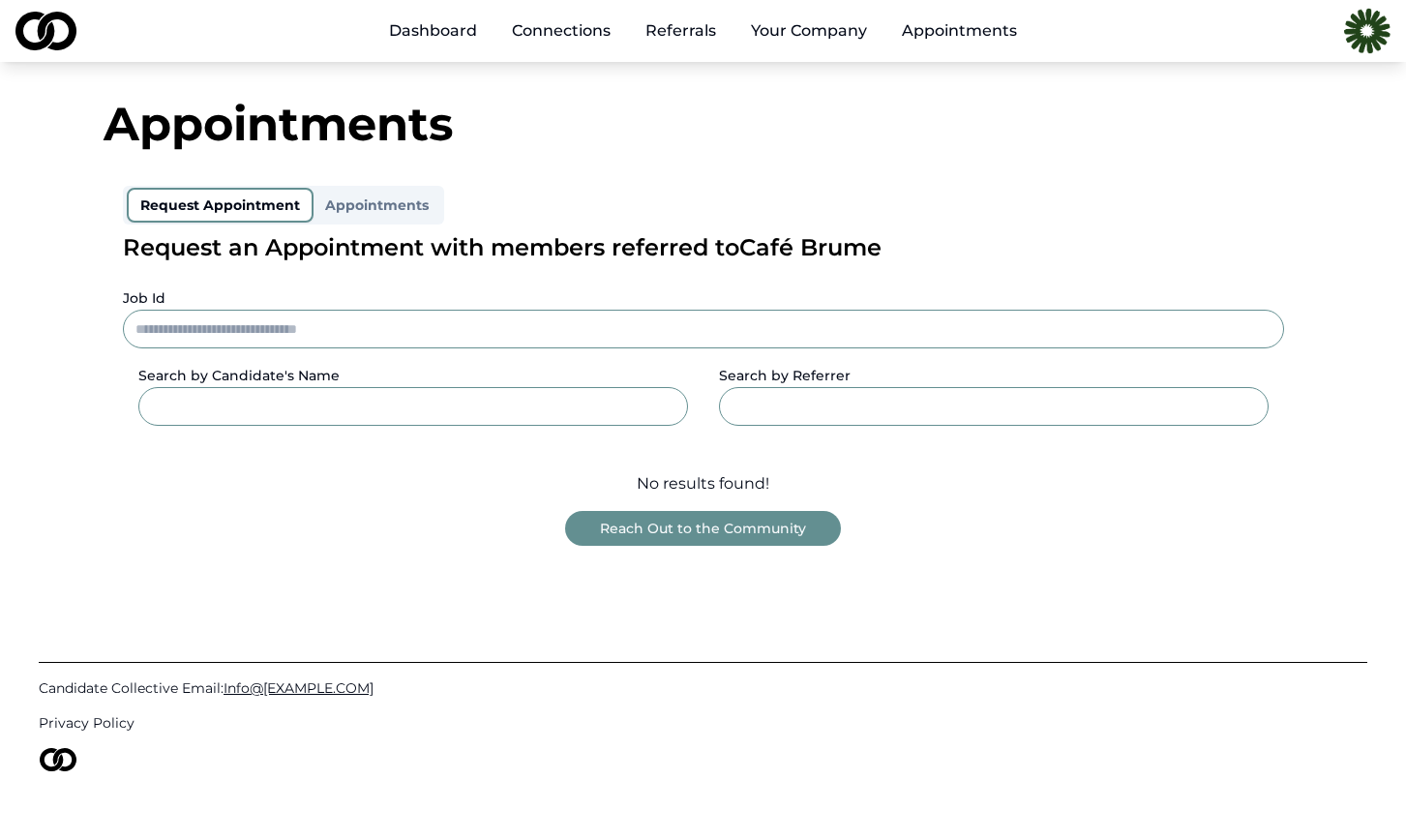 scroll, scrollTop: 0, scrollLeft: 0, axis: both 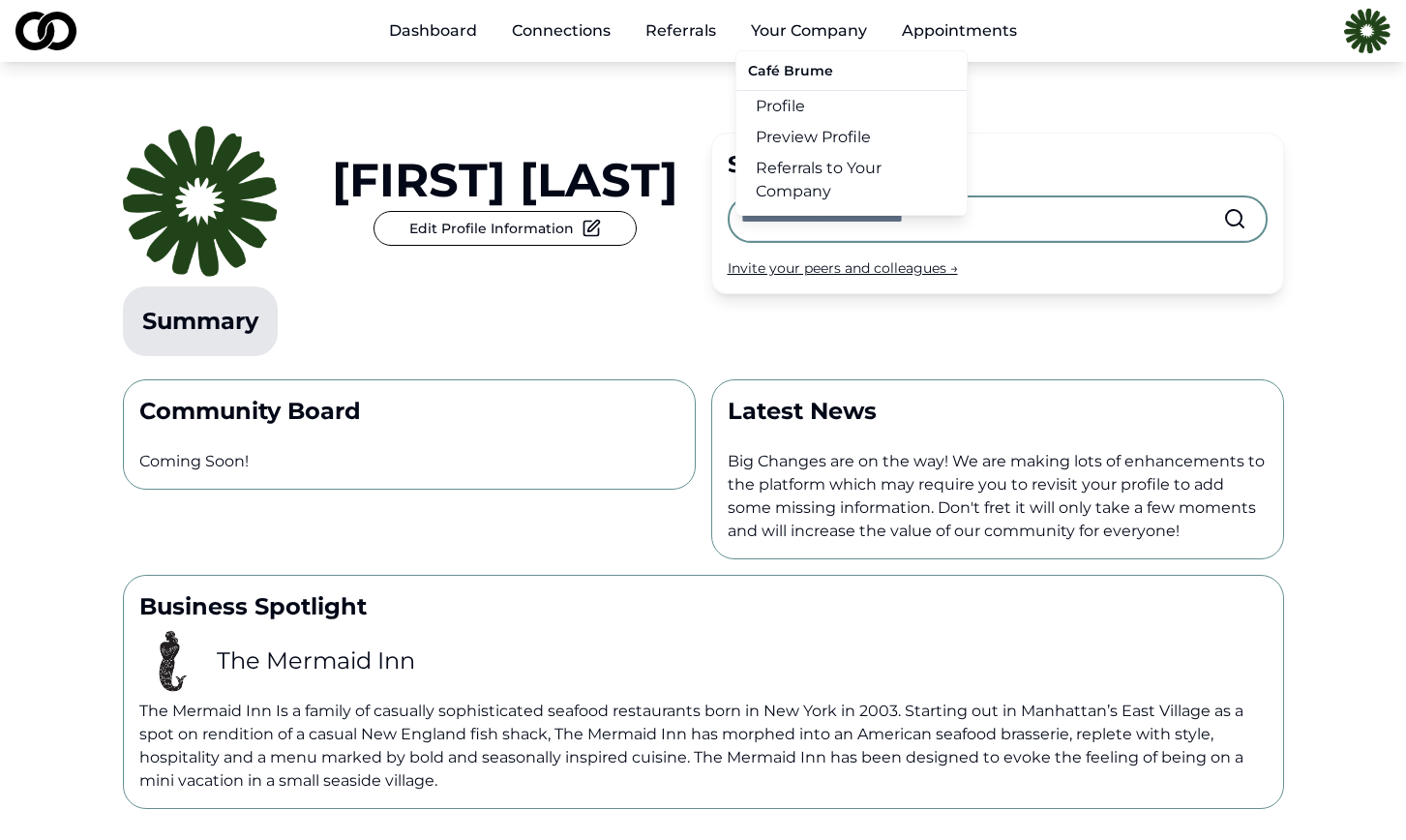 click on "Your Company" at bounding box center [809, 31] 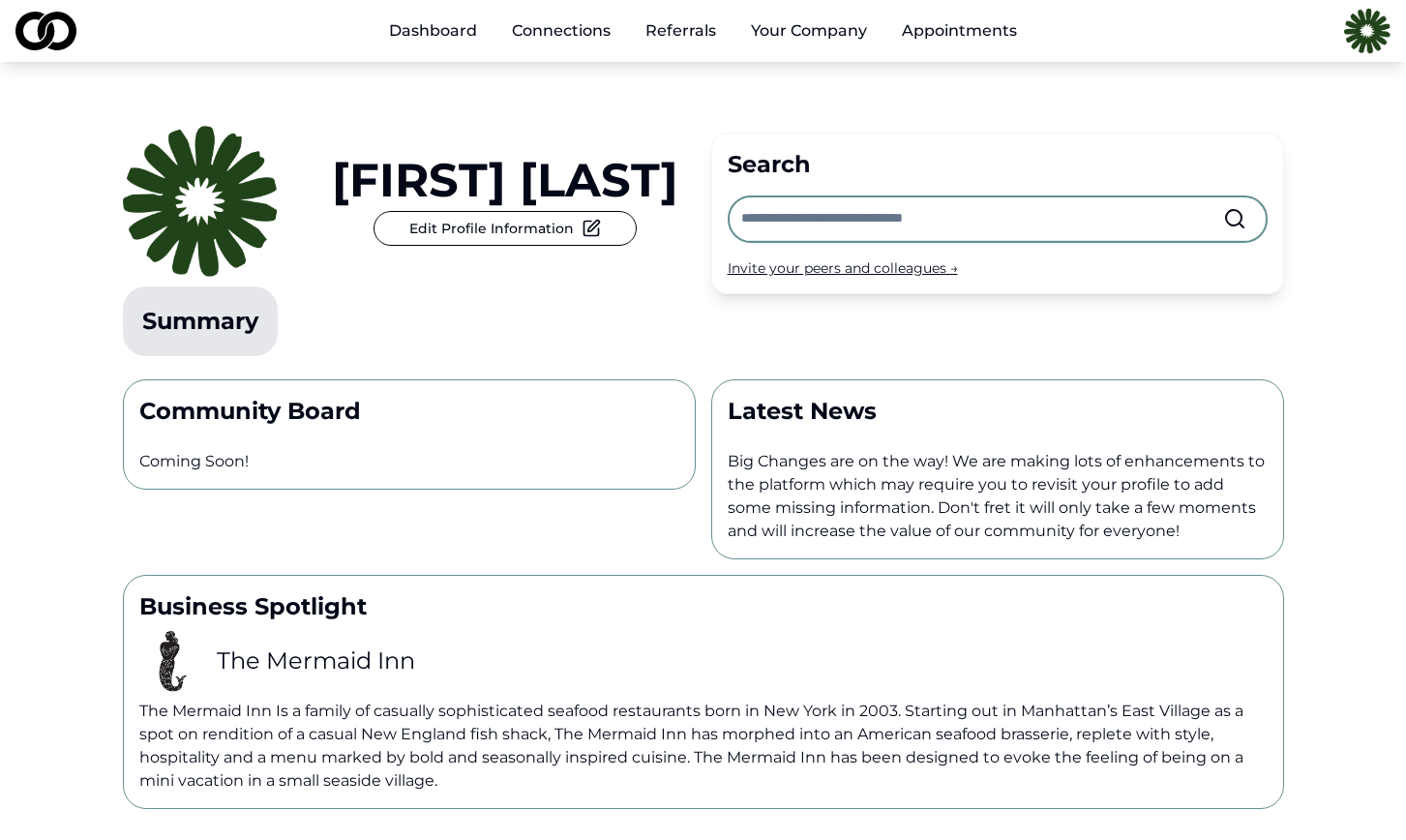 click on "Your Company" at bounding box center [809, 31] 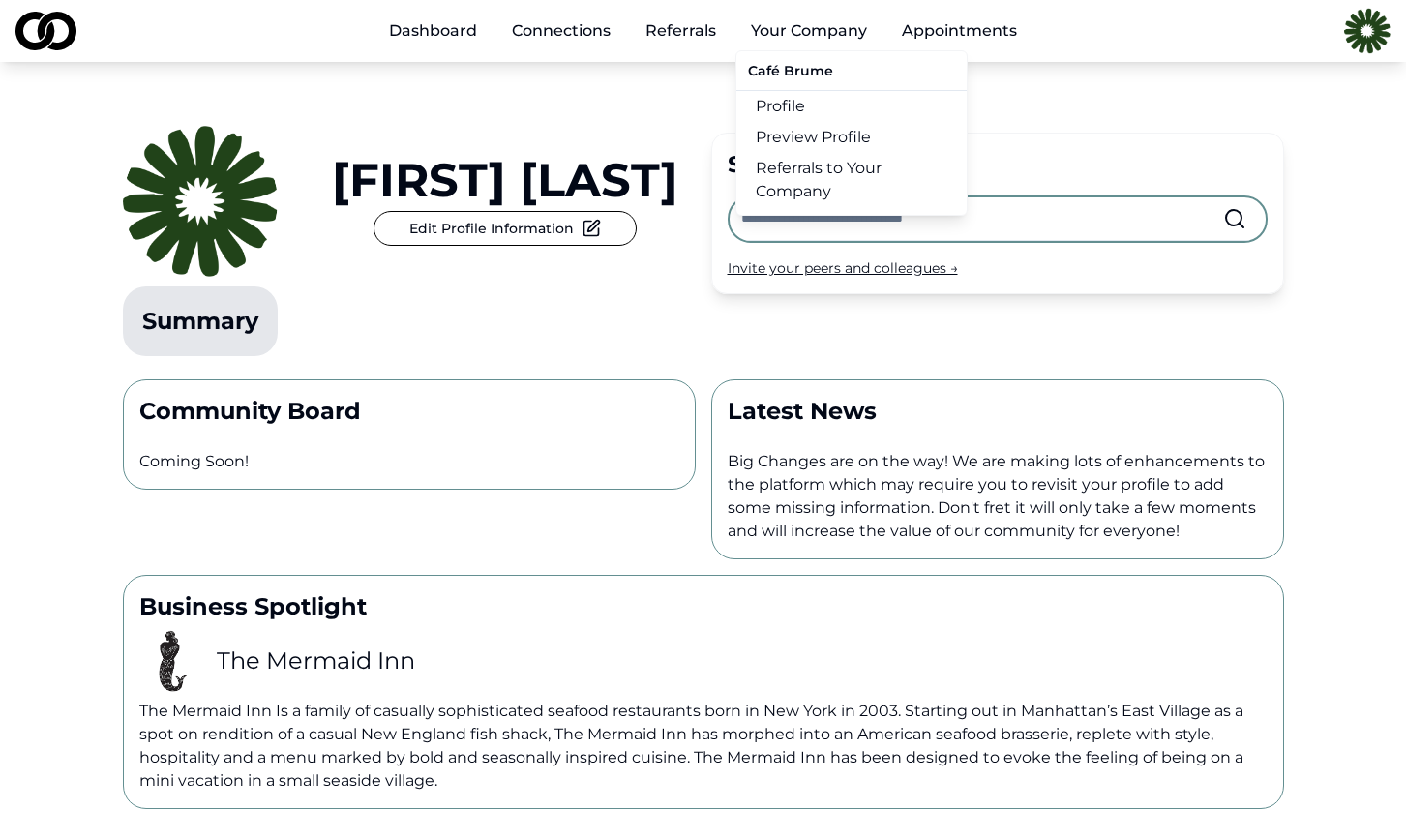click on "Profile" at bounding box center (852, 106) 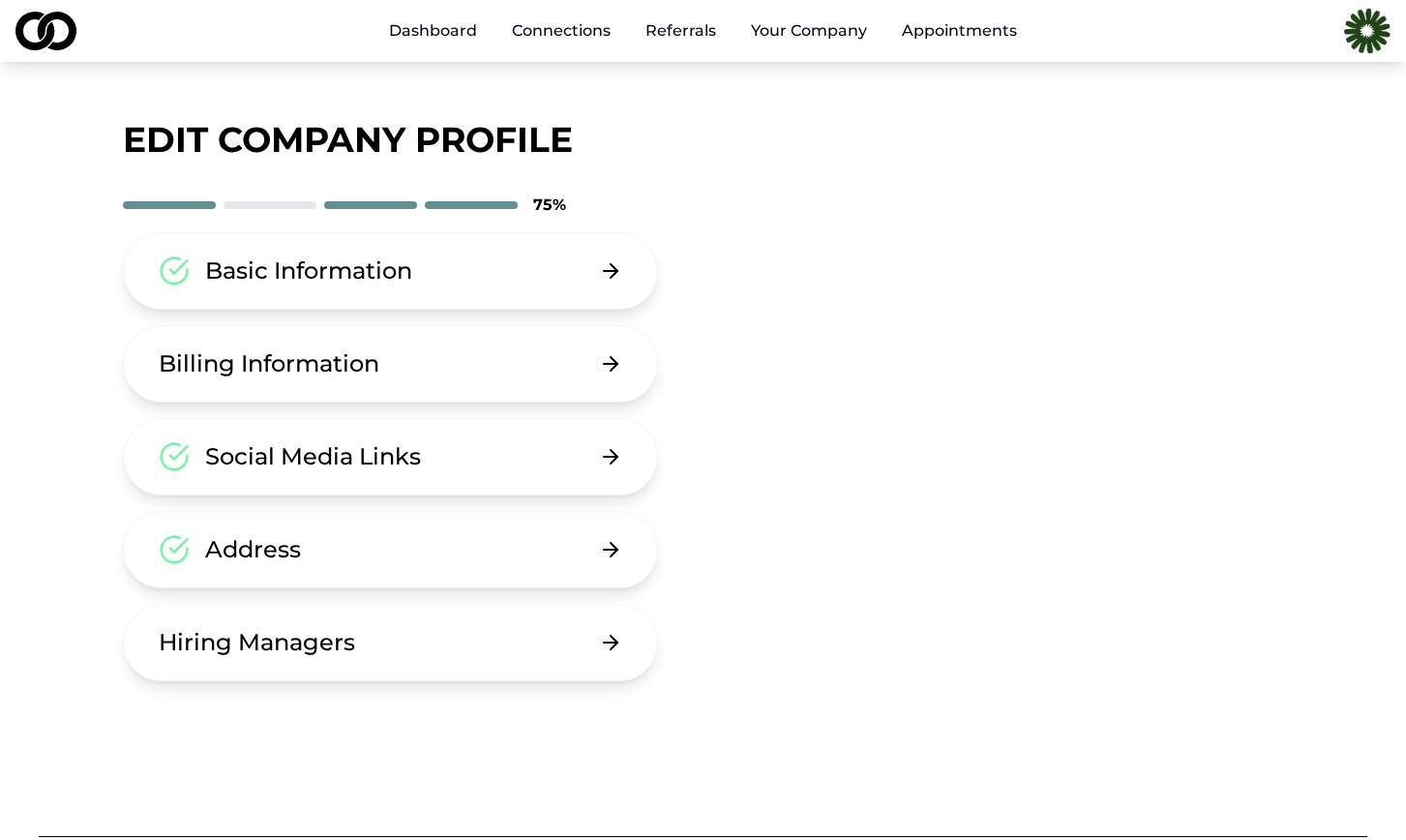 click on "Social Media Links" at bounding box center [391, 457] 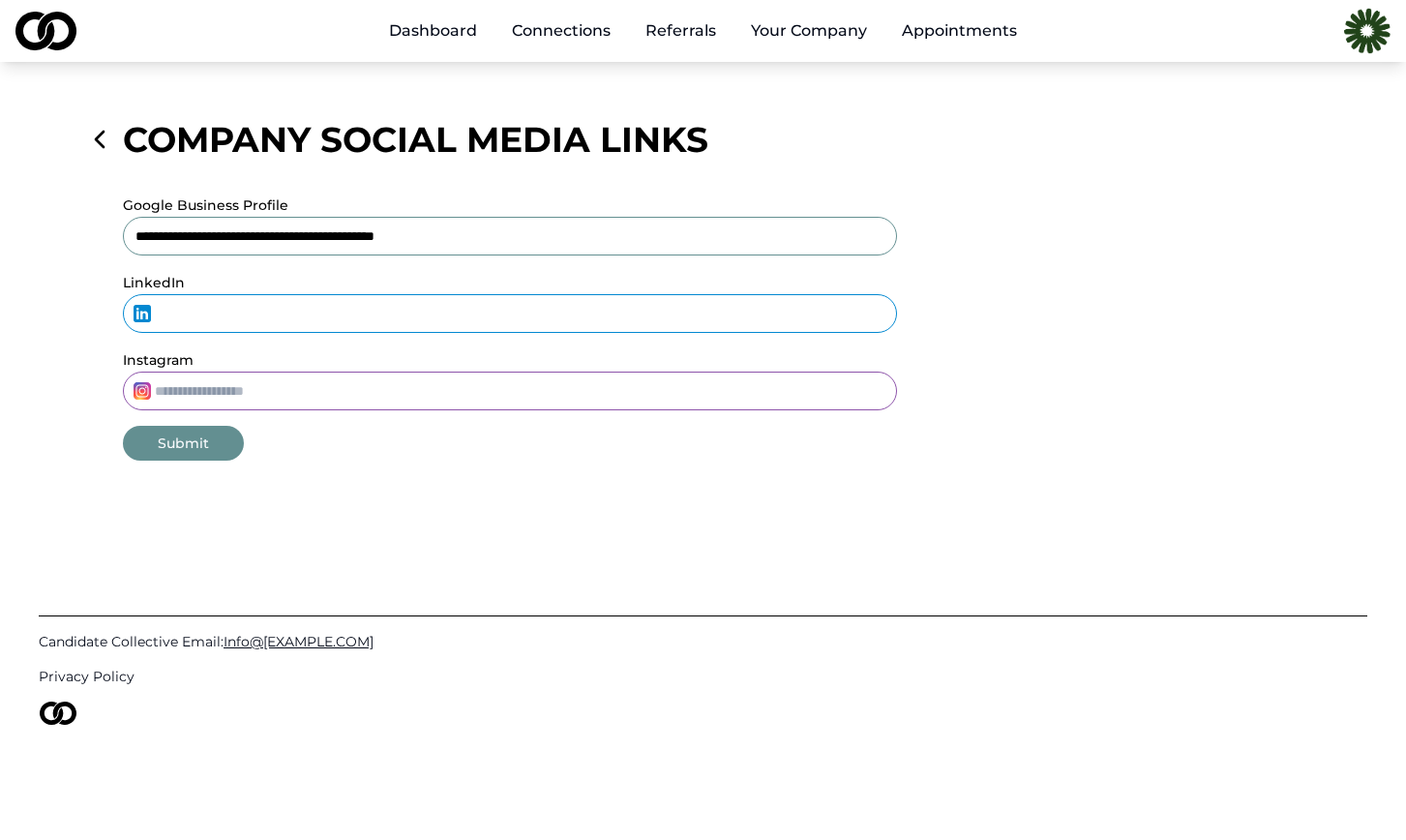 click on "Instagram" at bounding box center [510, 391] 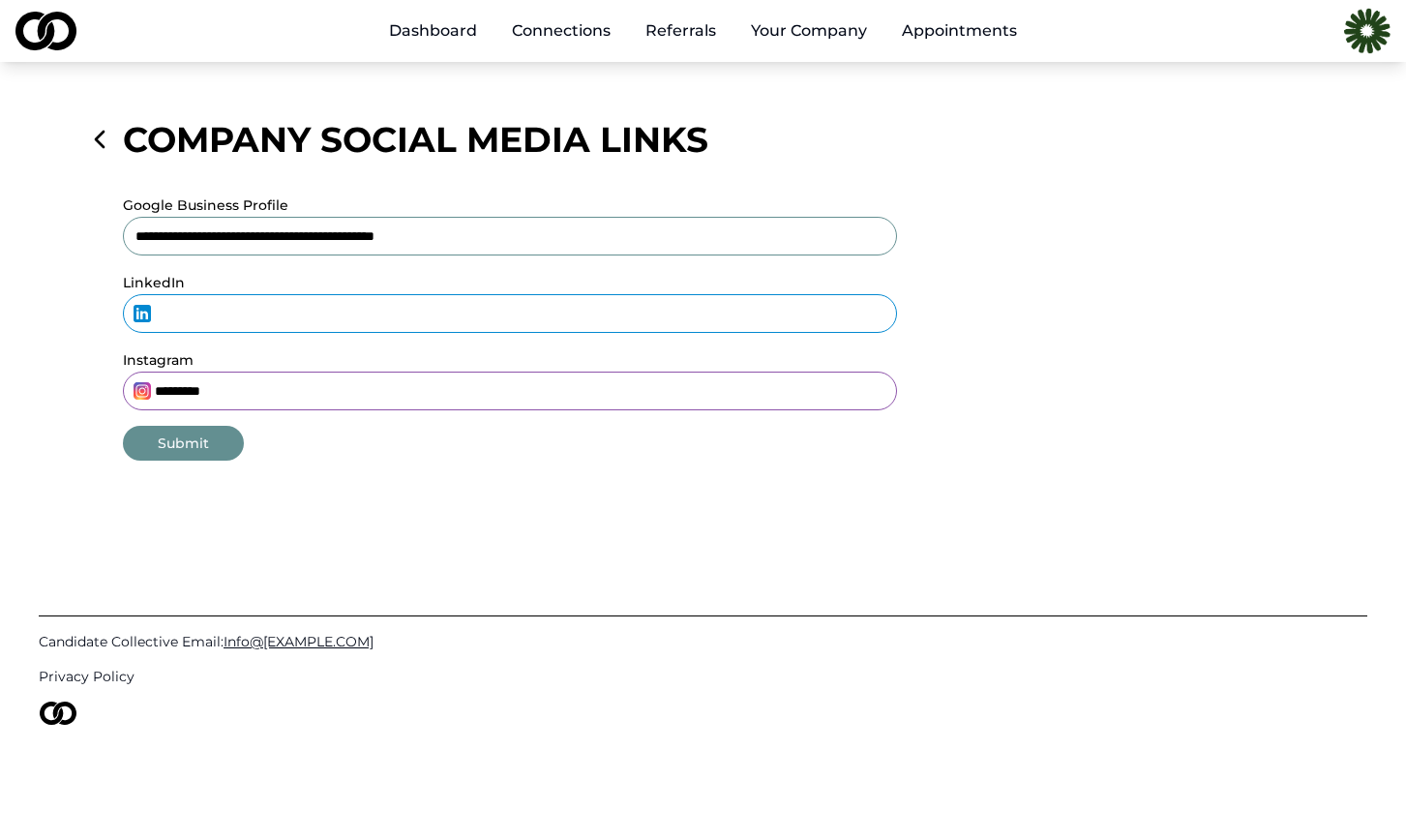 type on "*********" 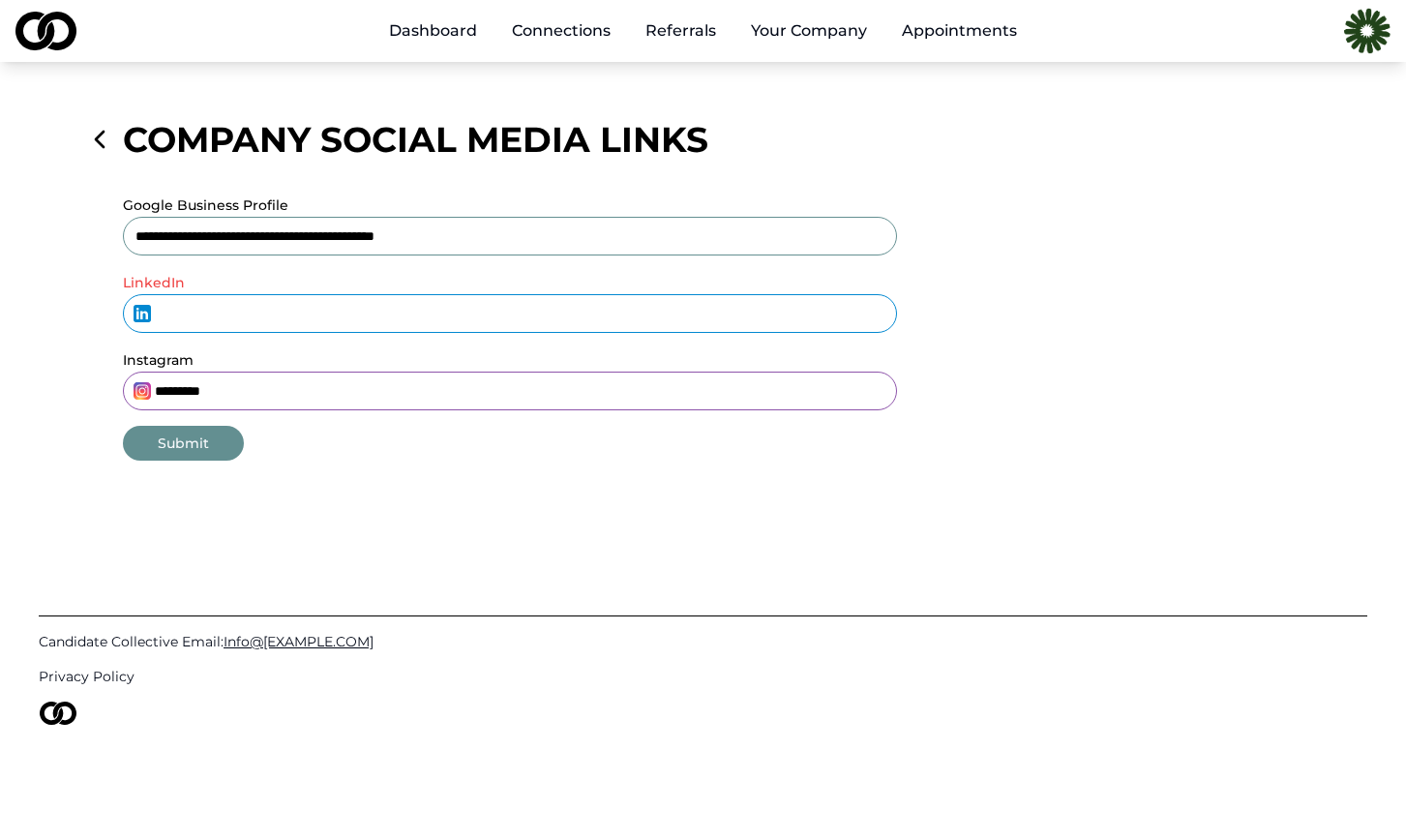 click on "LinkedIn" at bounding box center [510, 314] 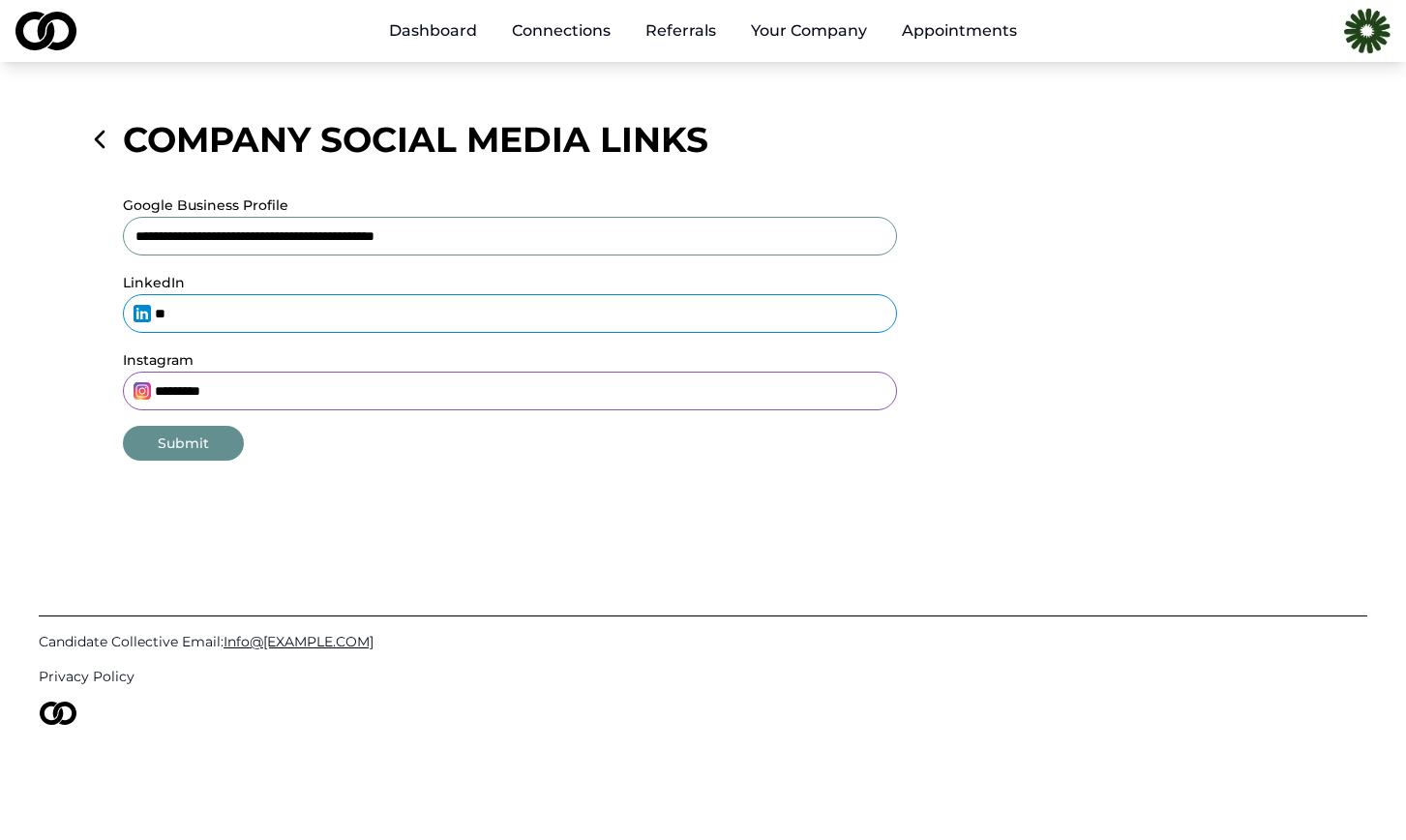 type on "*" 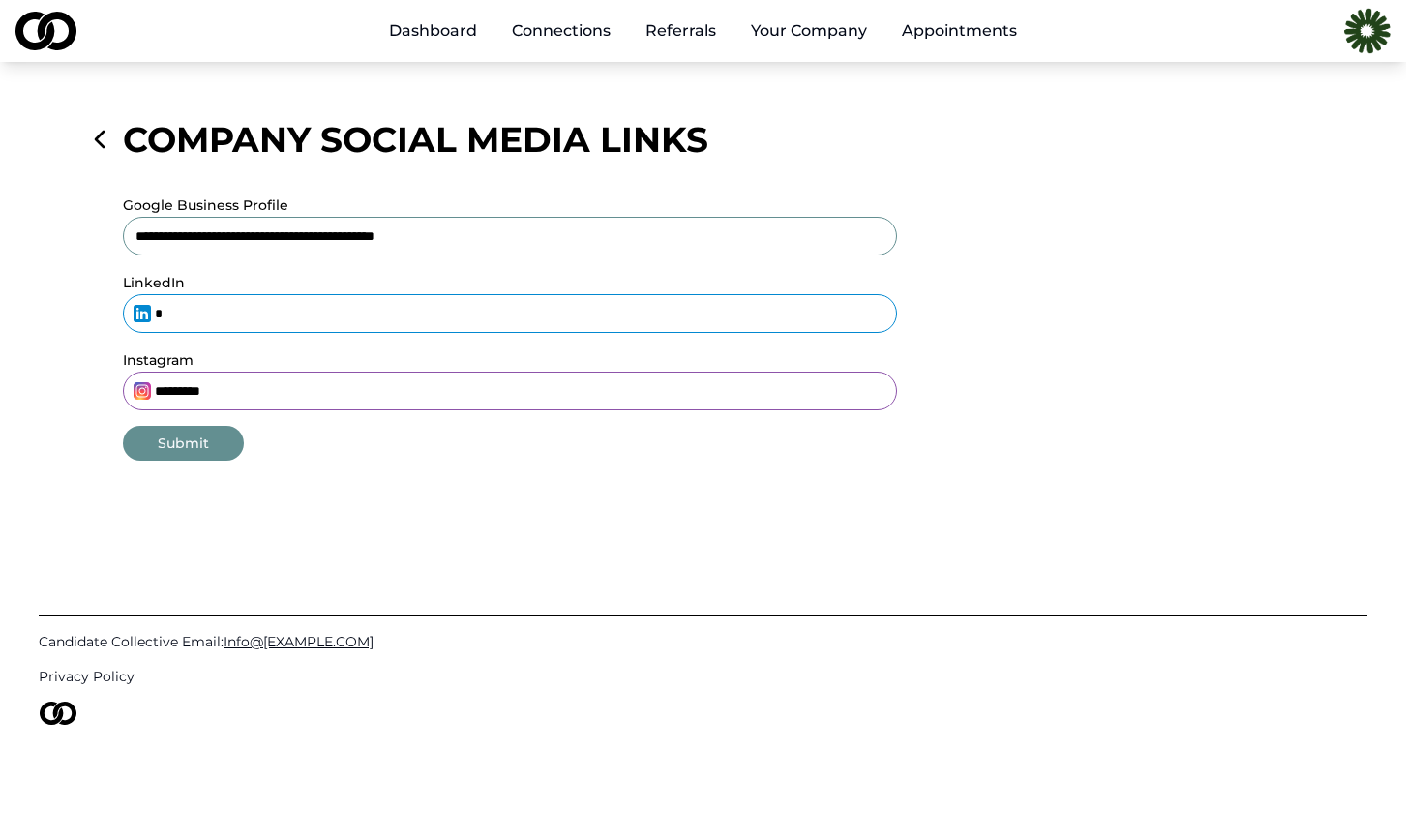 type 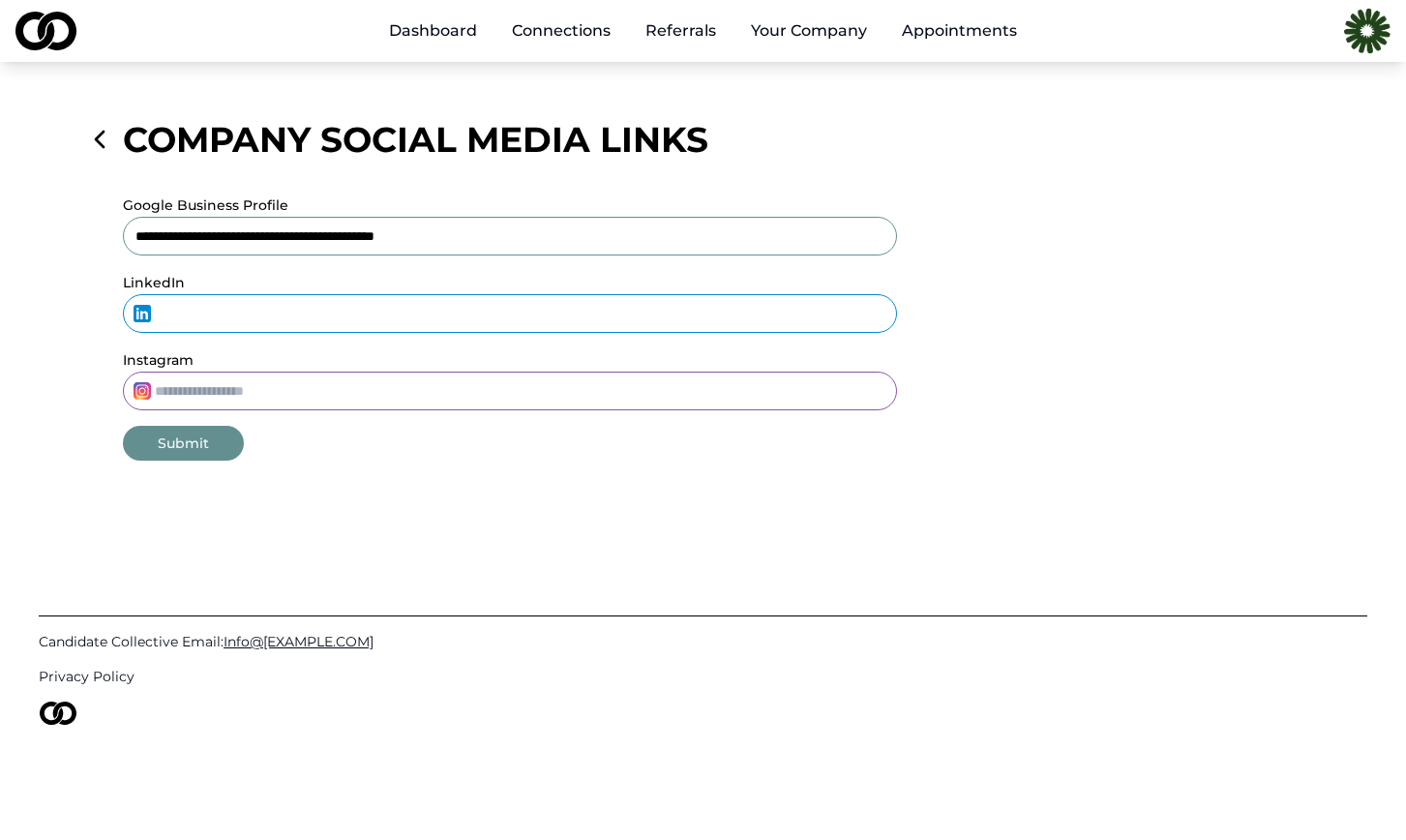click on "LinkedIn" at bounding box center [510, 314] 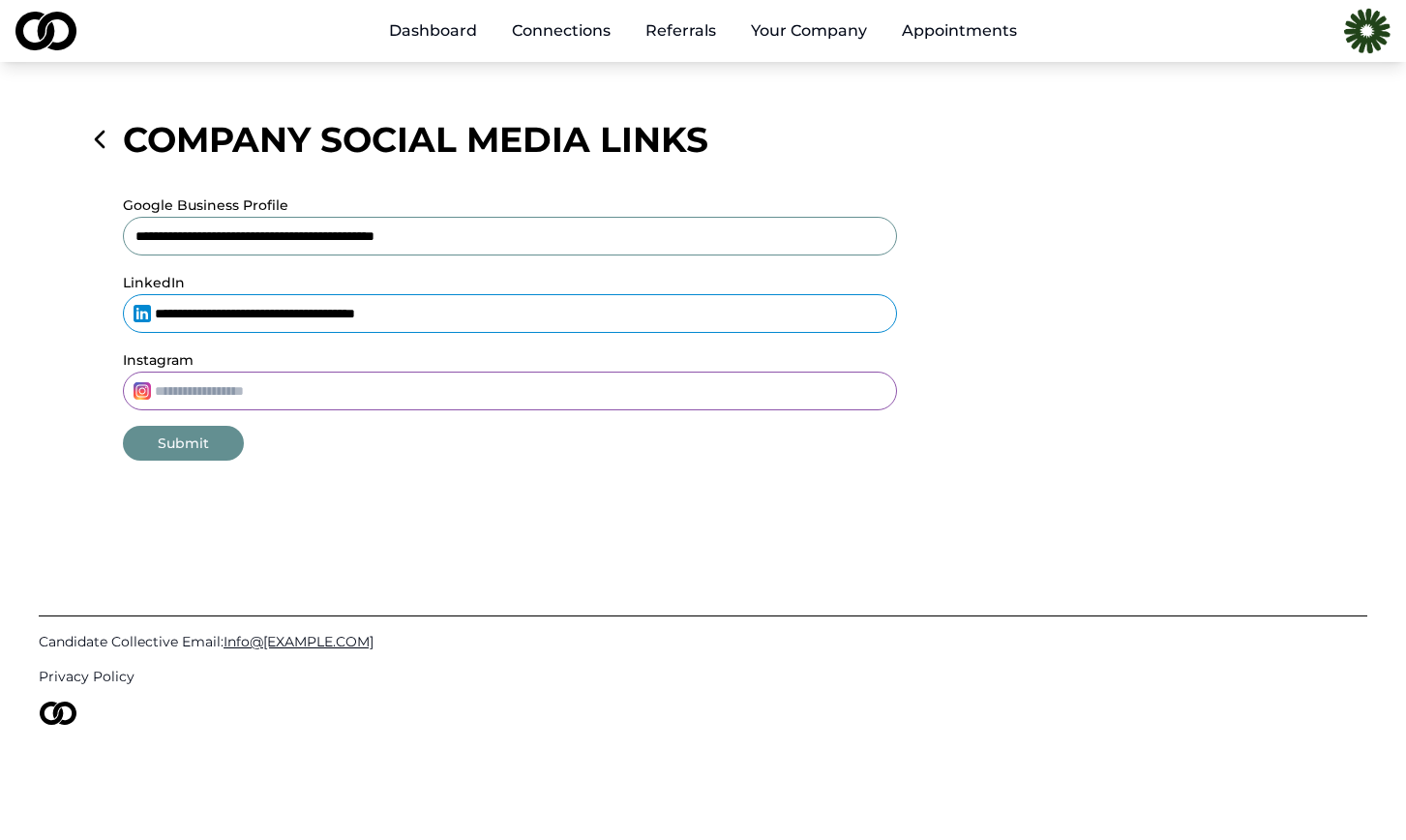 type on "**********" 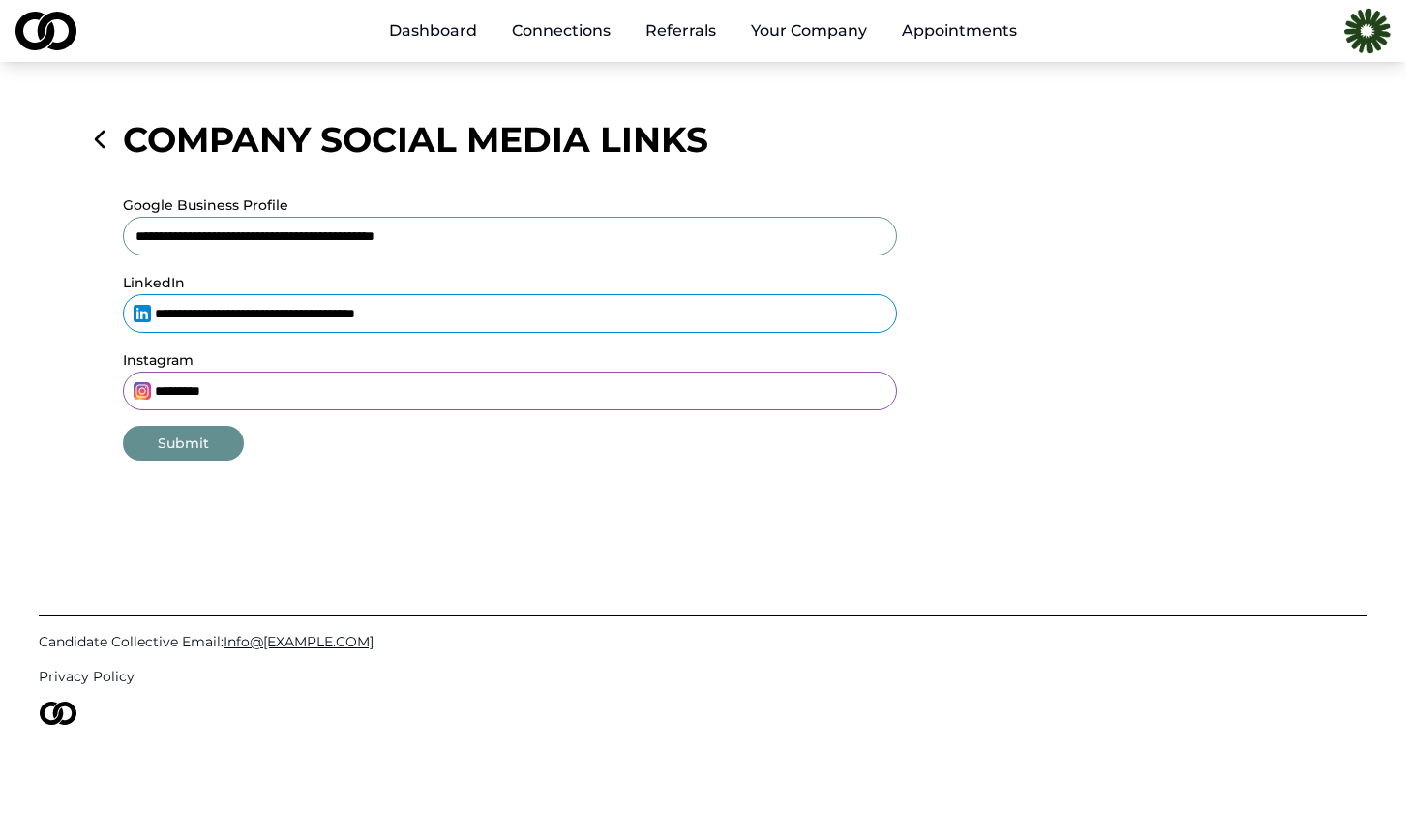 type on "*********" 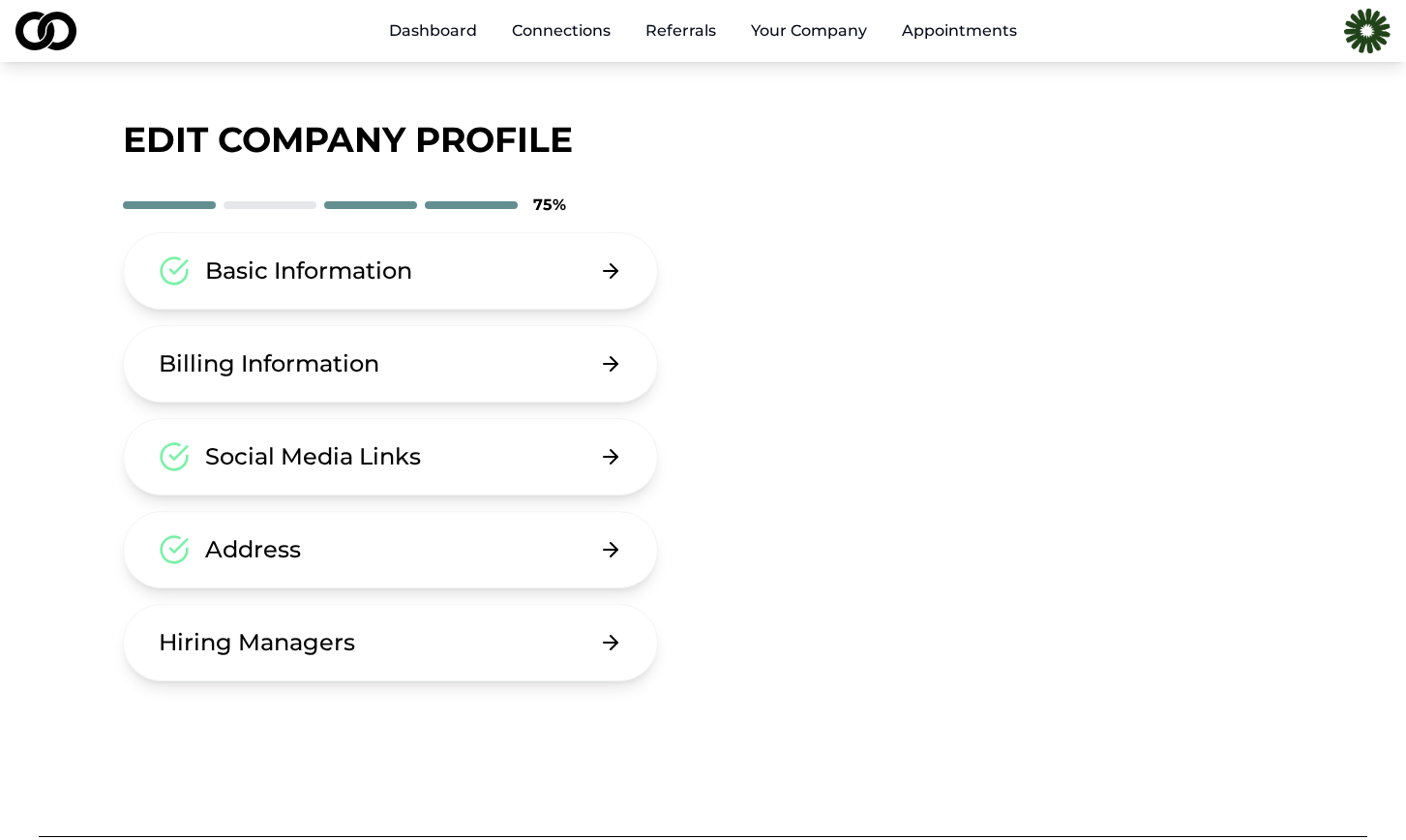 click on "Billing Information" at bounding box center [391, 364] 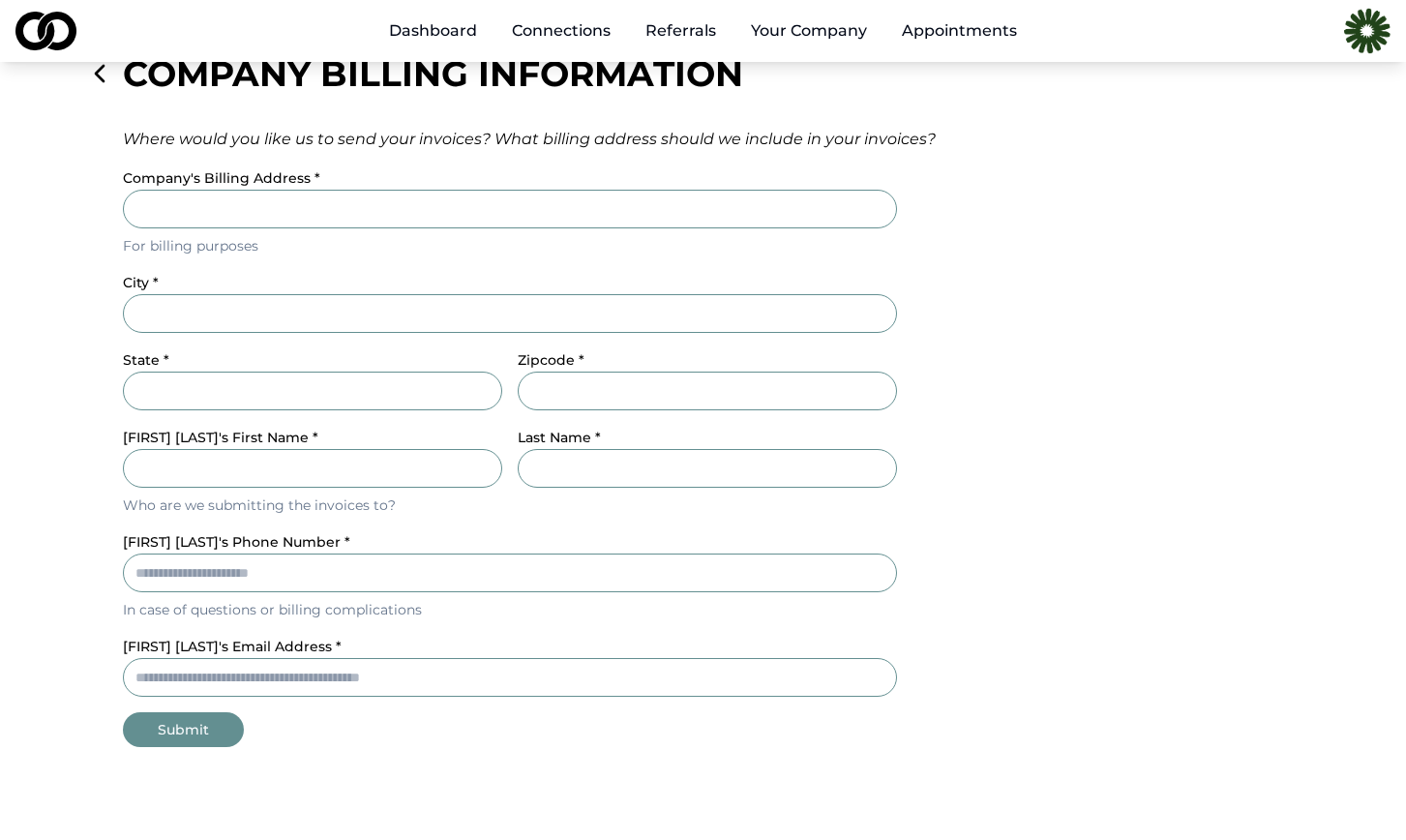 scroll, scrollTop: 57, scrollLeft: 0, axis: vertical 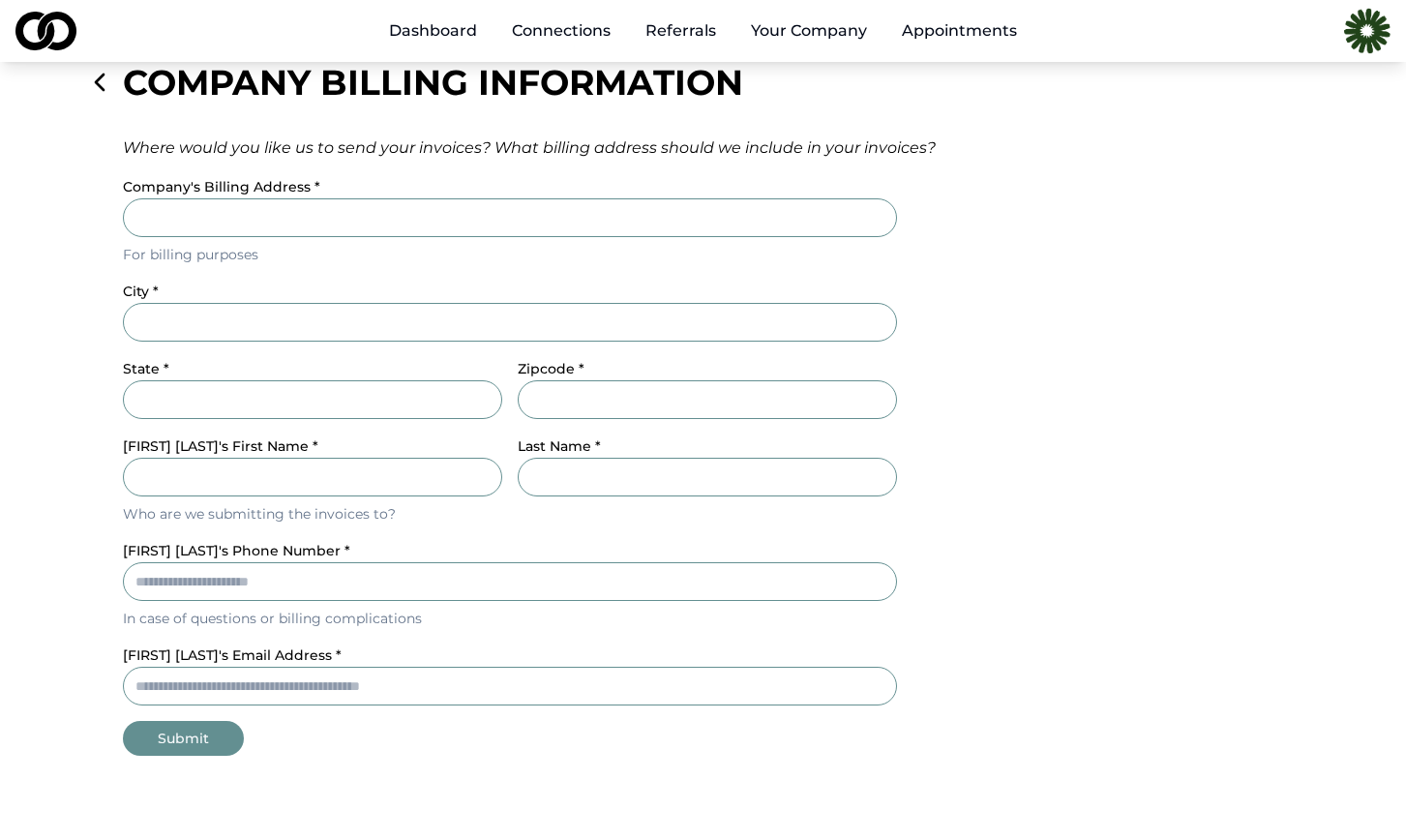 click on "Company 's Billing Address *" at bounding box center (510, 218) 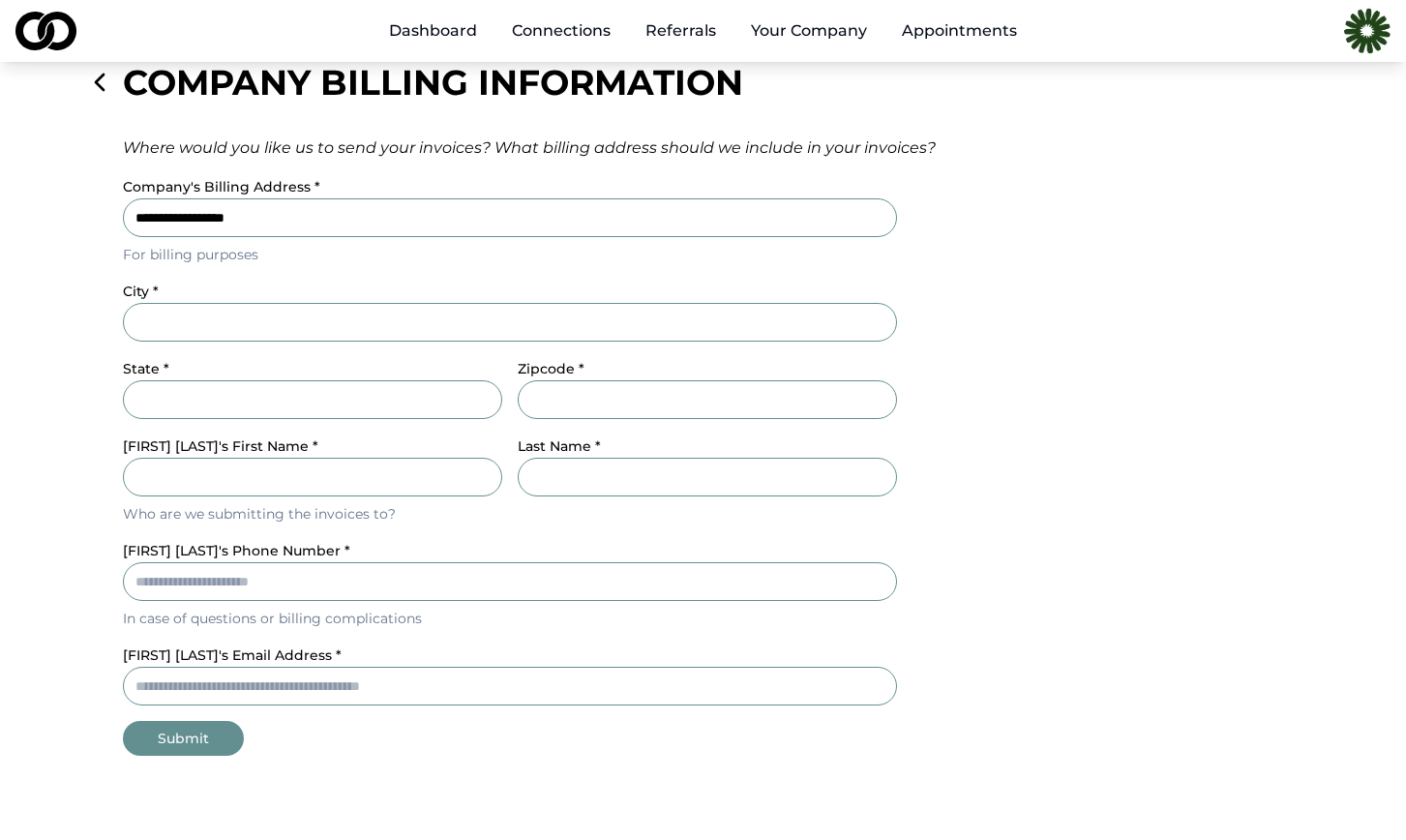 type on "**********" 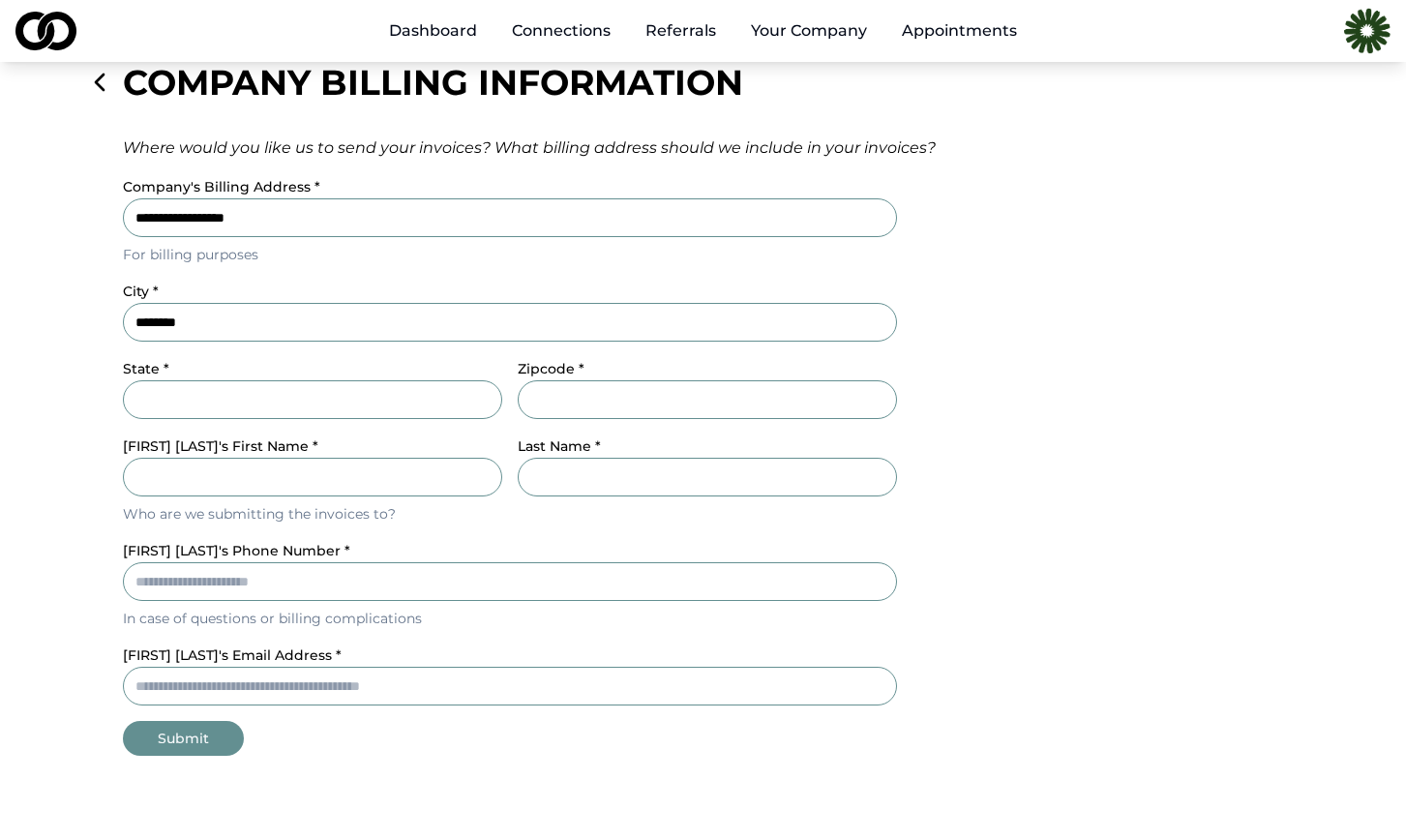 type on "********" 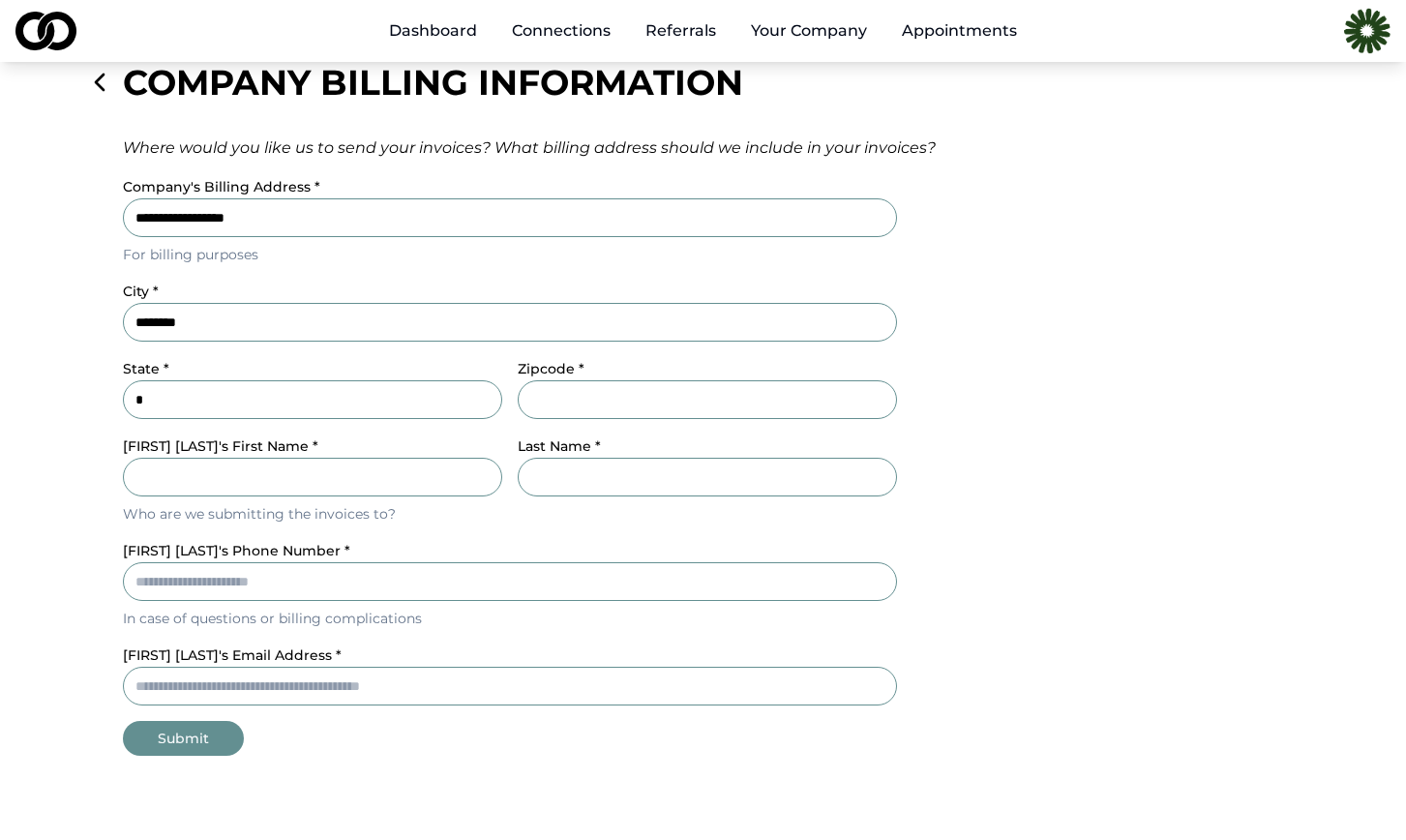 type on "*" 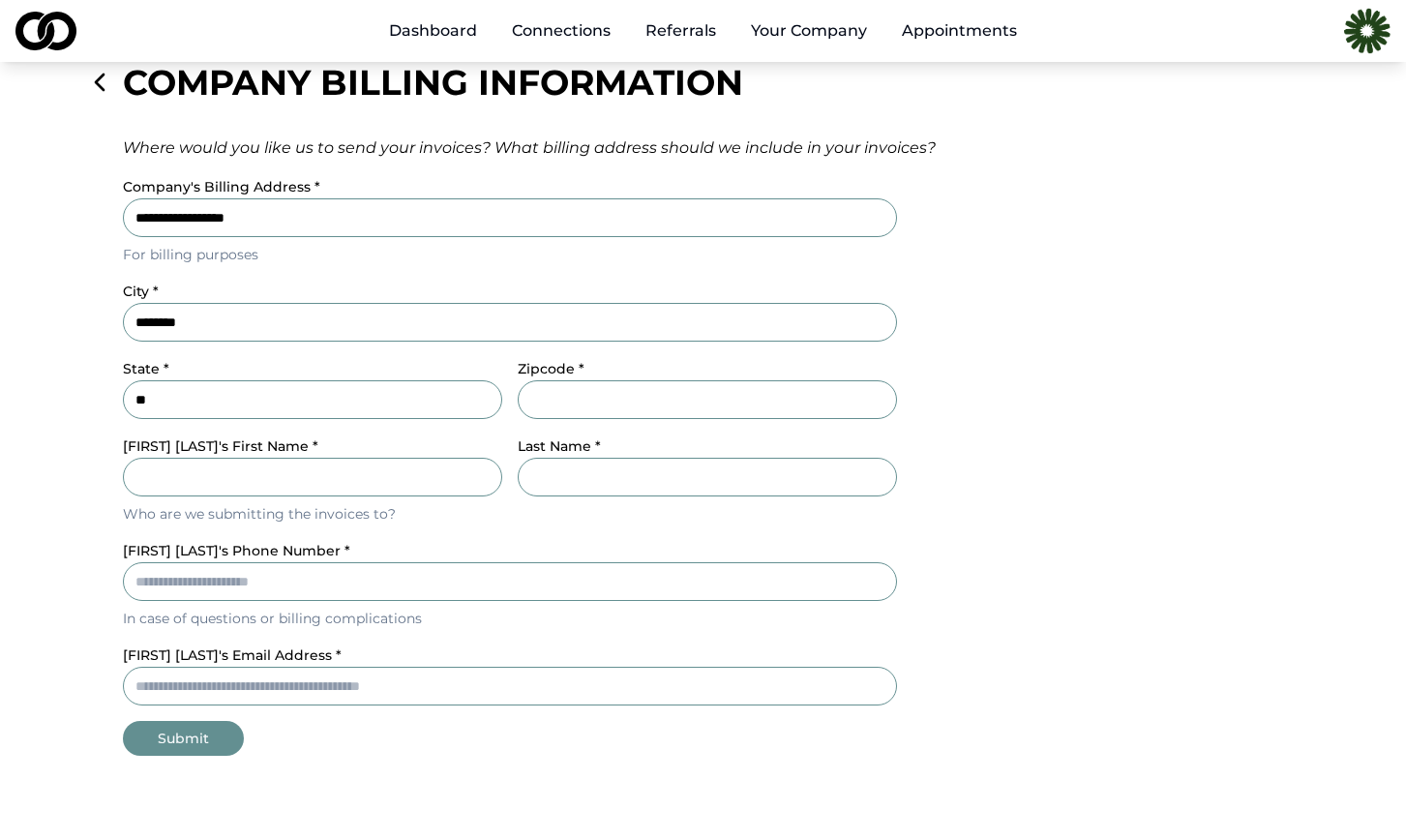 type on "**" 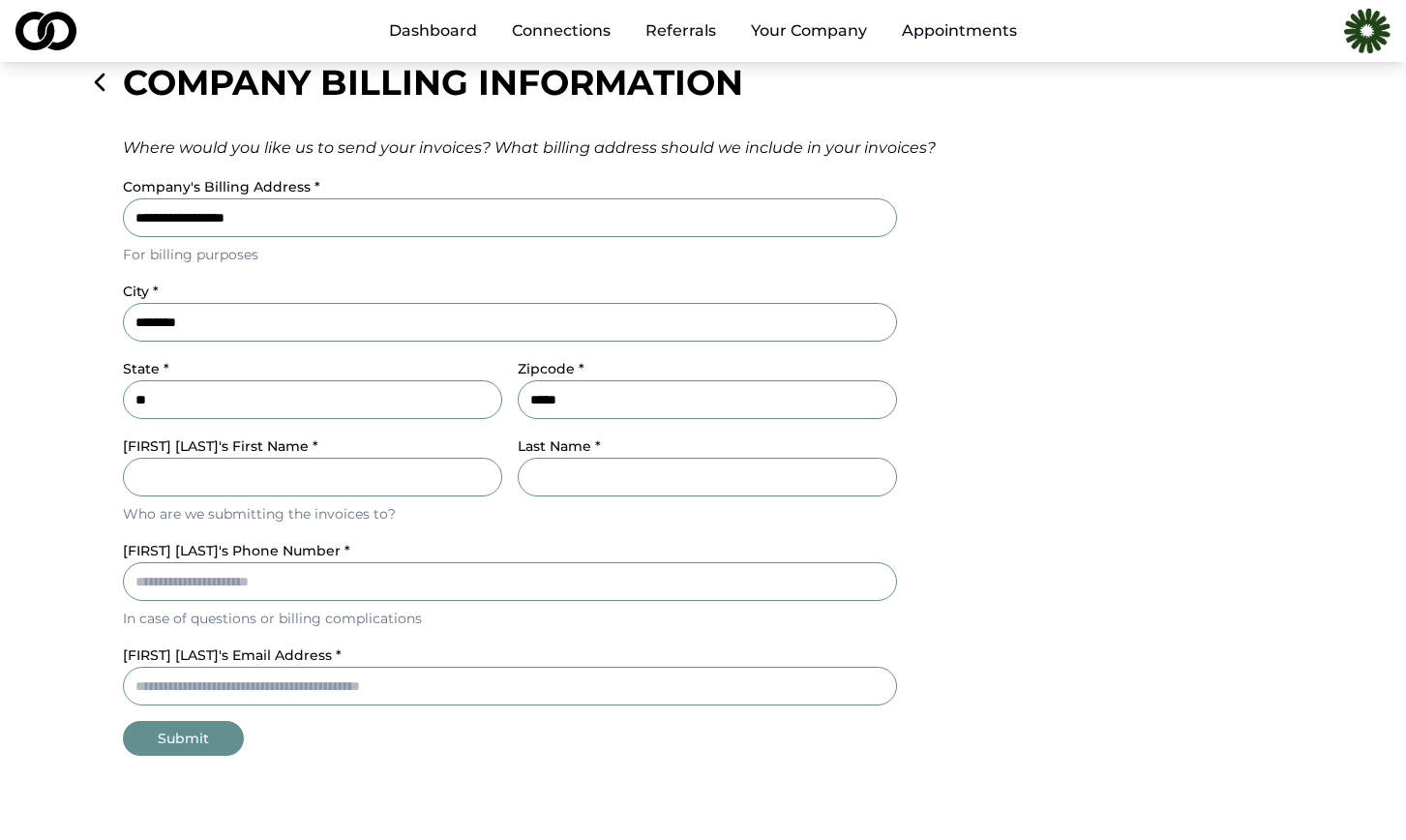 type on "*****" 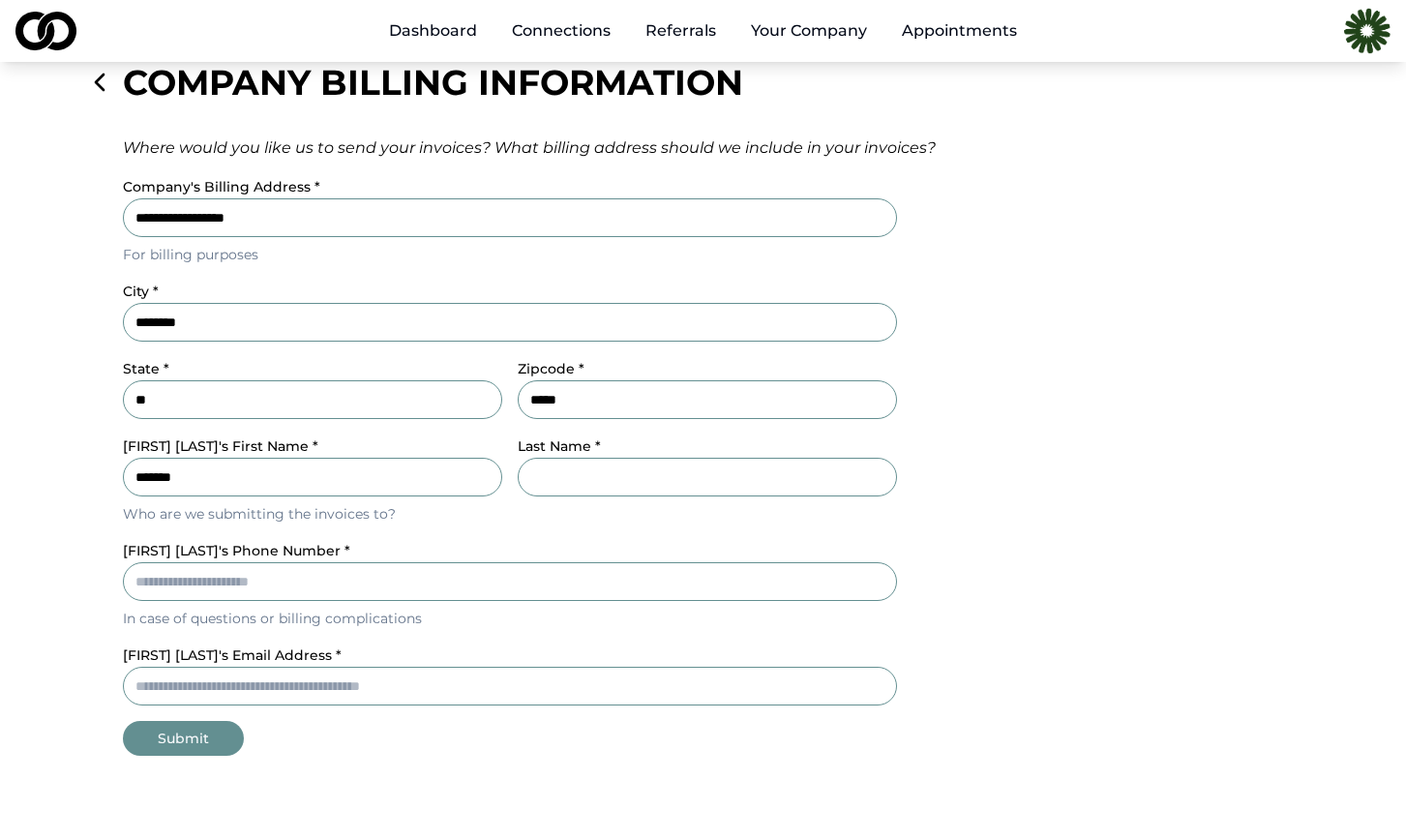 type on "*******" 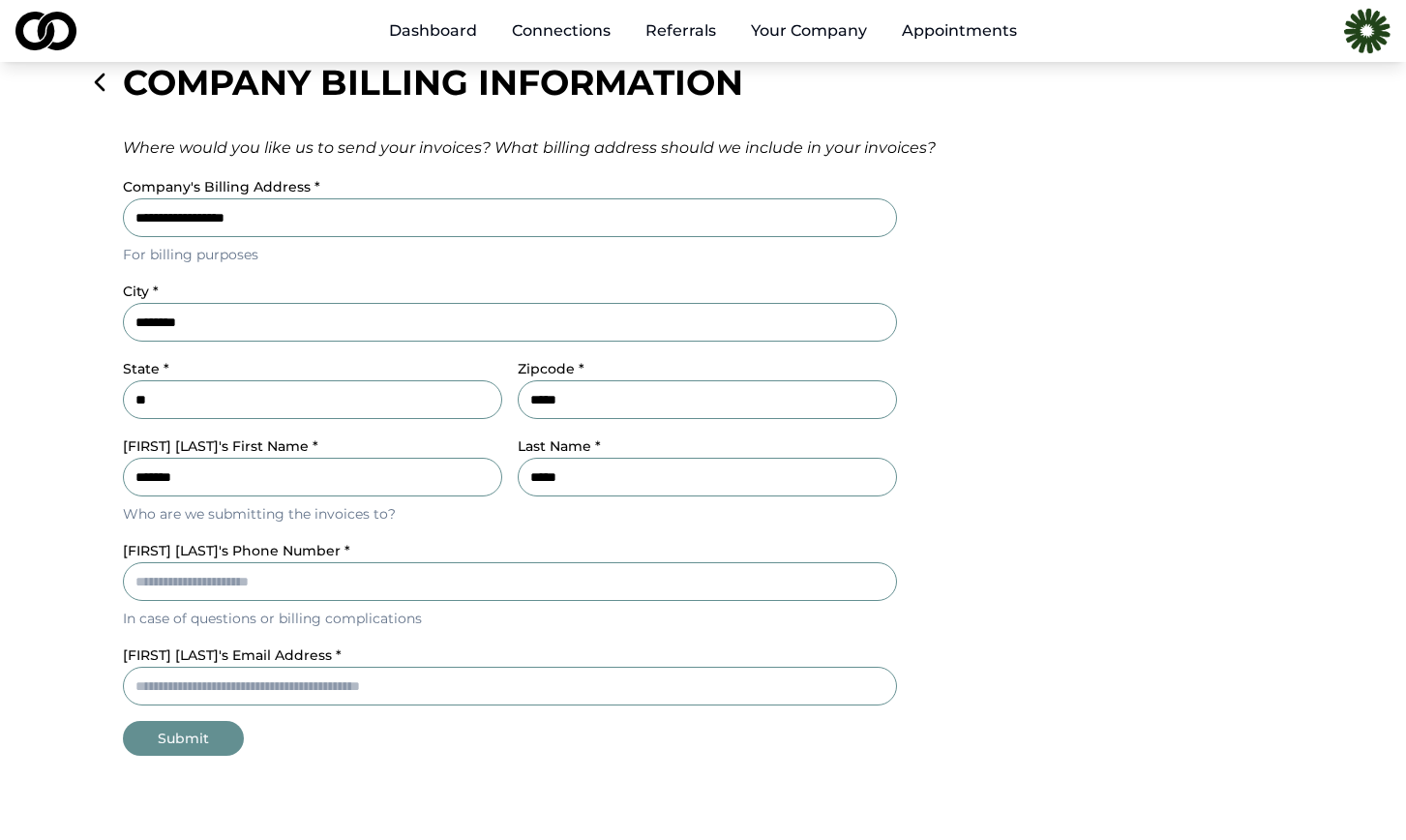 type on "*****" 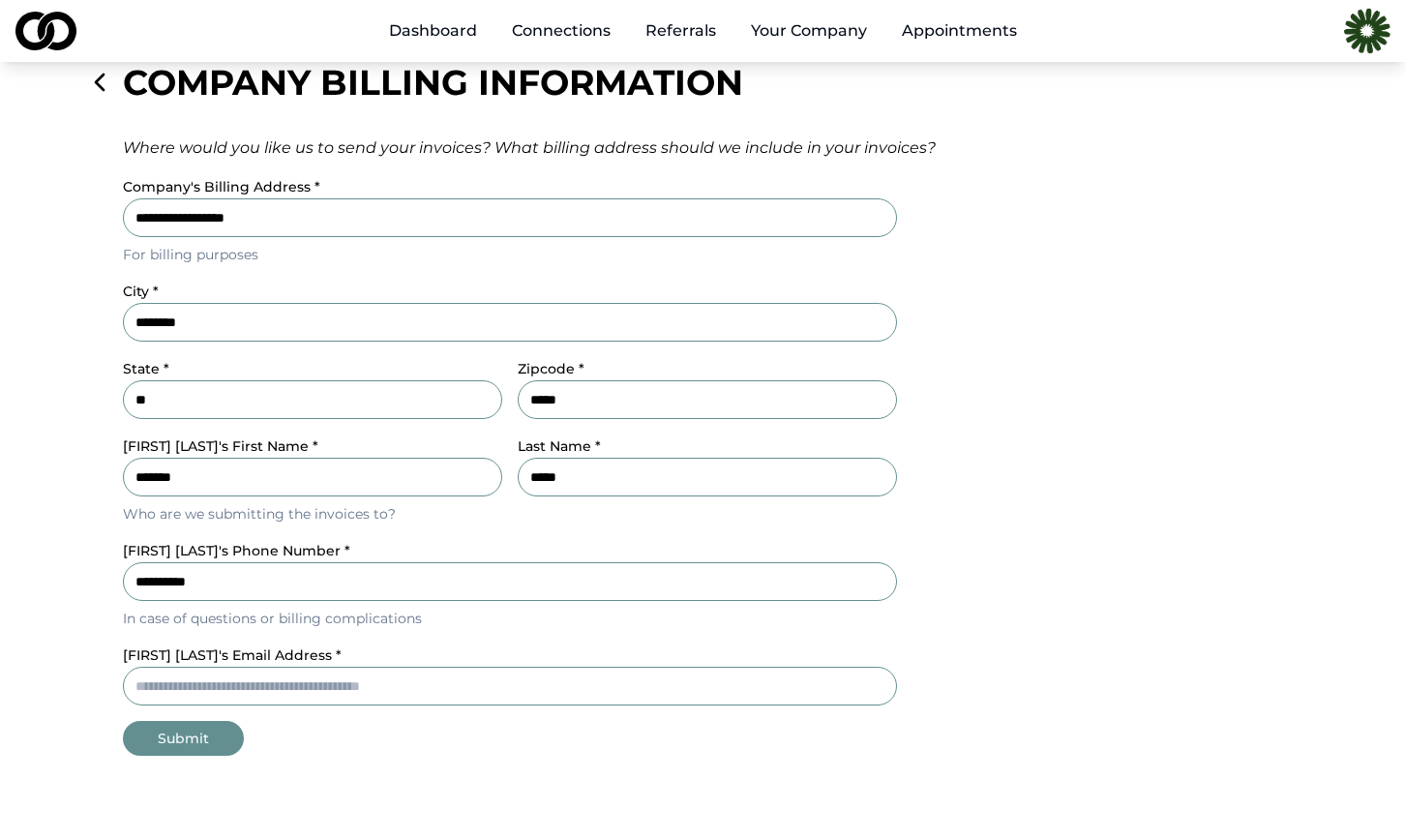 type on "**********" 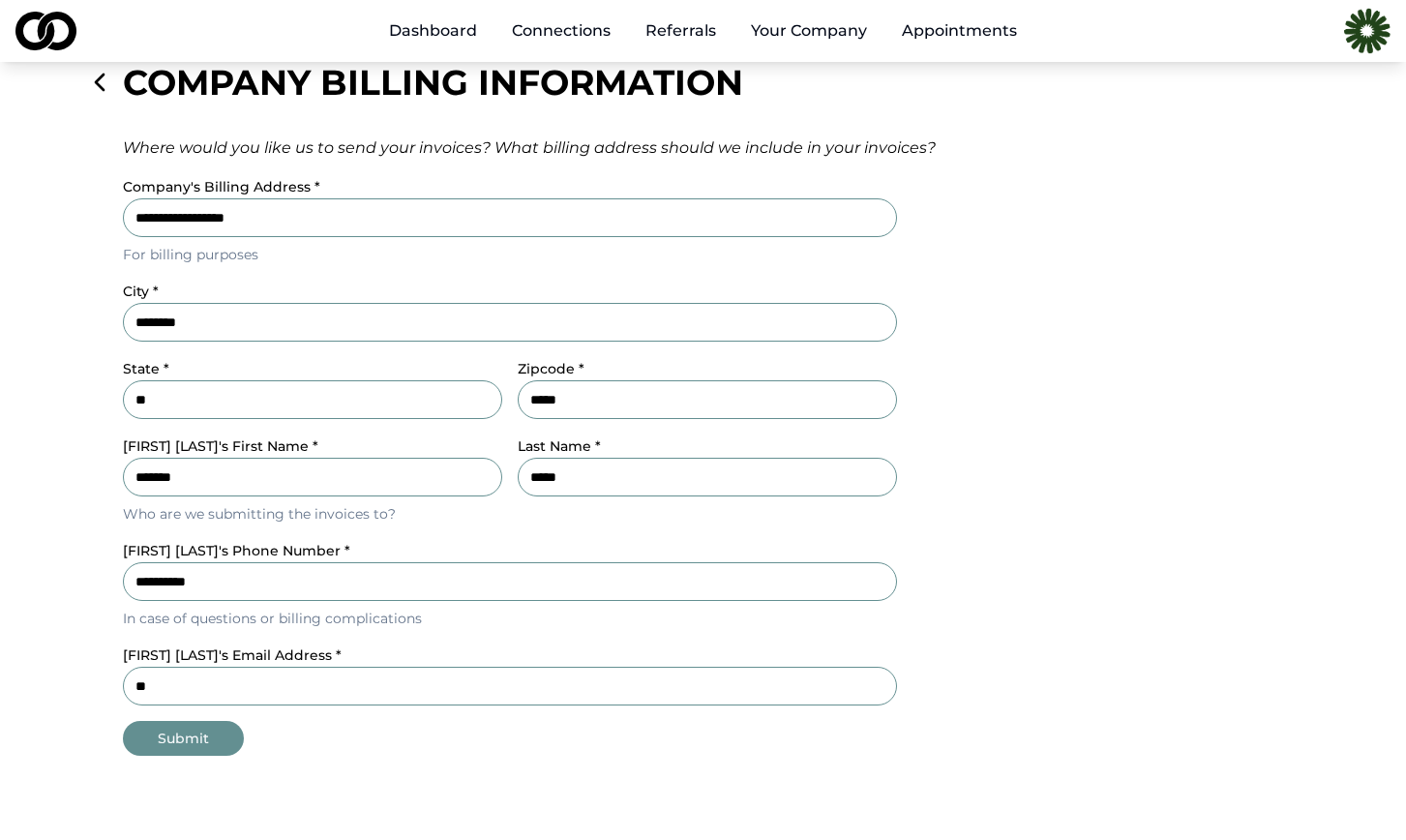 type on "*" 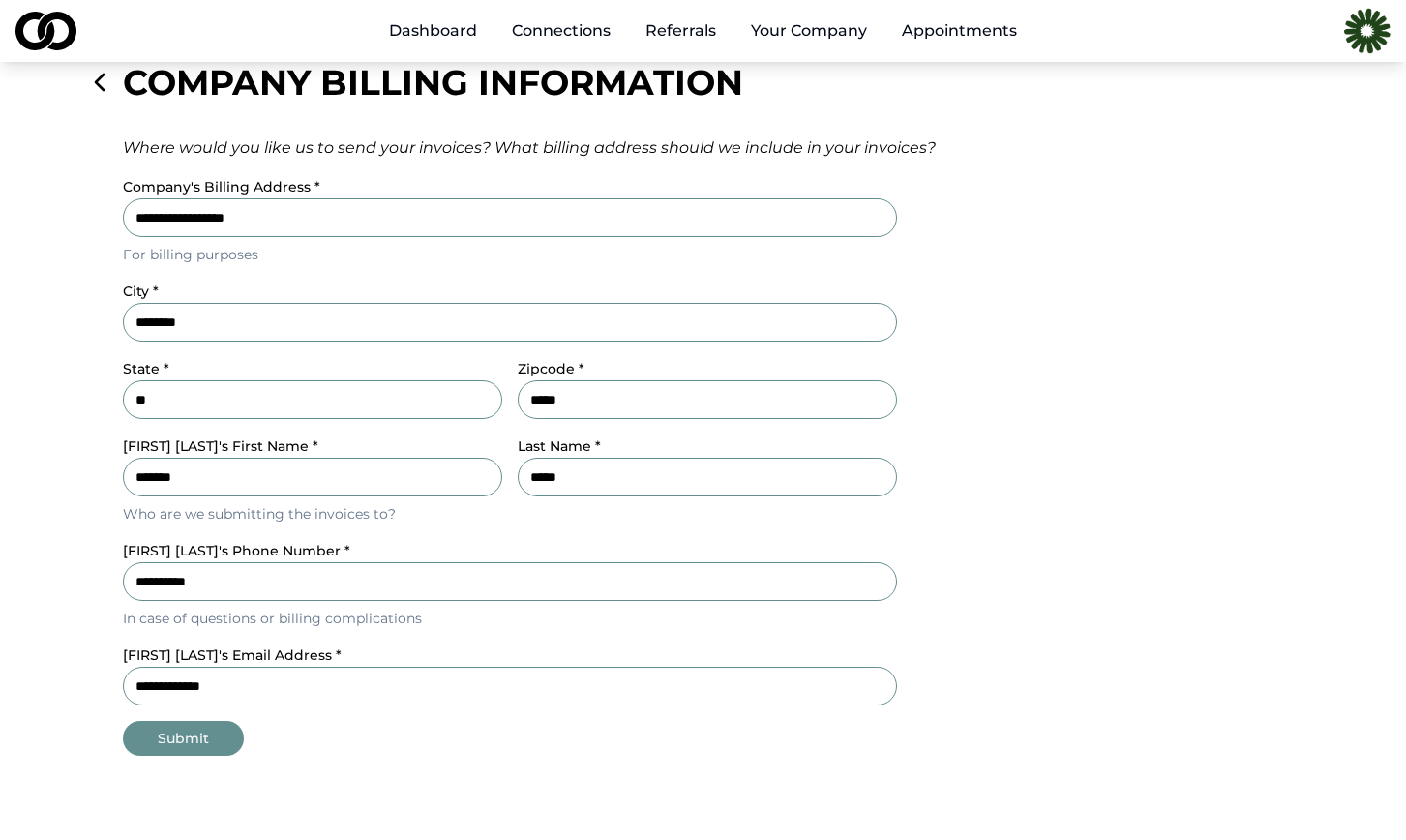 type on "**********" 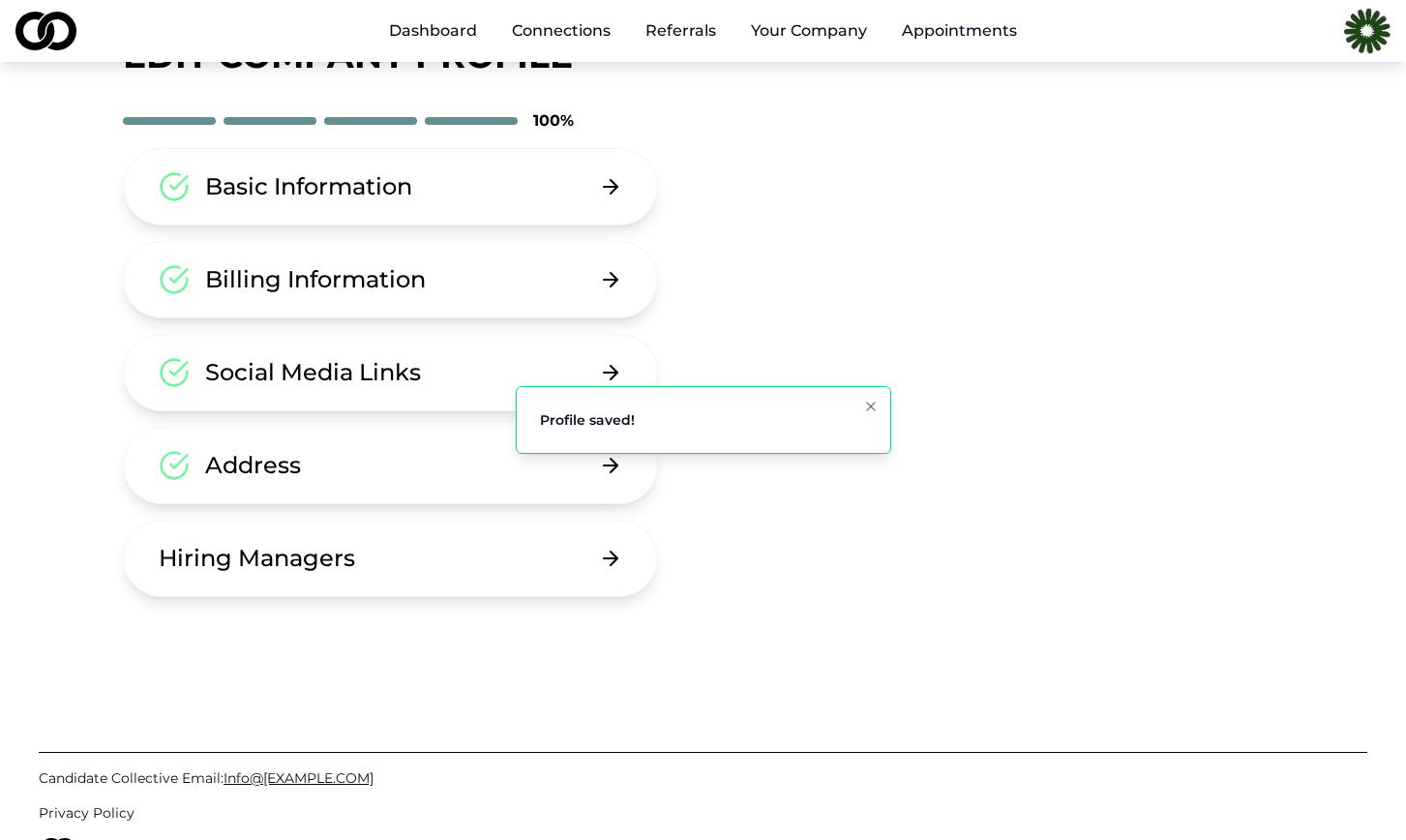 scroll, scrollTop: 49, scrollLeft: 0, axis: vertical 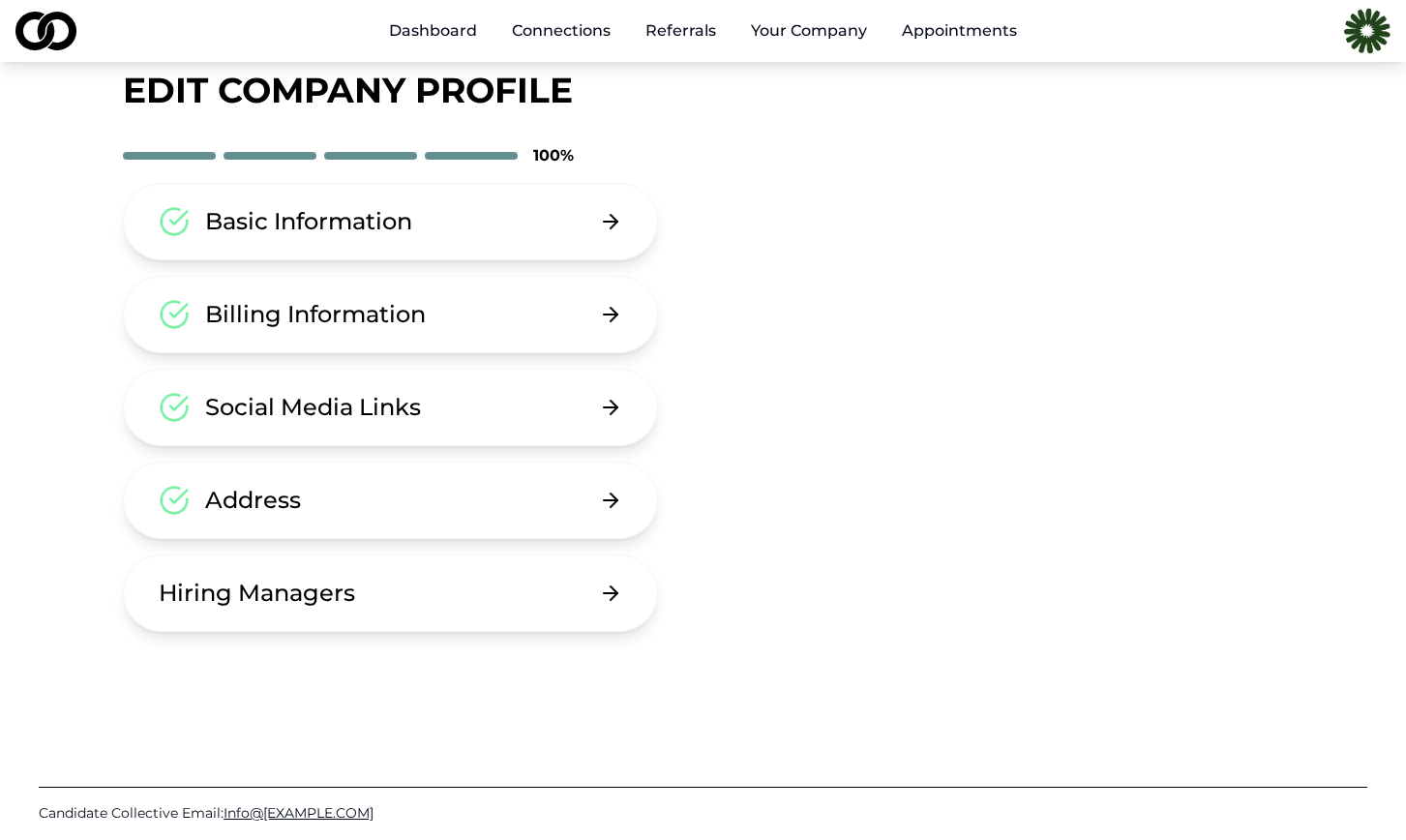 click on "Referrals" at bounding box center (680, 31) 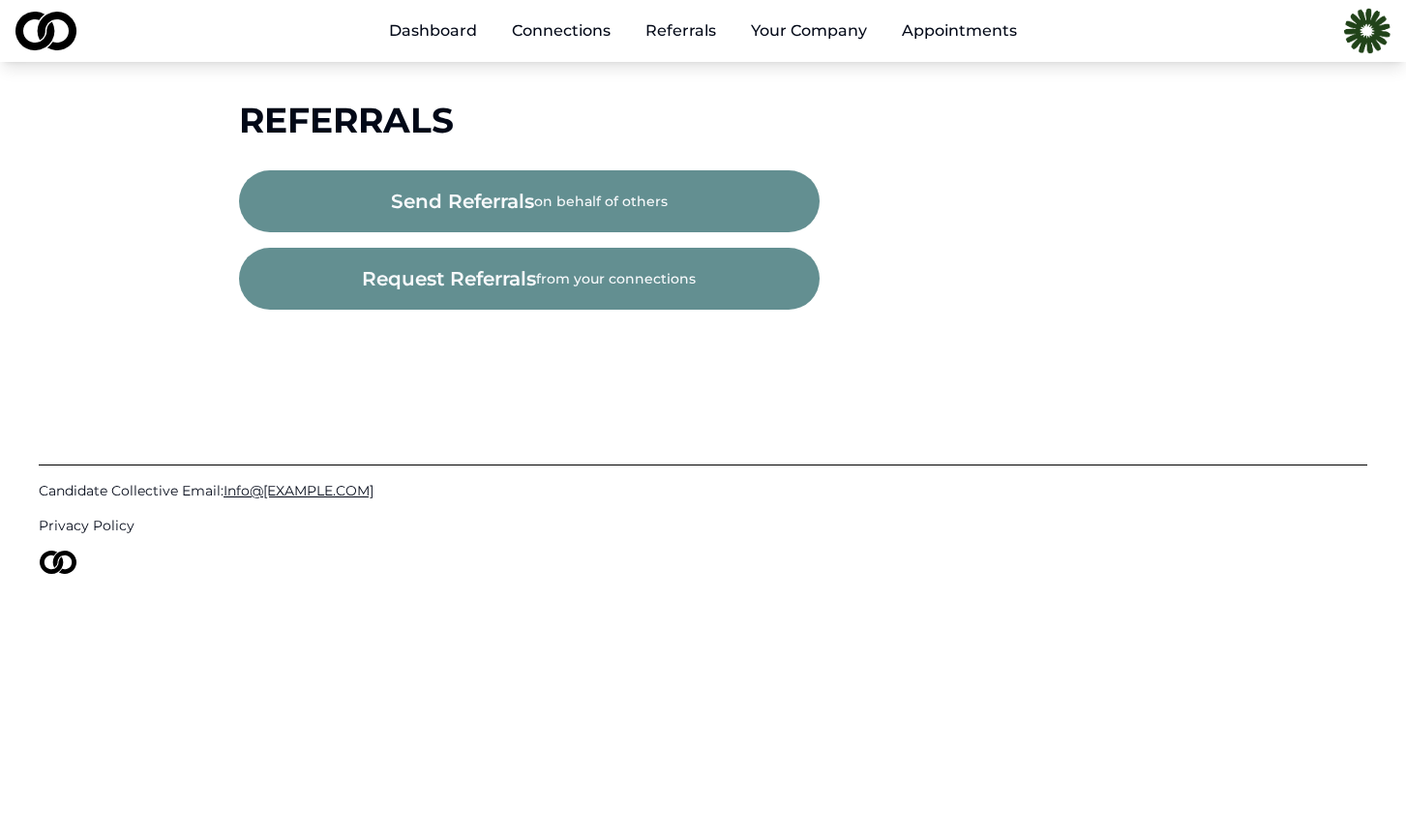 scroll, scrollTop: 0, scrollLeft: 0, axis: both 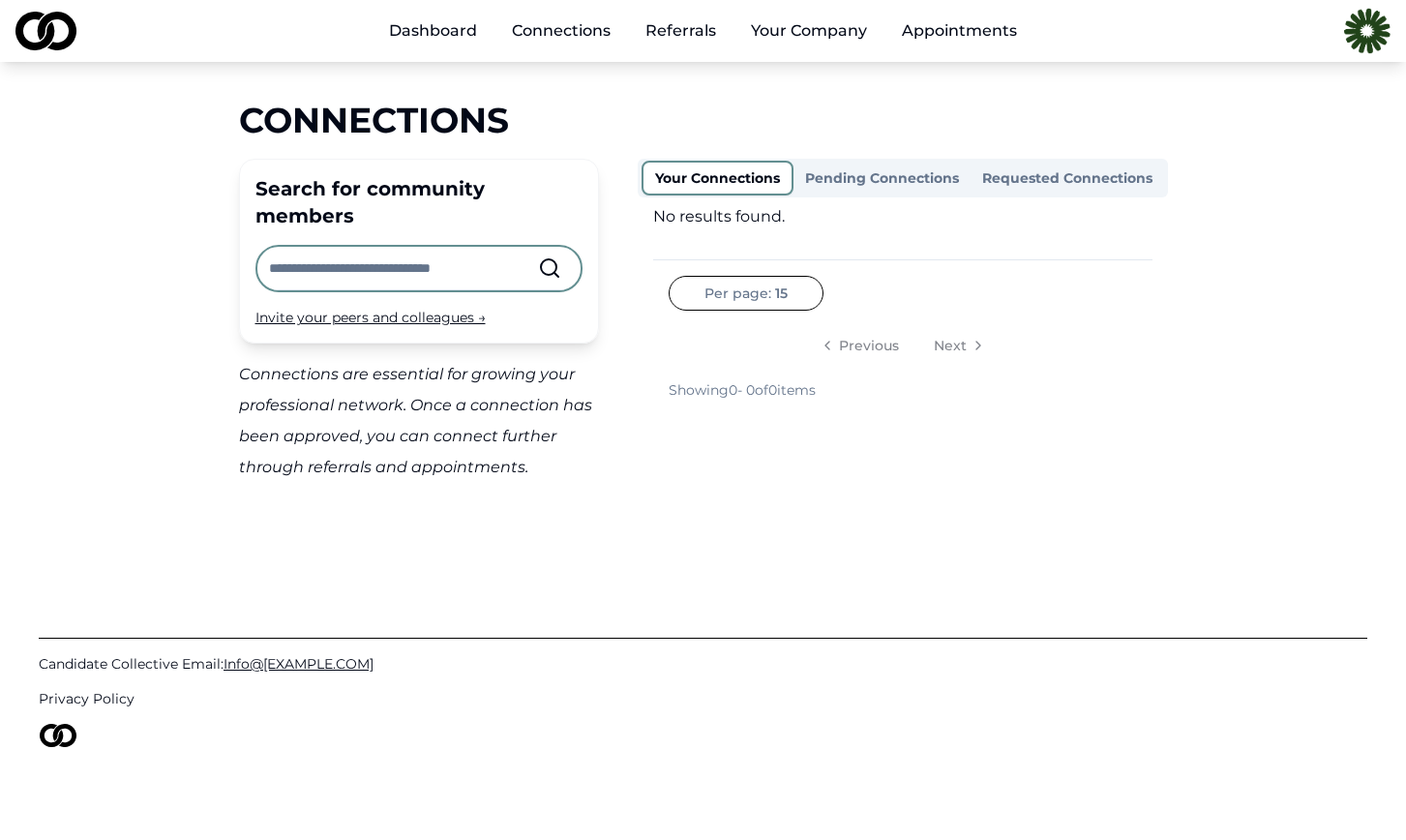 click at bounding box center (404, 268) 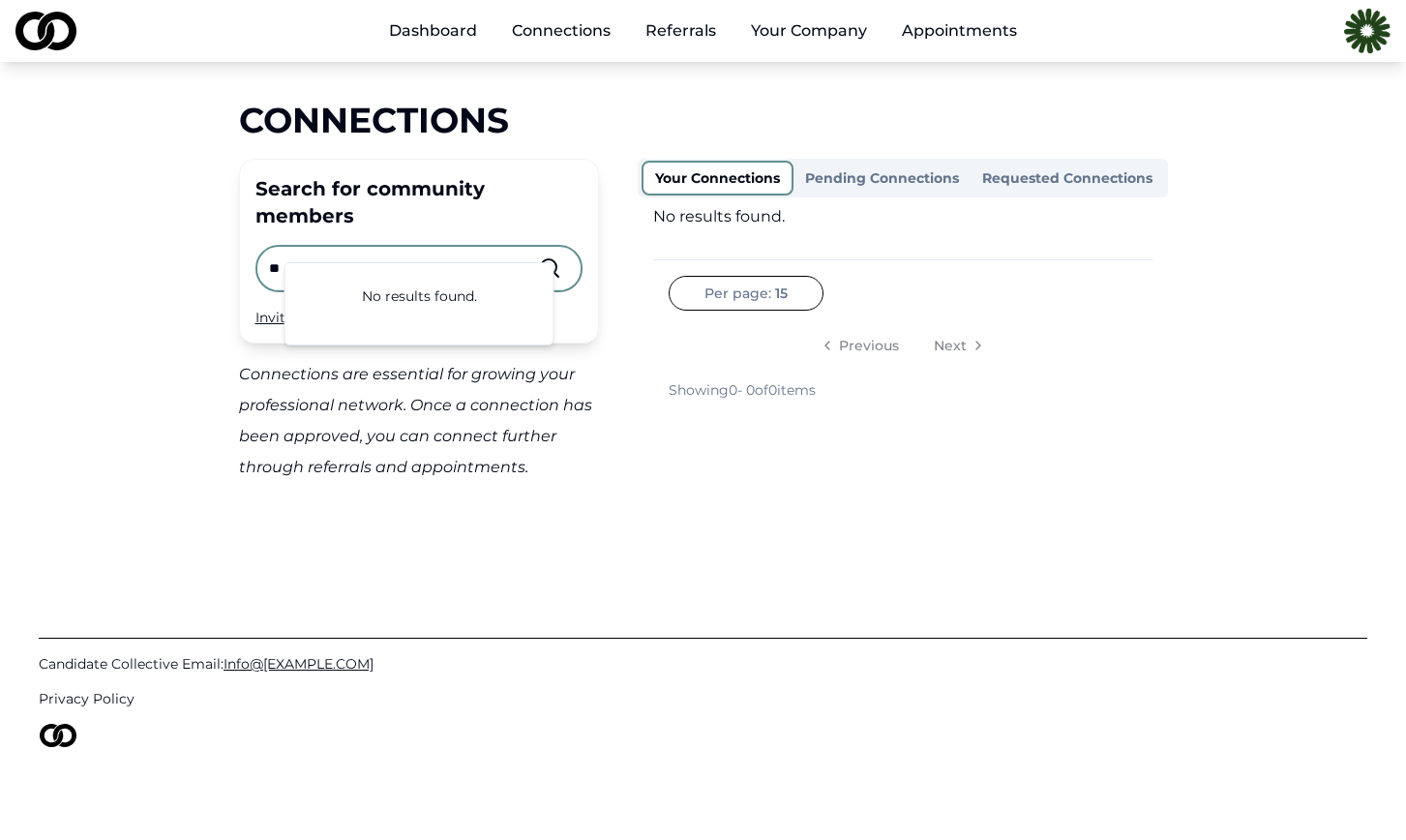 type on "*" 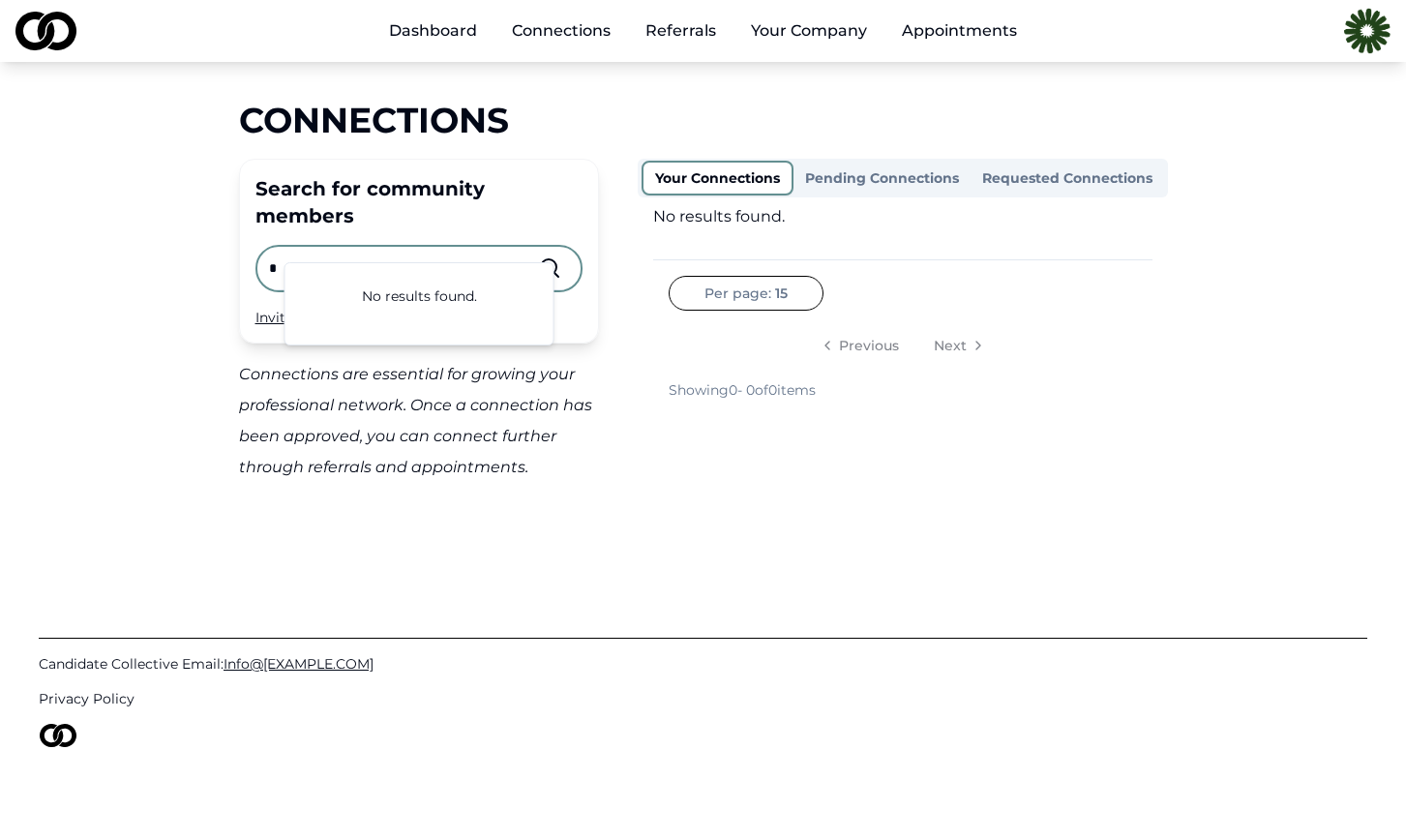 type 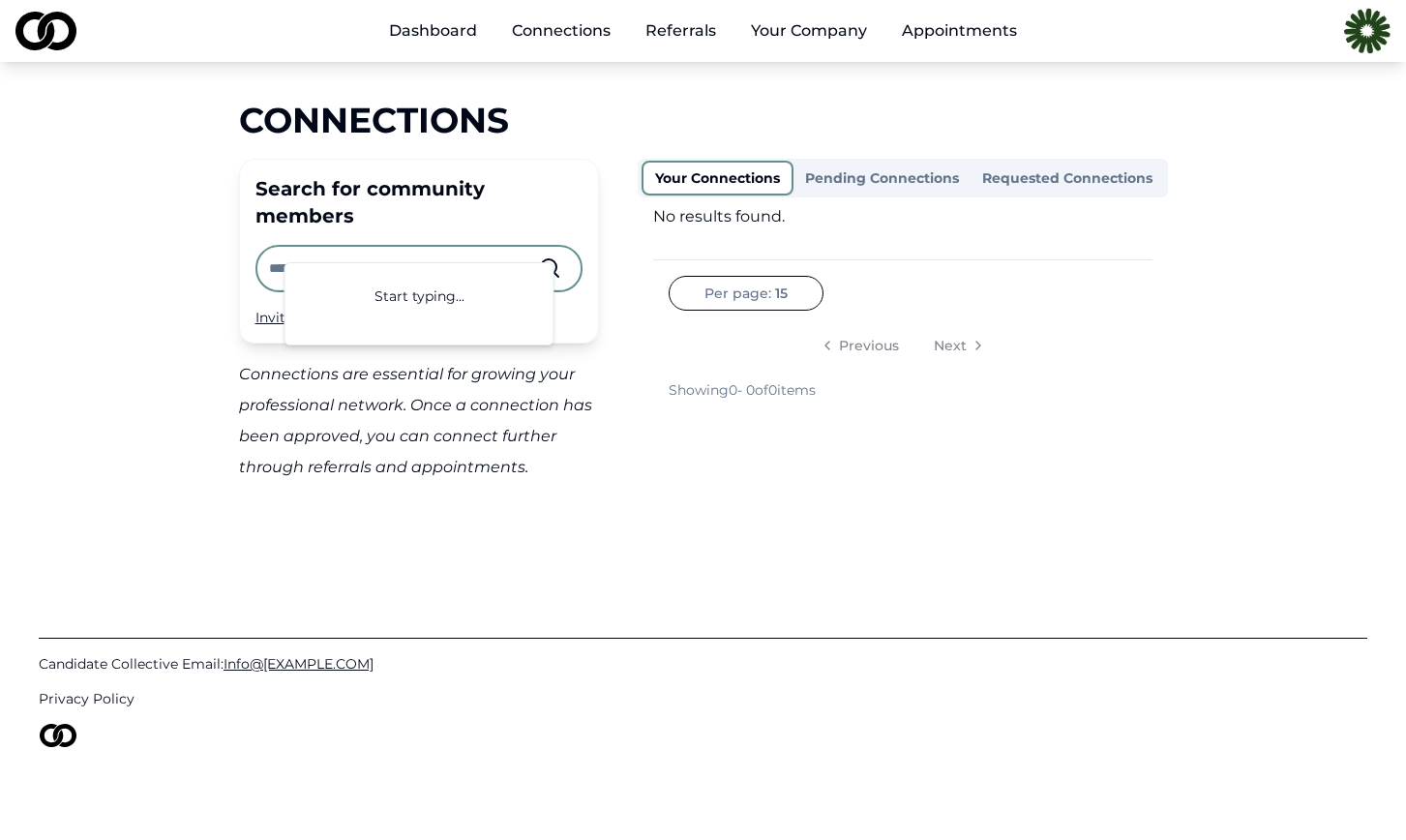 click on "Dashboard Connections Referrals Your Company   Appointments Connections Search for community members Invite your peers and colleagues → Connections are essential for growing your professional network. Once a connection has been approved, you can connect further through referrals and appointments. Your Connections Pending Connections Requested Connections No results found. Per page:  15   Previous Next Showing  0  -   0  of  0  items Candidate Collective Email:  Info@[EXAMPLE.COM] Privacy Policy" at bounding box center [703, 420] 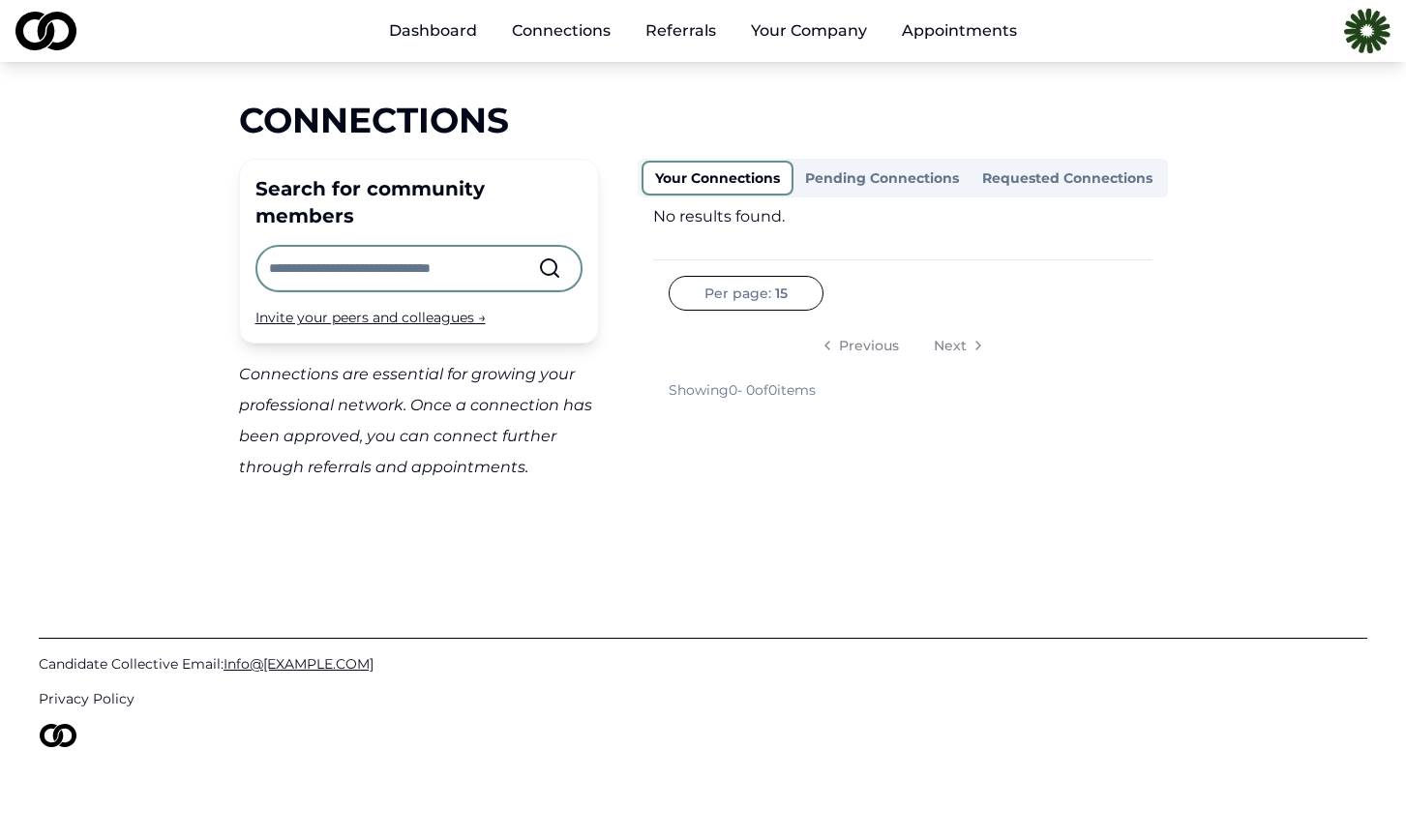 click on "Appointments" at bounding box center [959, 31] 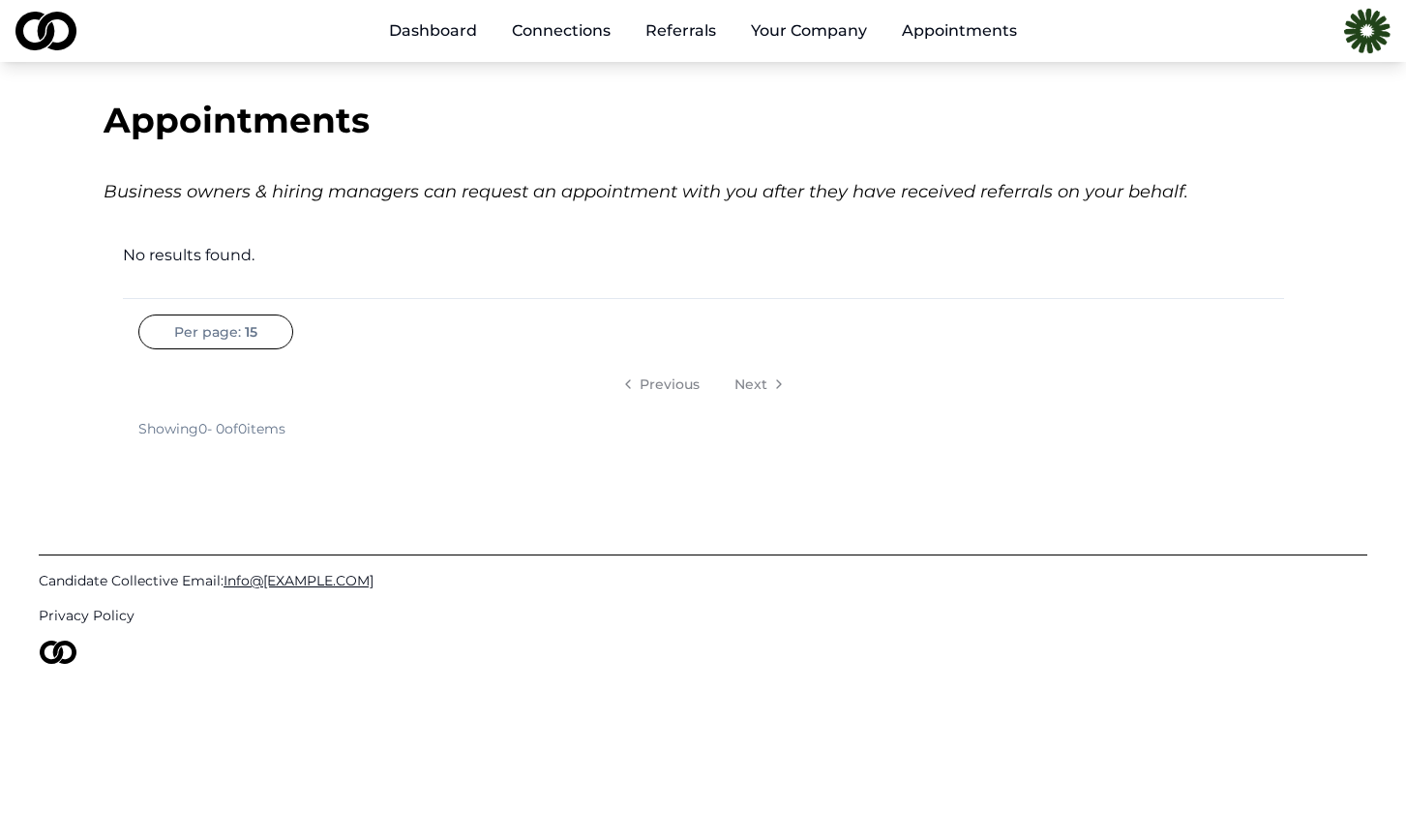 click on "Your Company" at bounding box center [809, 31] 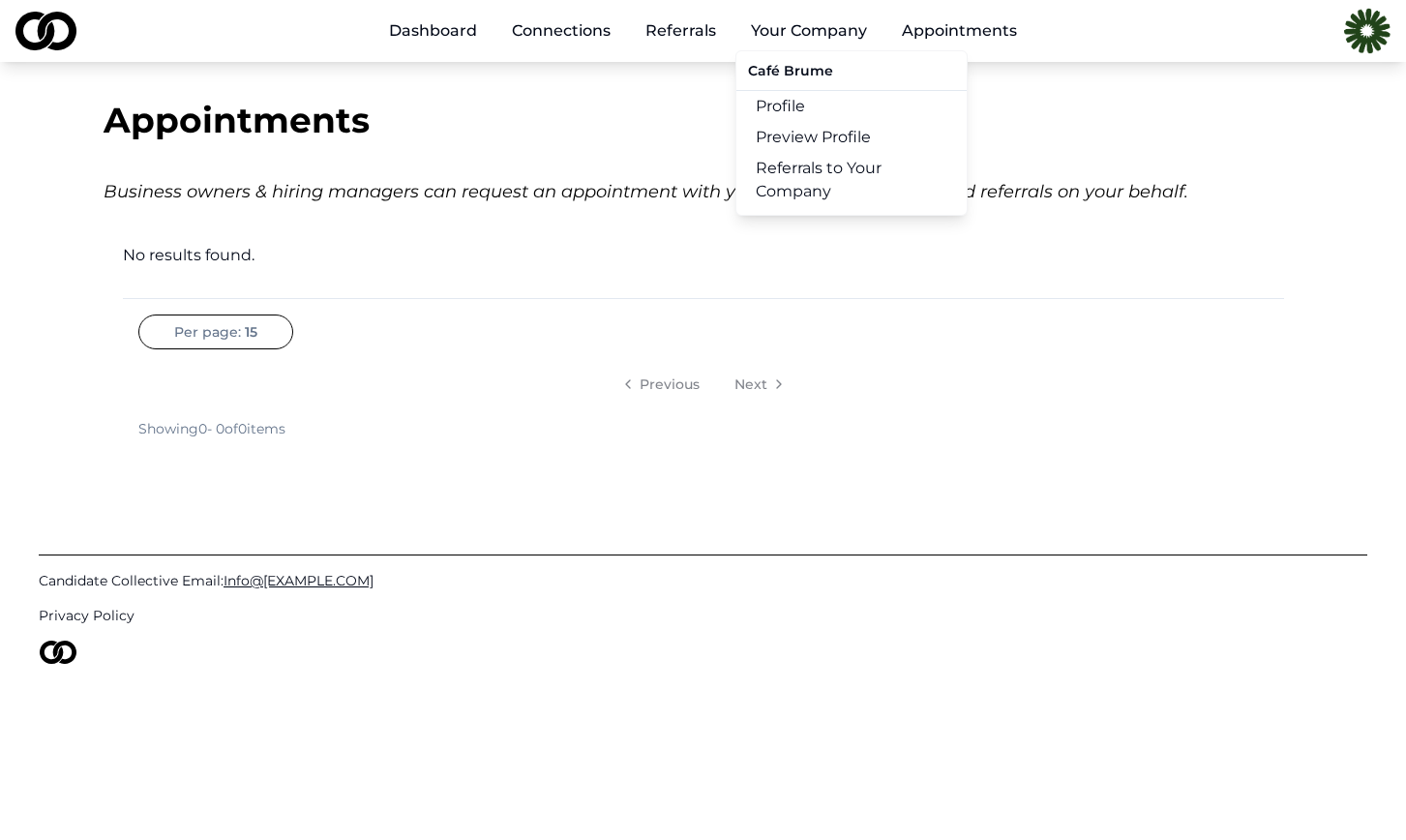 click on "Your Company" at bounding box center (809, 31) 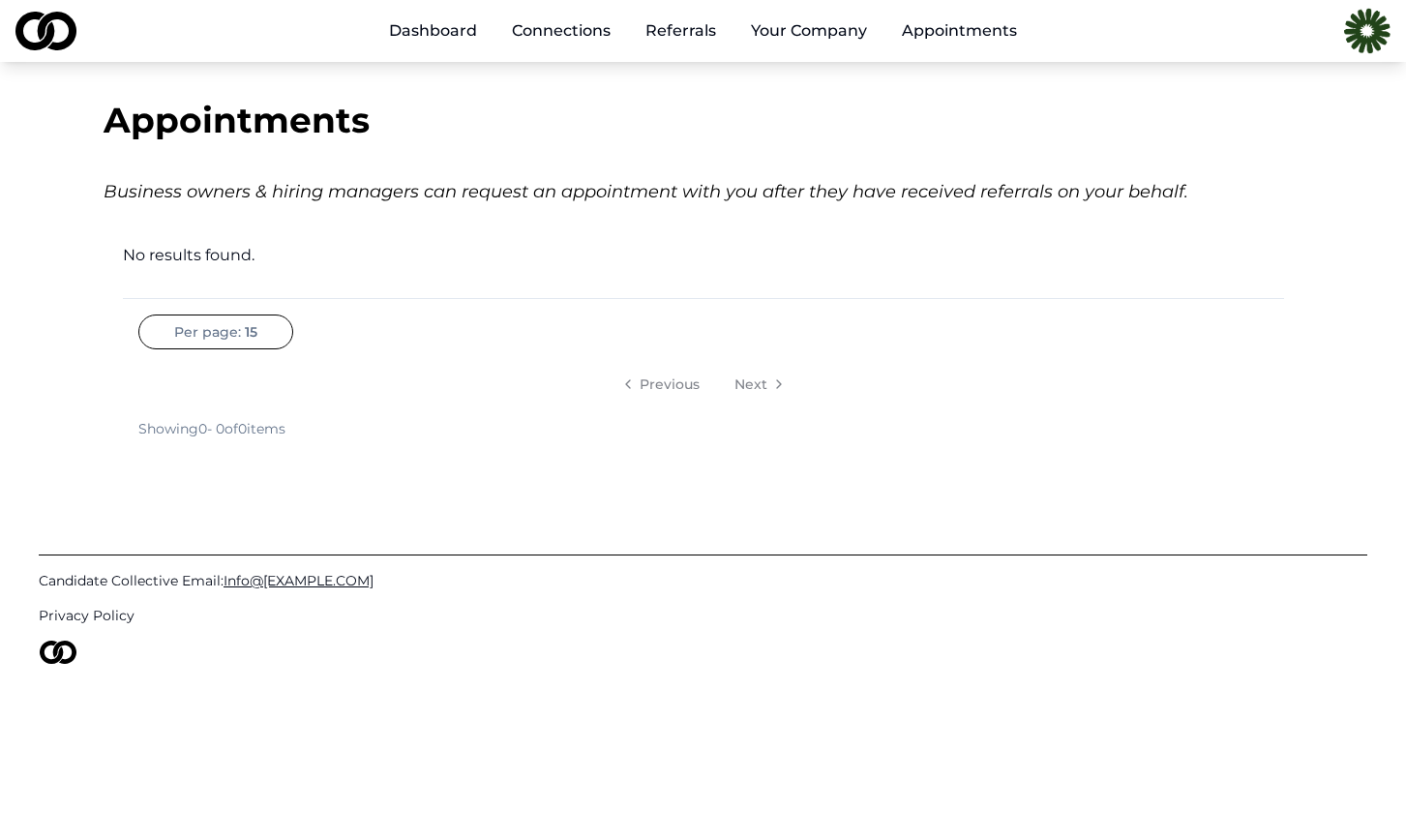 click on "Your Company" at bounding box center [809, 31] 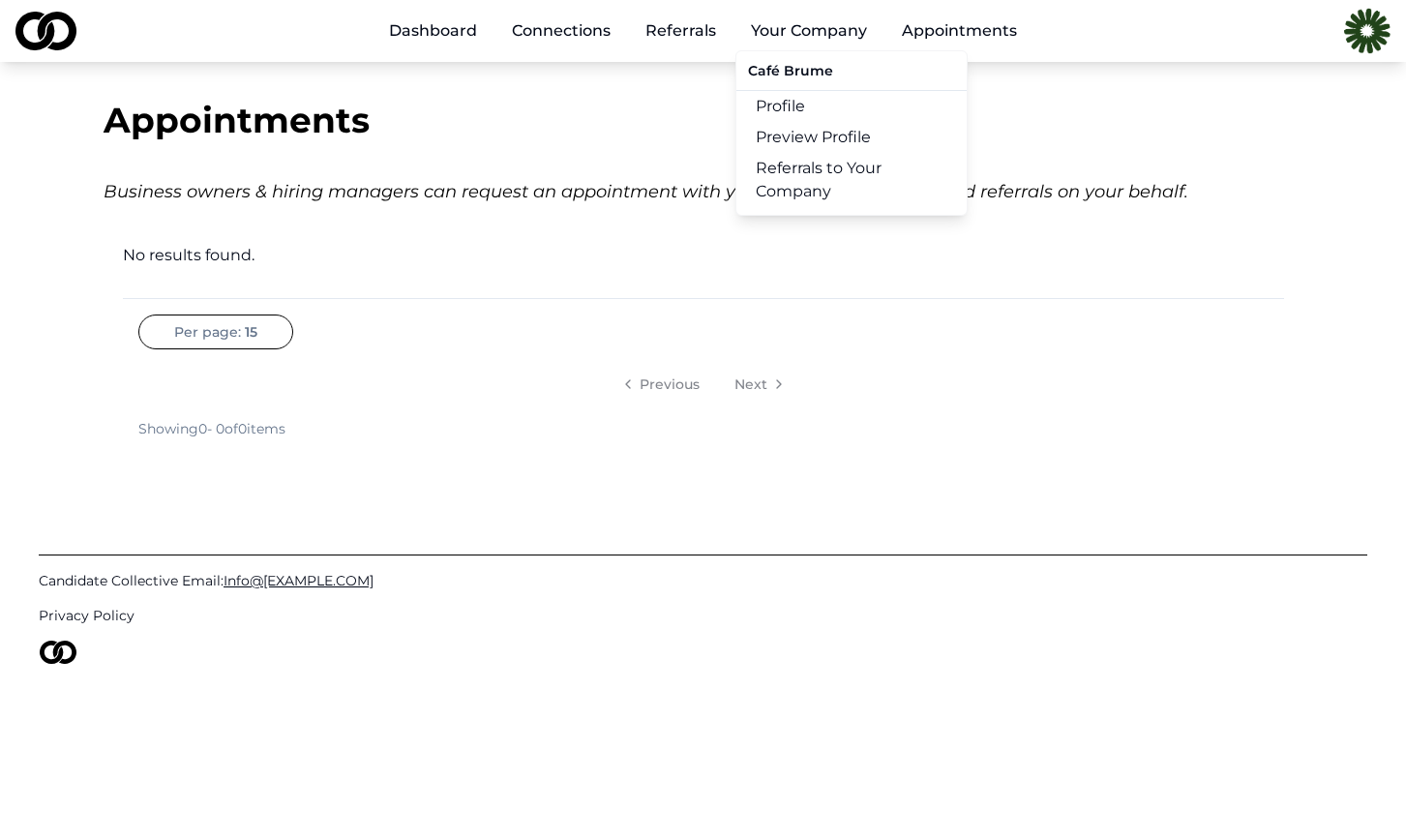 click on "Preview Profile" at bounding box center (852, 137) 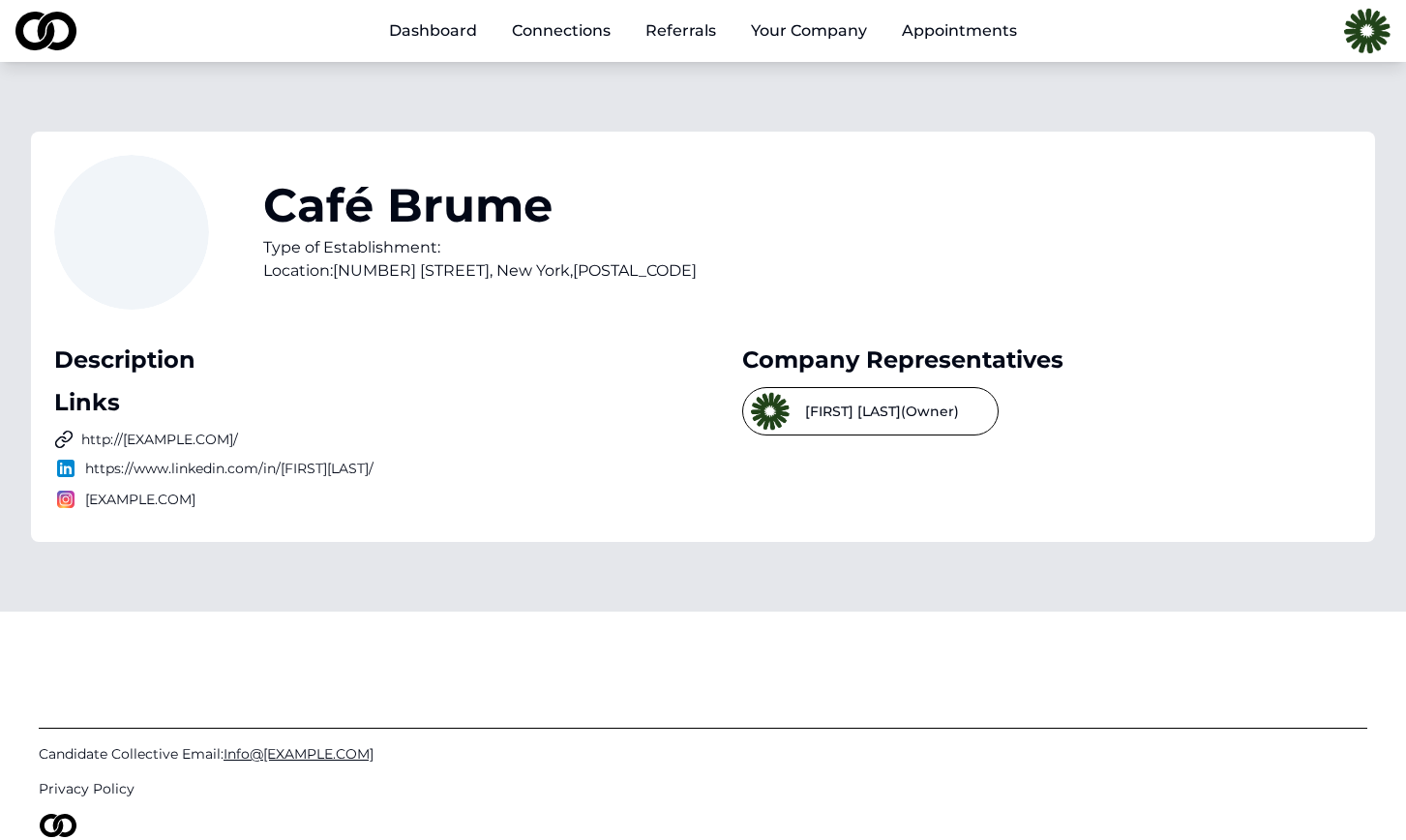 scroll, scrollTop: 0, scrollLeft: 0, axis: both 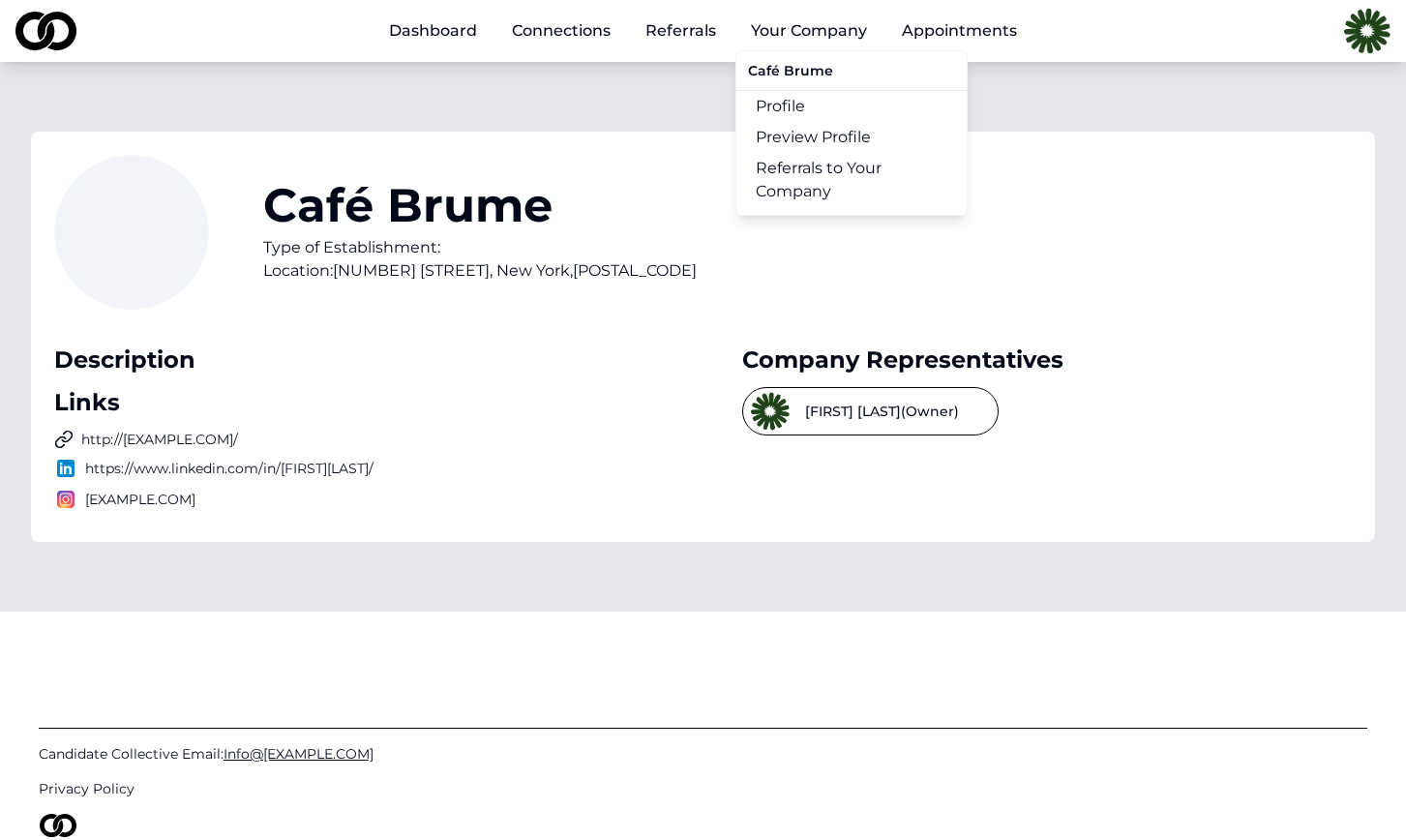 click on "Your Company" at bounding box center [809, 31] 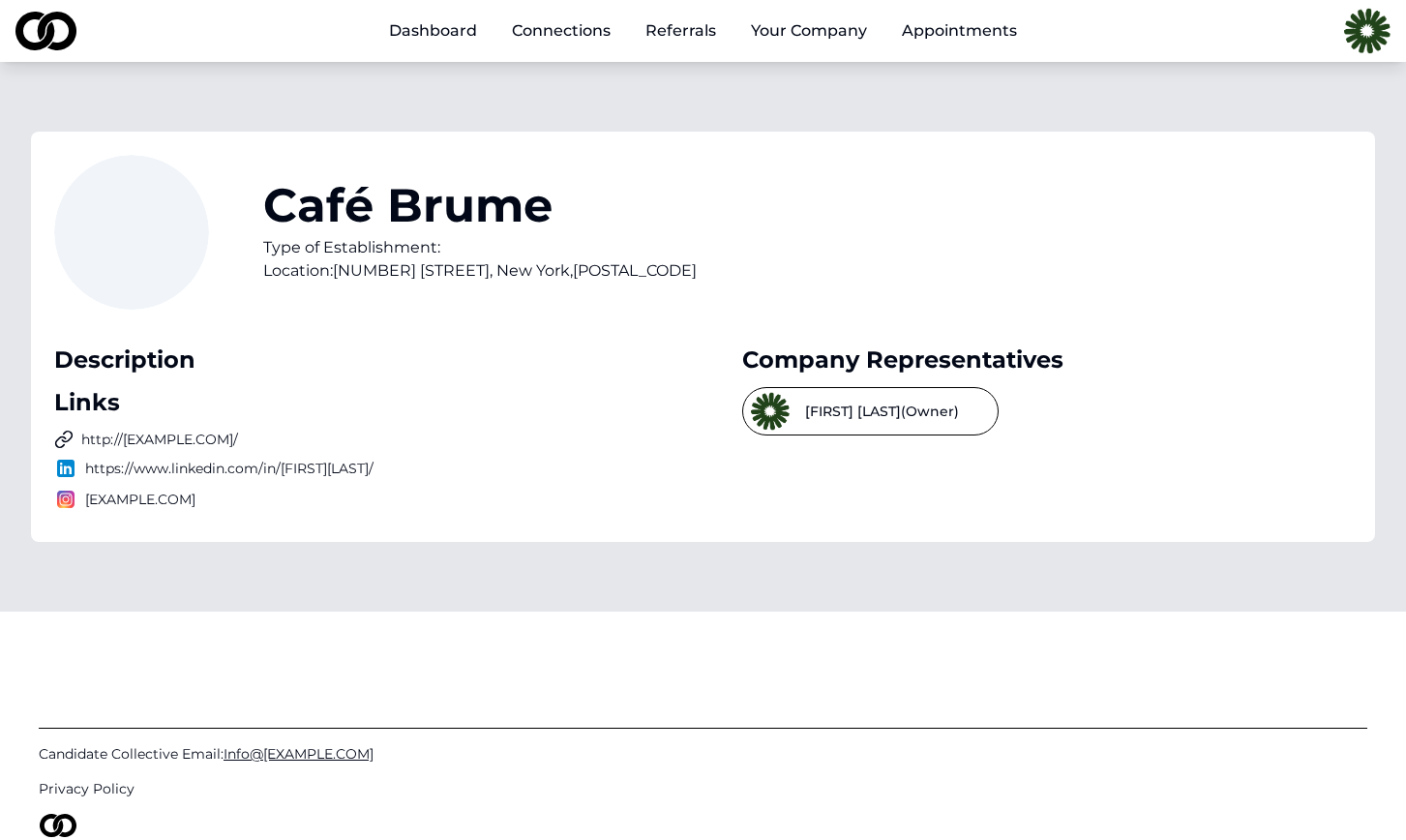 click on "Your Company" at bounding box center [809, 31] 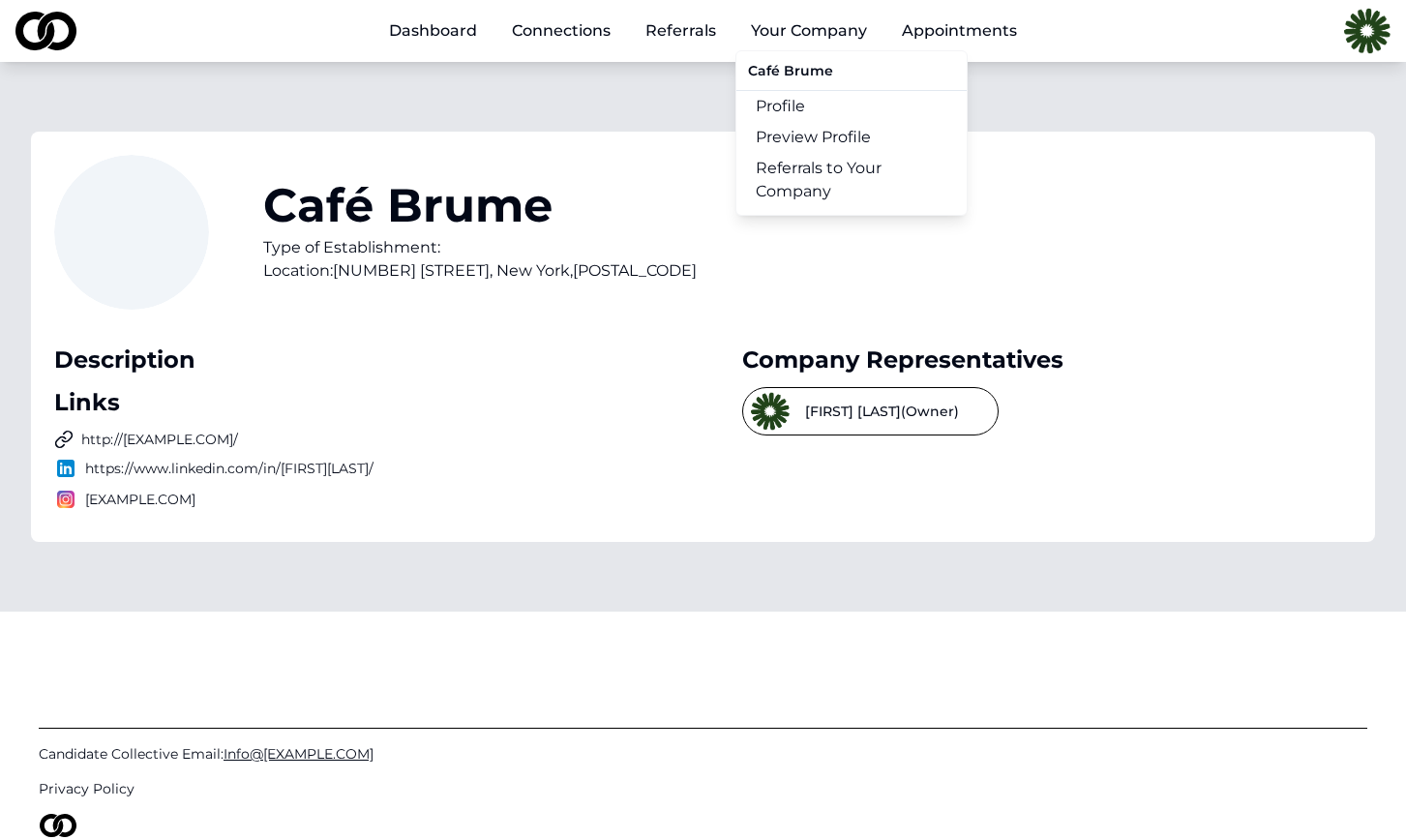 click on "Profile" at bounding box center (852, 106) 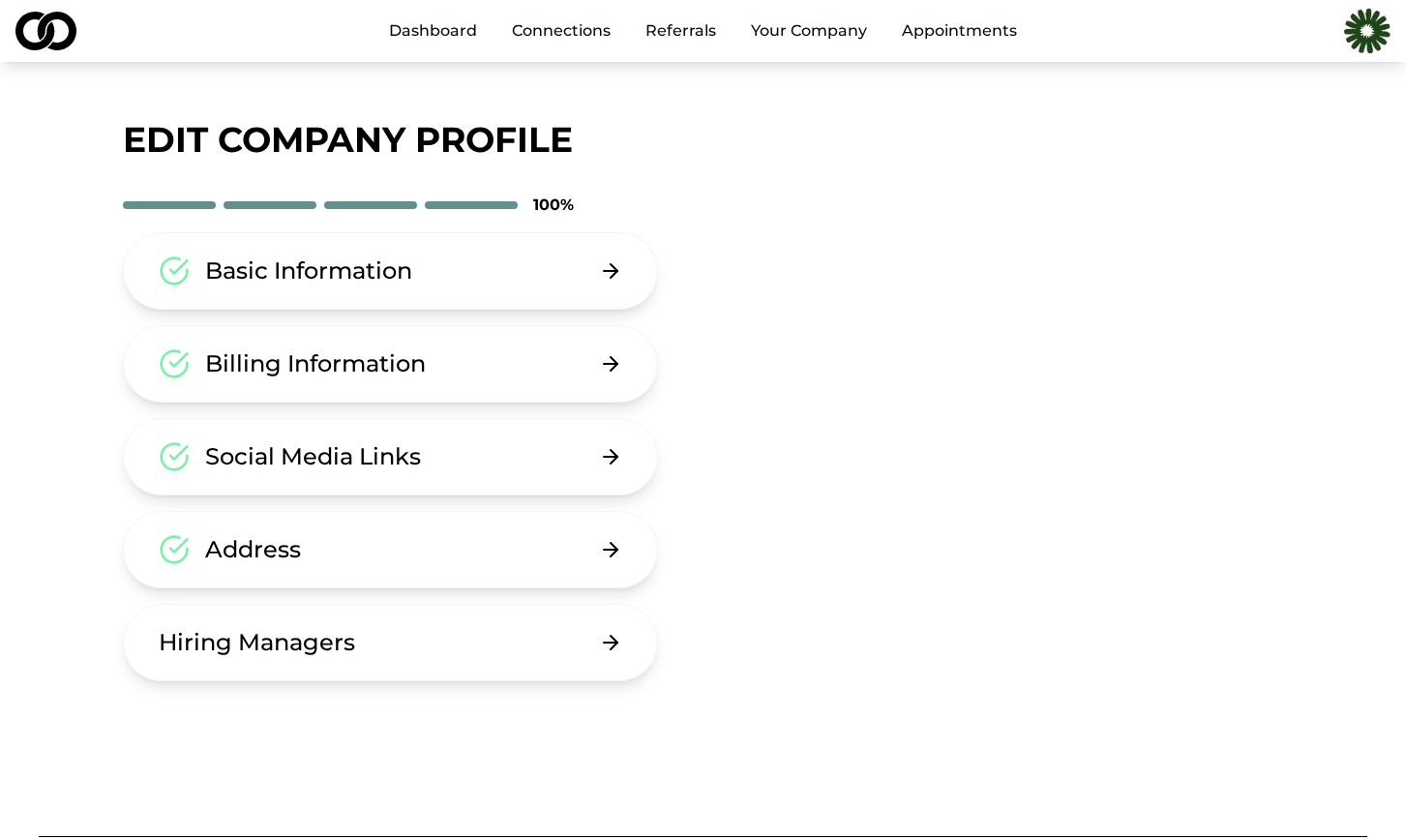 click on "Connections" at bounding box center [561, 31] 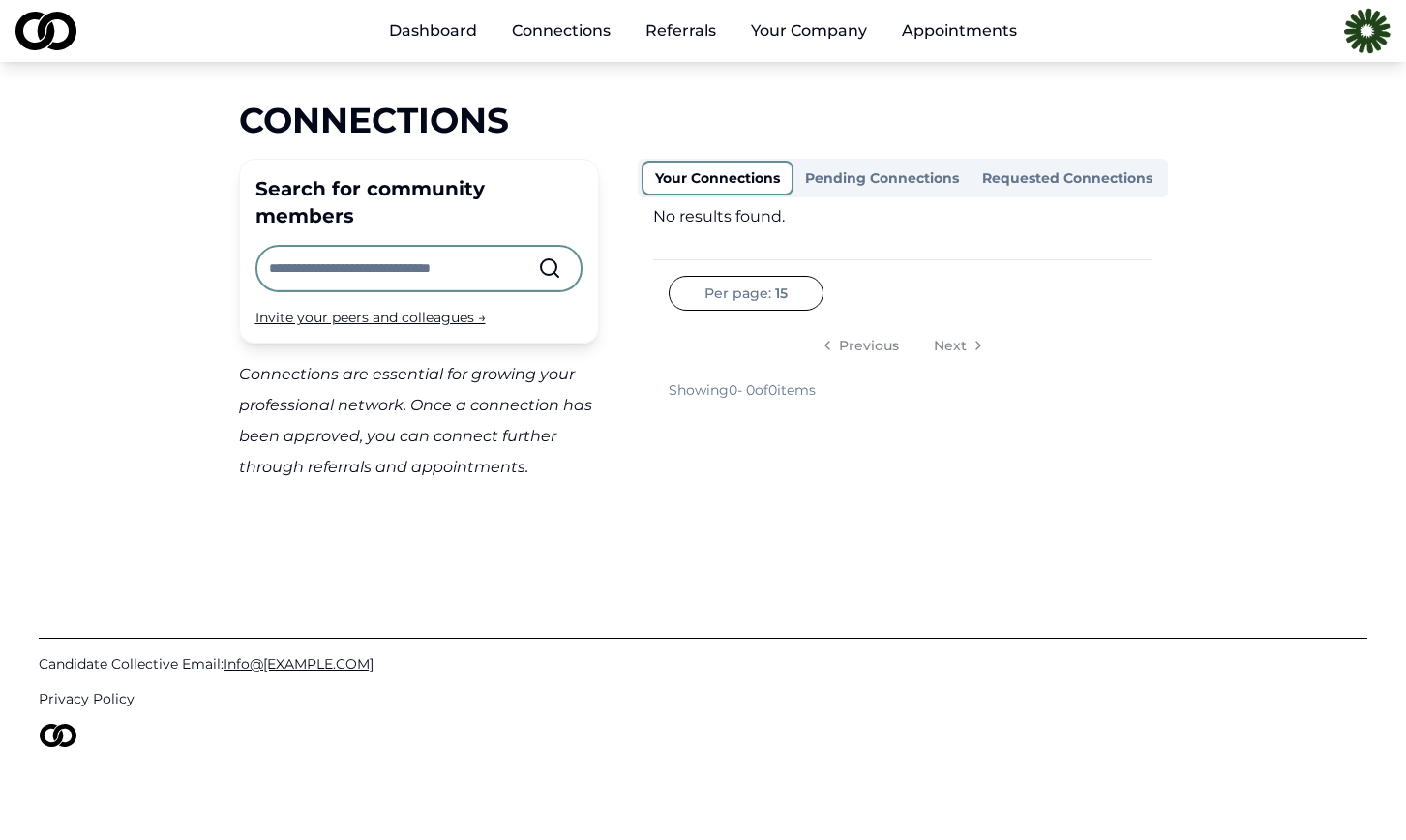 click at bounding box center [404, 268] 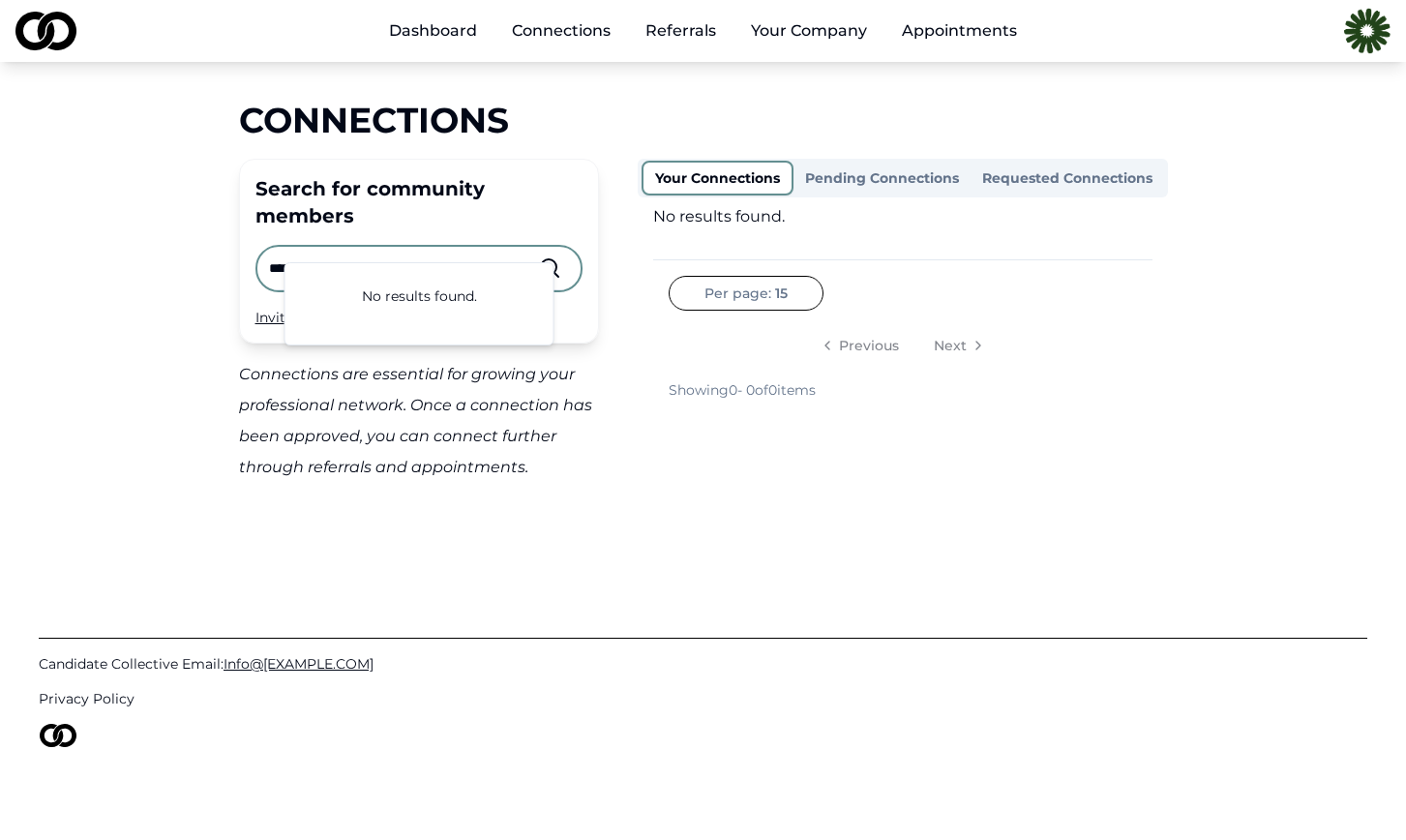 type on "*****" 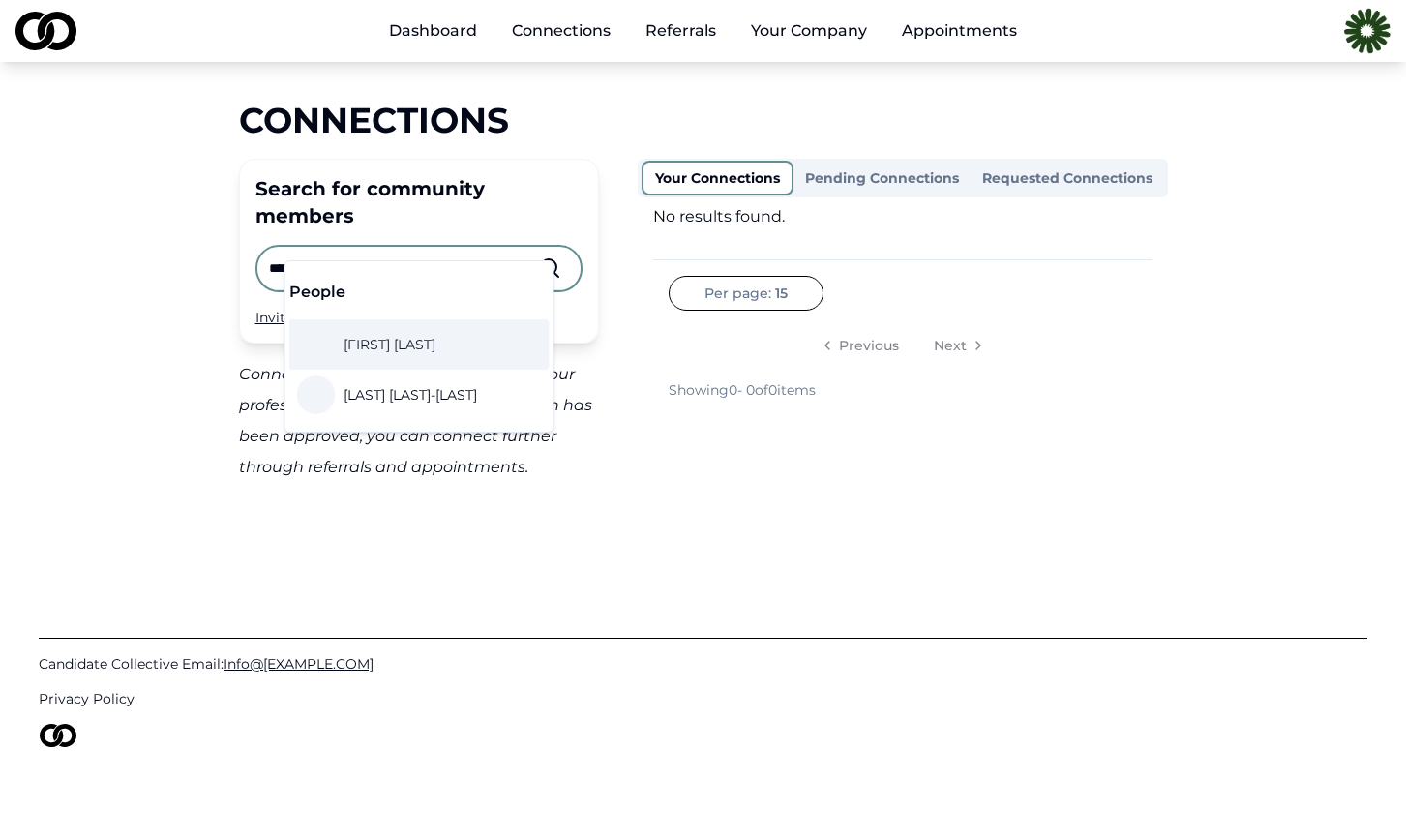 scroll, scrollTop: 0, scrollLeft: 0, axis: both 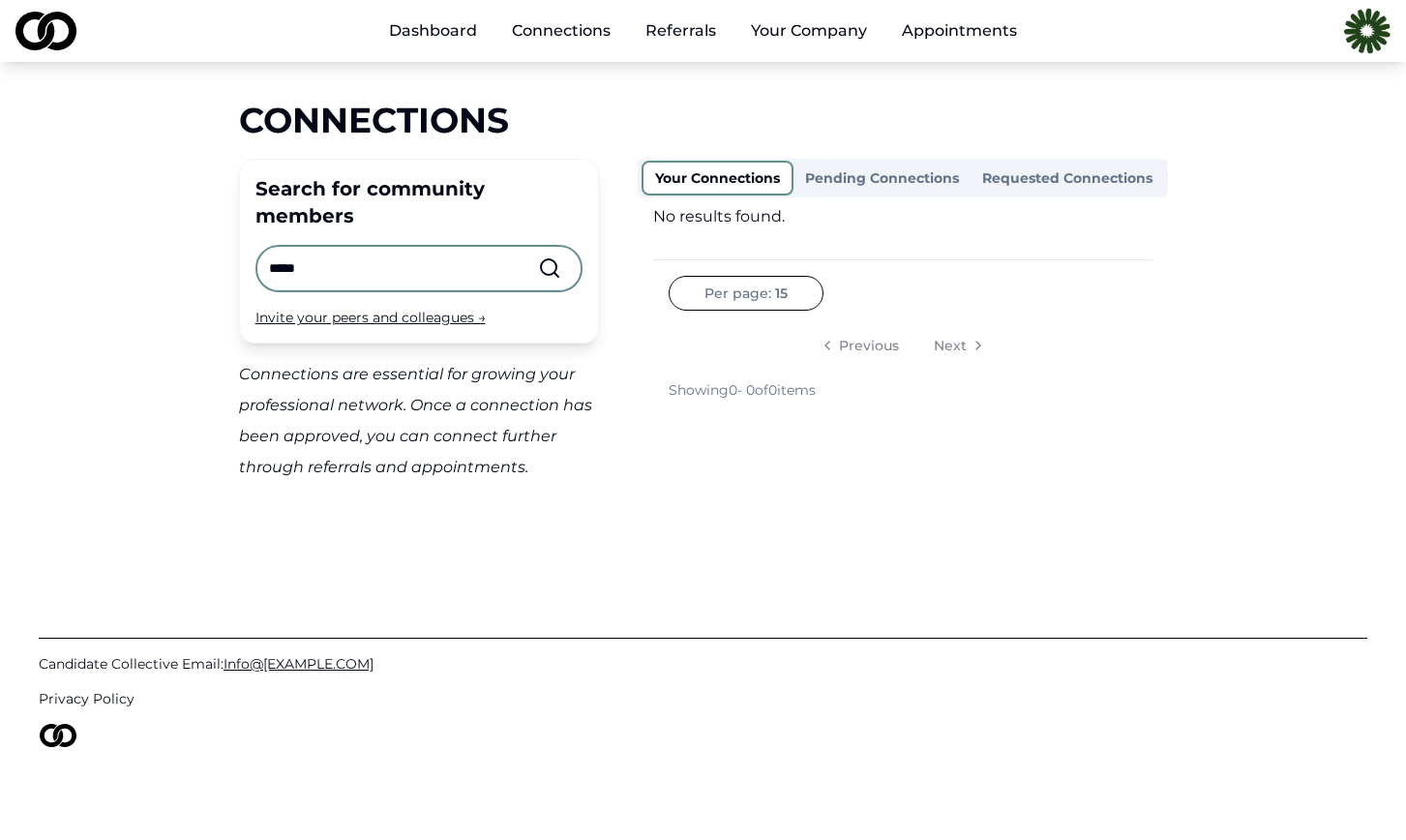 drag, startPoint x: 445, startPoint y: 245, endPoint x: 249, endPoint y: 228, distance: 196.73586 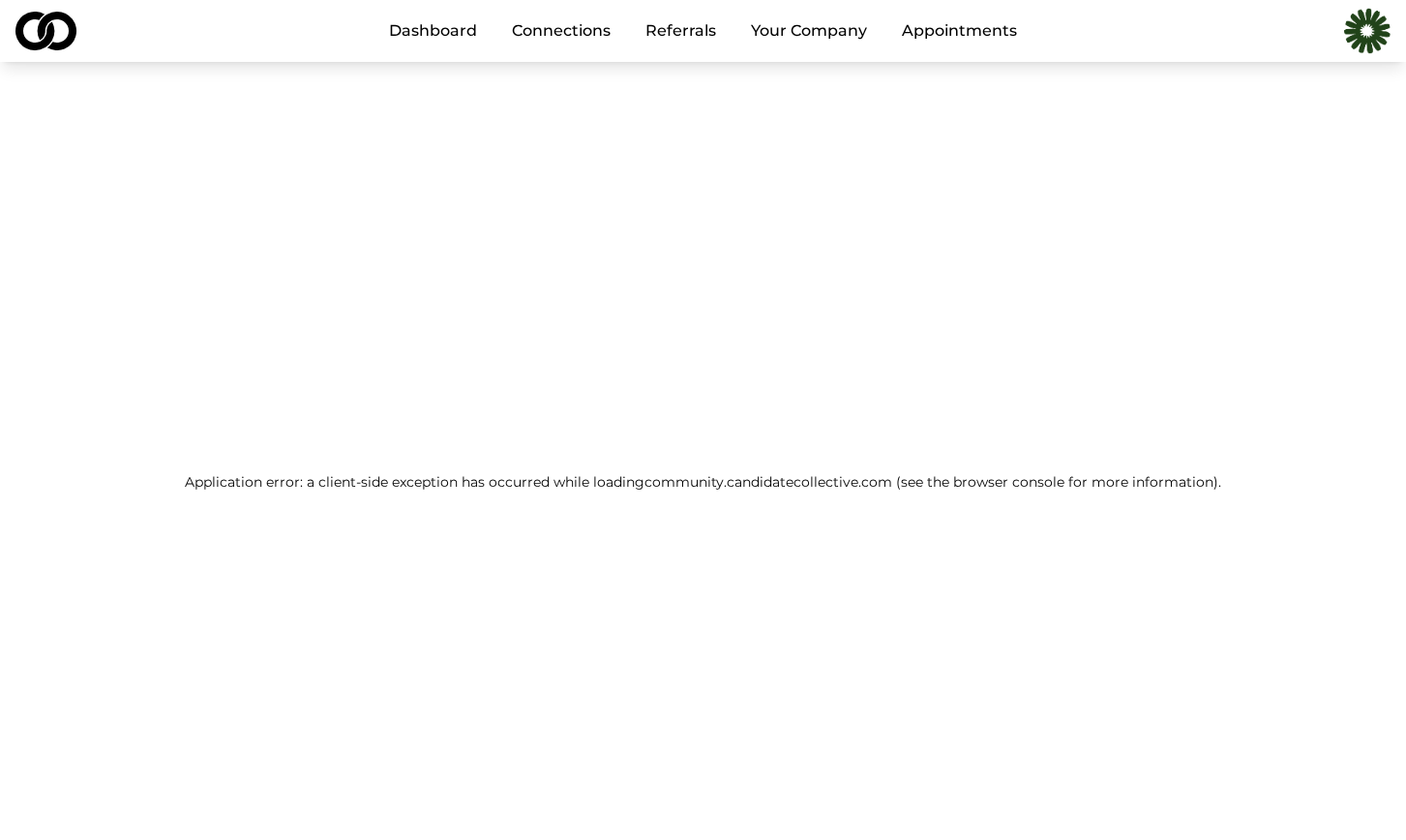 click on "Application error: a client-side exception has occurred   while loading  community.candidatecollective.com   (see the browser console for more information) ." at bounding box center (703, 482) 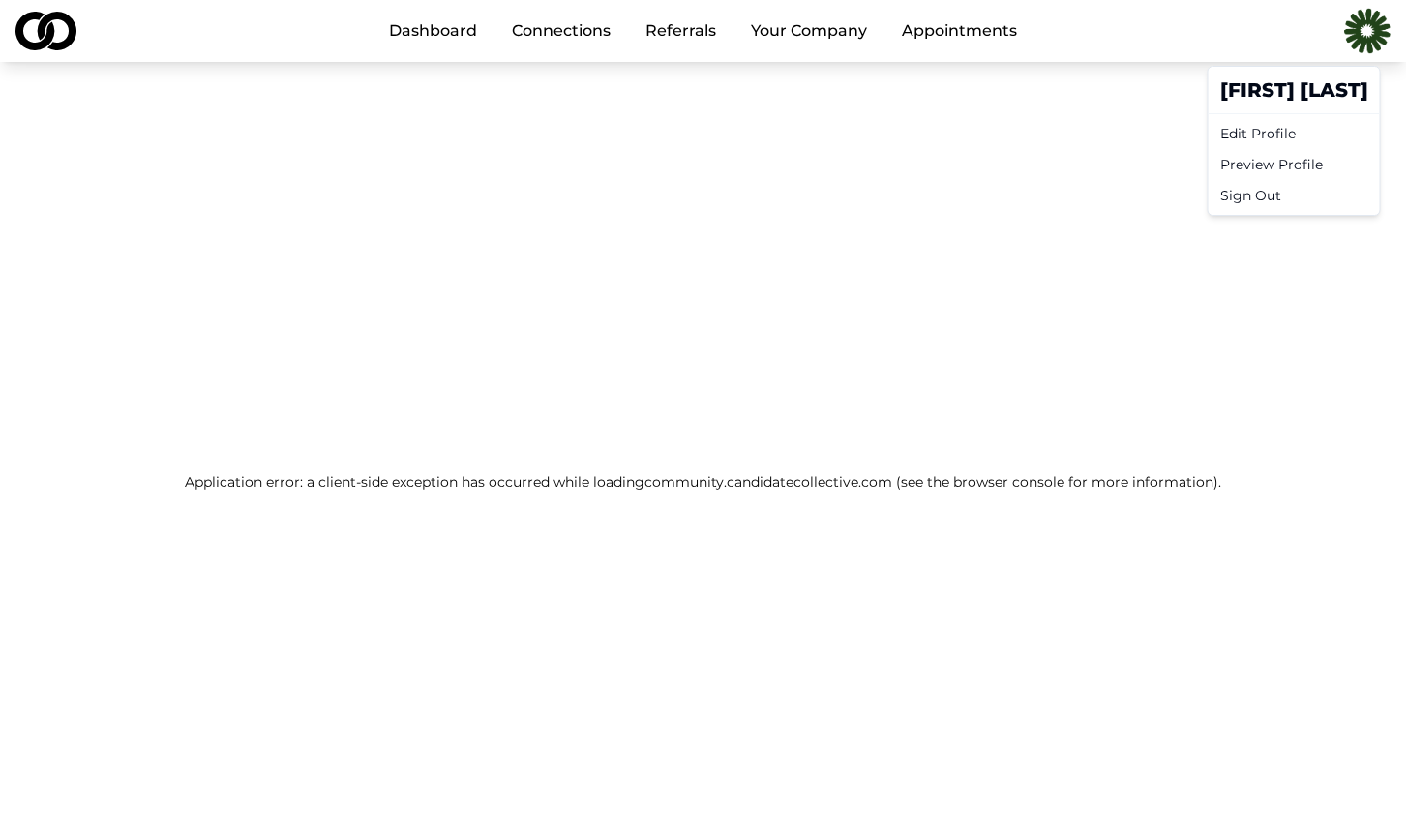 click on "Preview Profile" at bounding box center (1294, 165) 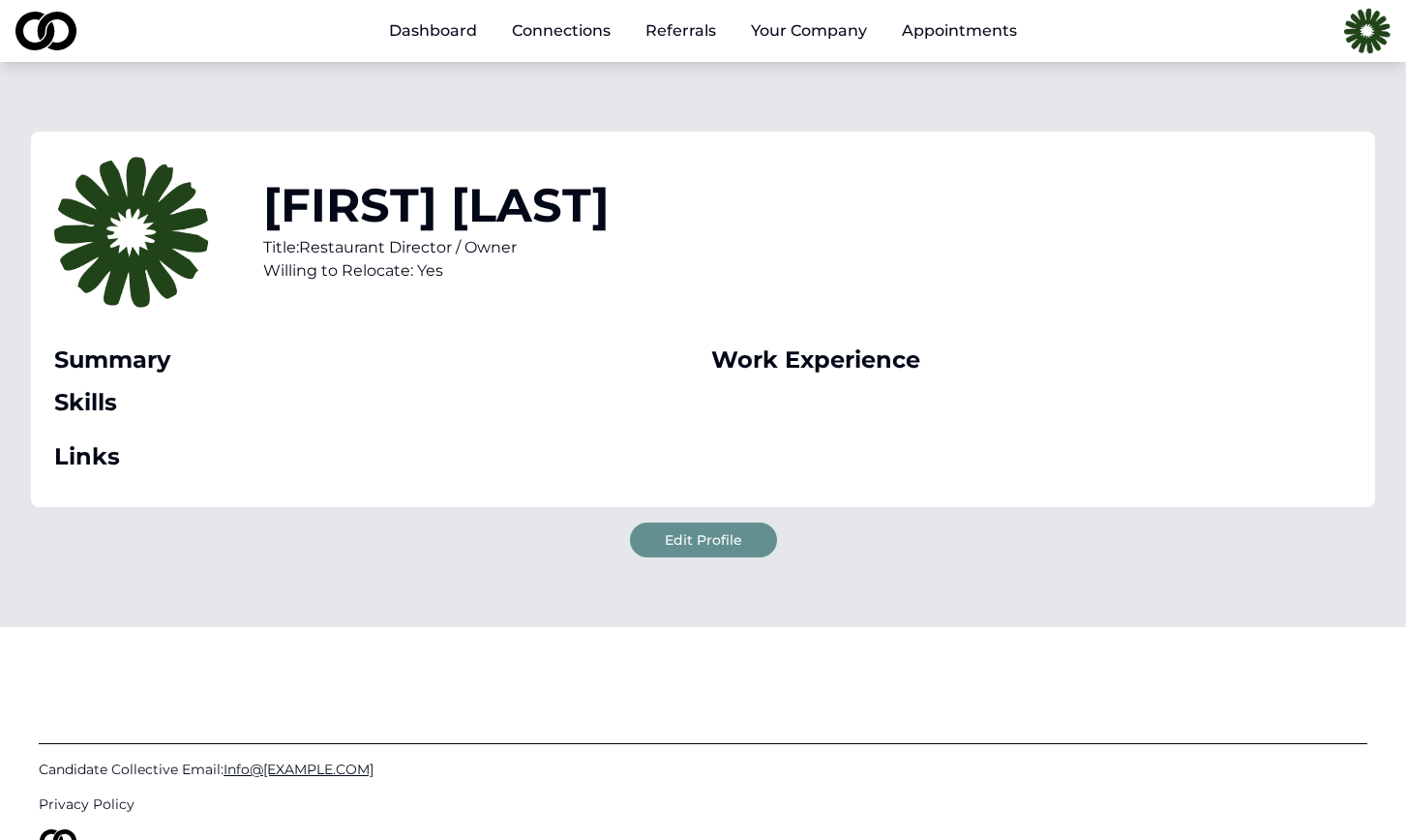 scroll, scrollTop: 0, scrollLeft: 0, axis: both 